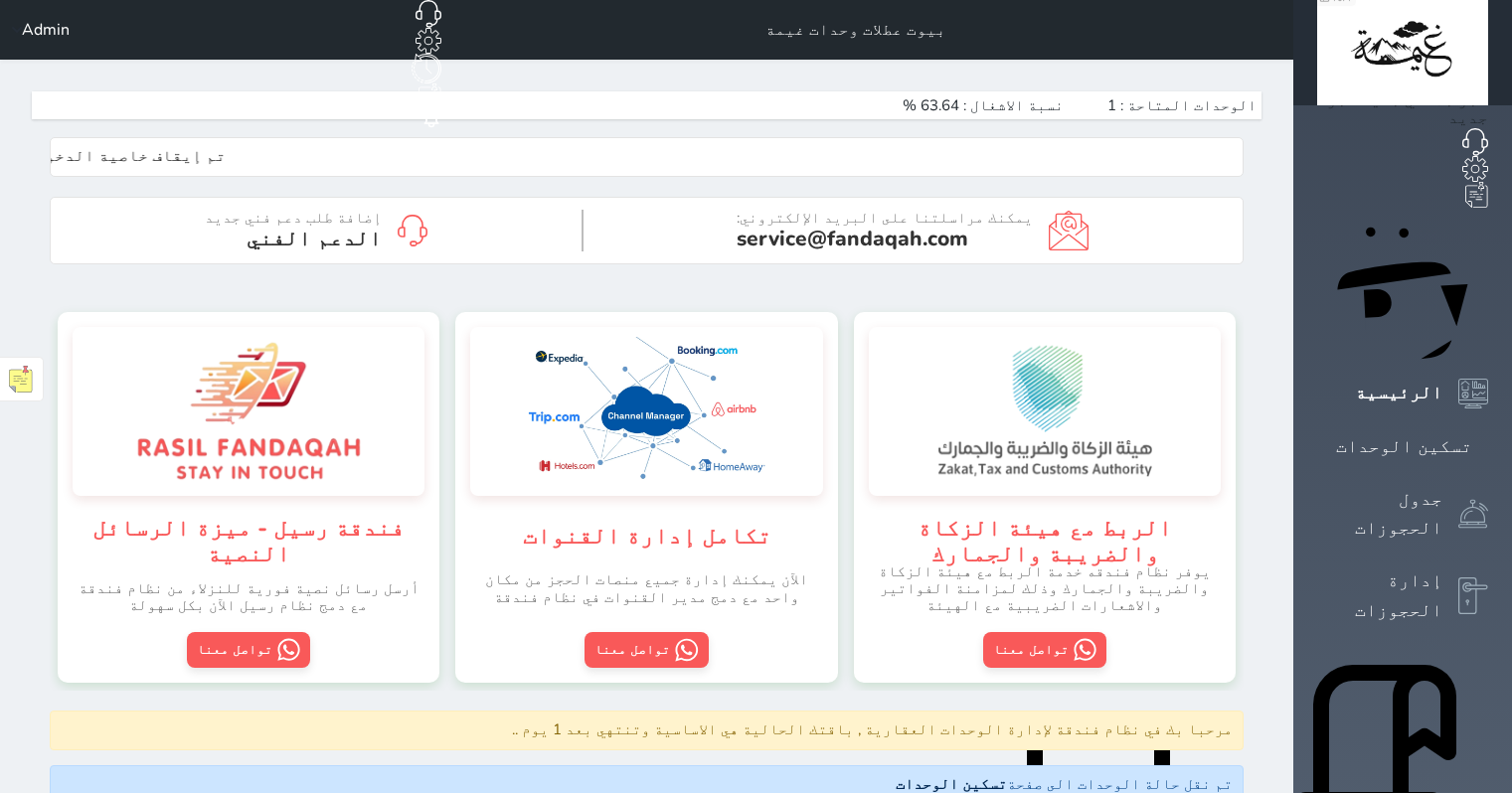 scroll, scrollTop: 0, scrollLeft: 0, axis: both 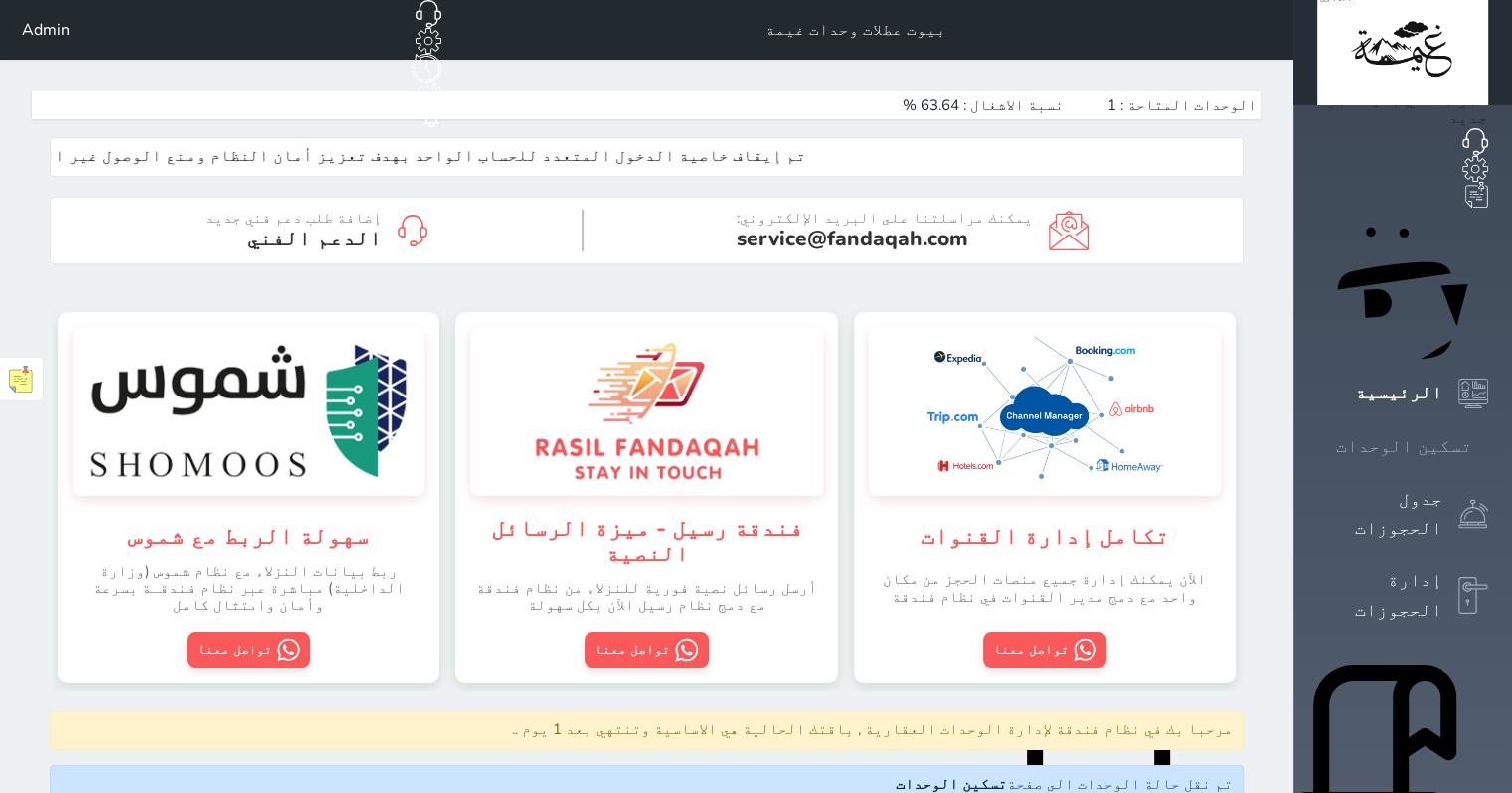 click at bounding box center [1488, 446] 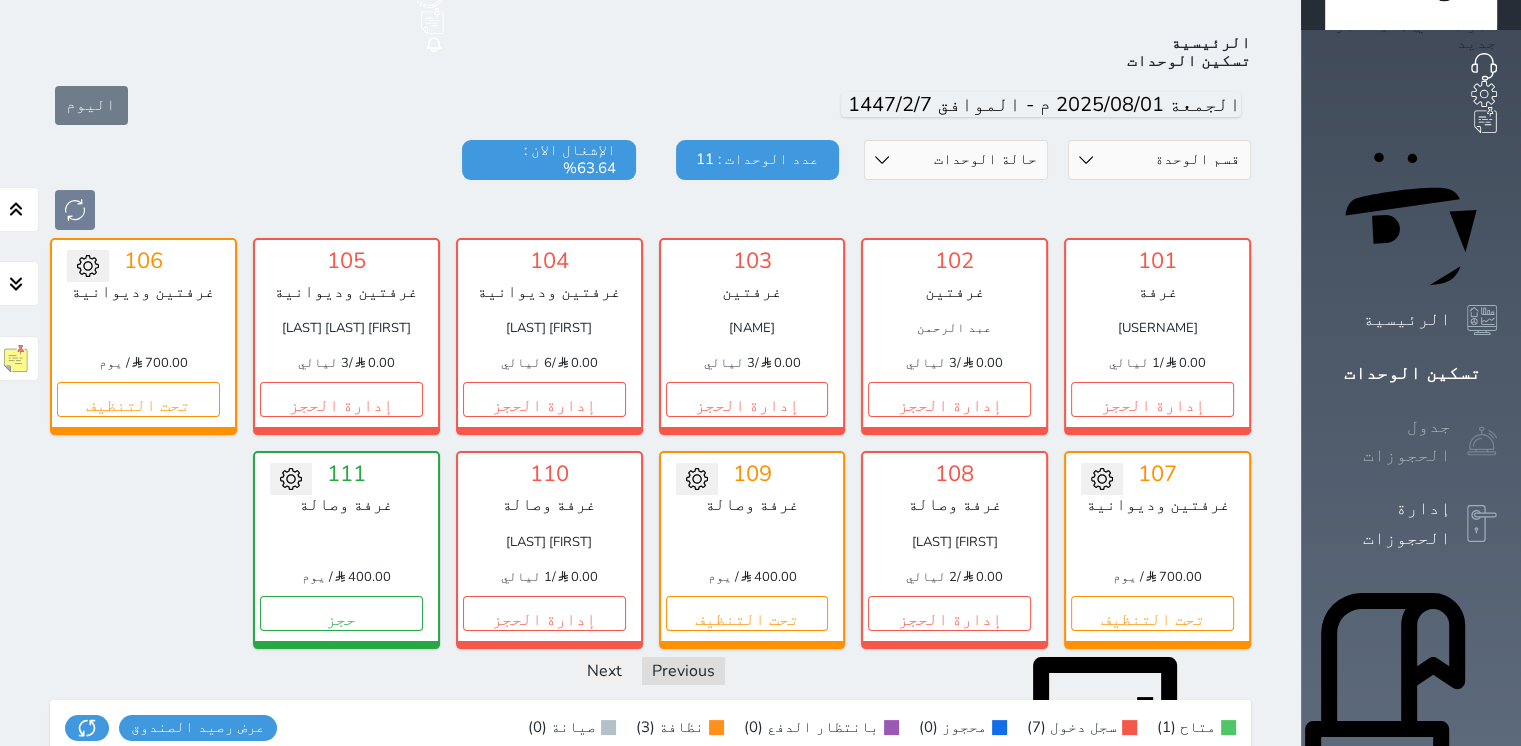 scroll, scrollTop: 78, scrollLeft: 0, axis: vertical 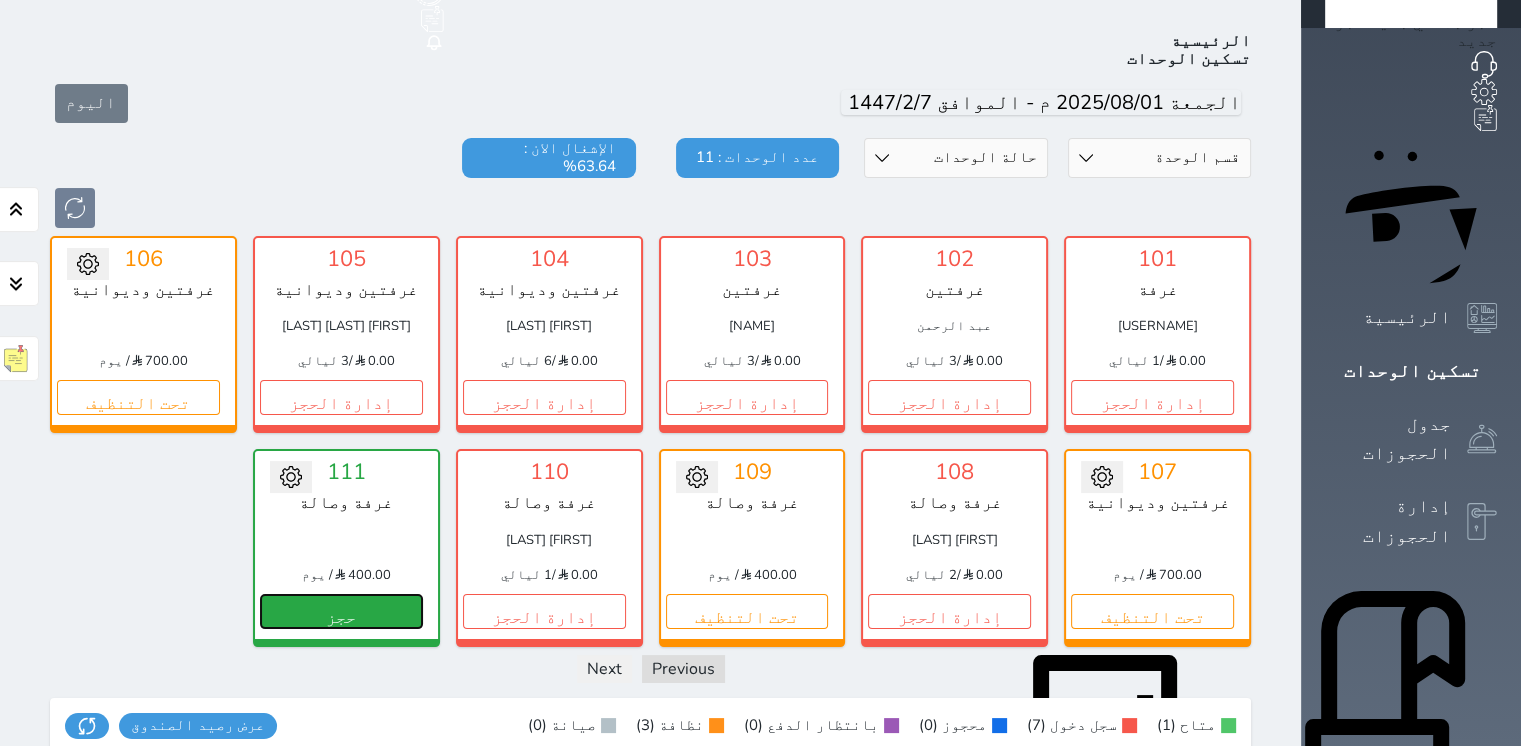 click on "حجز" at bounding box center (341, 611) 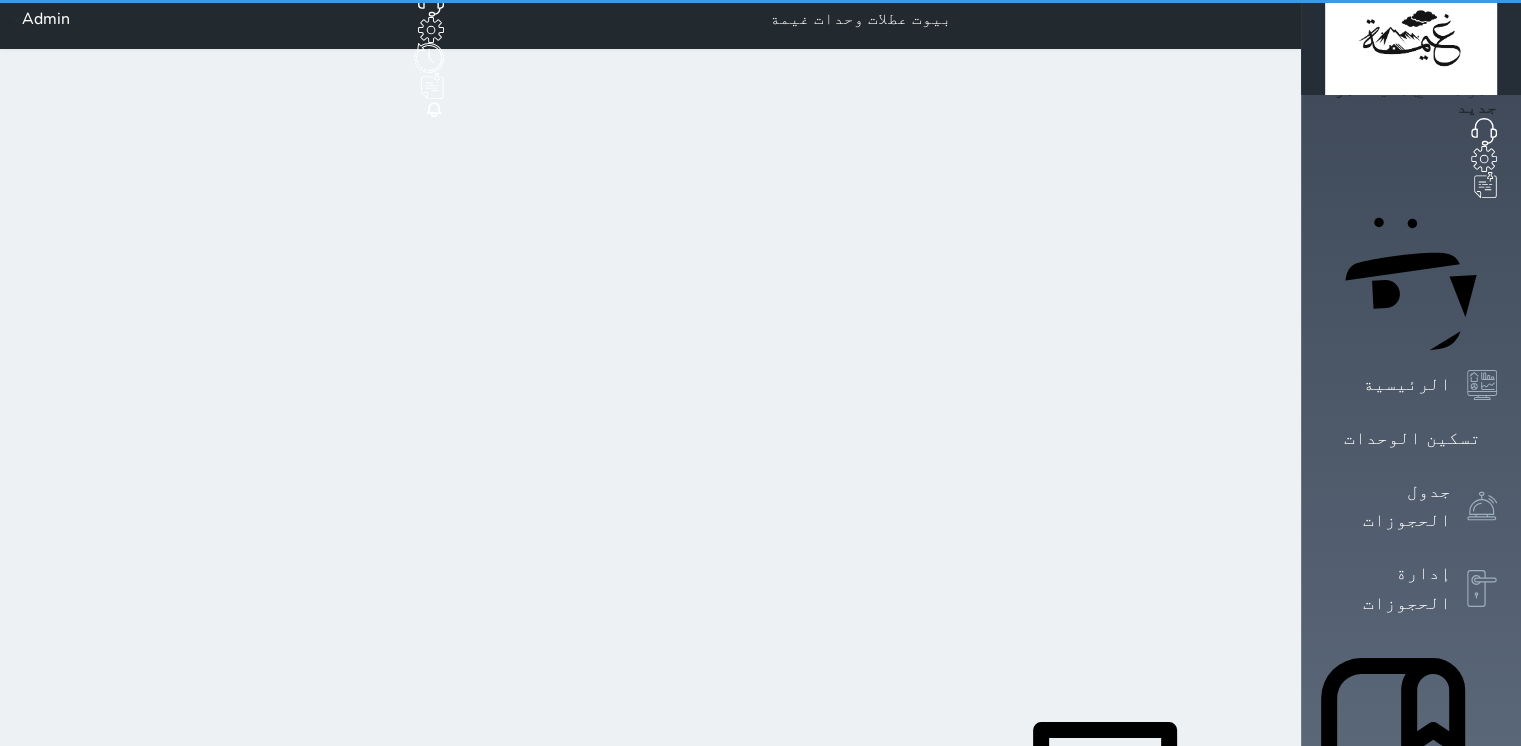 scroll, scrollTop: 0, scrollLeft: 0, axis: both 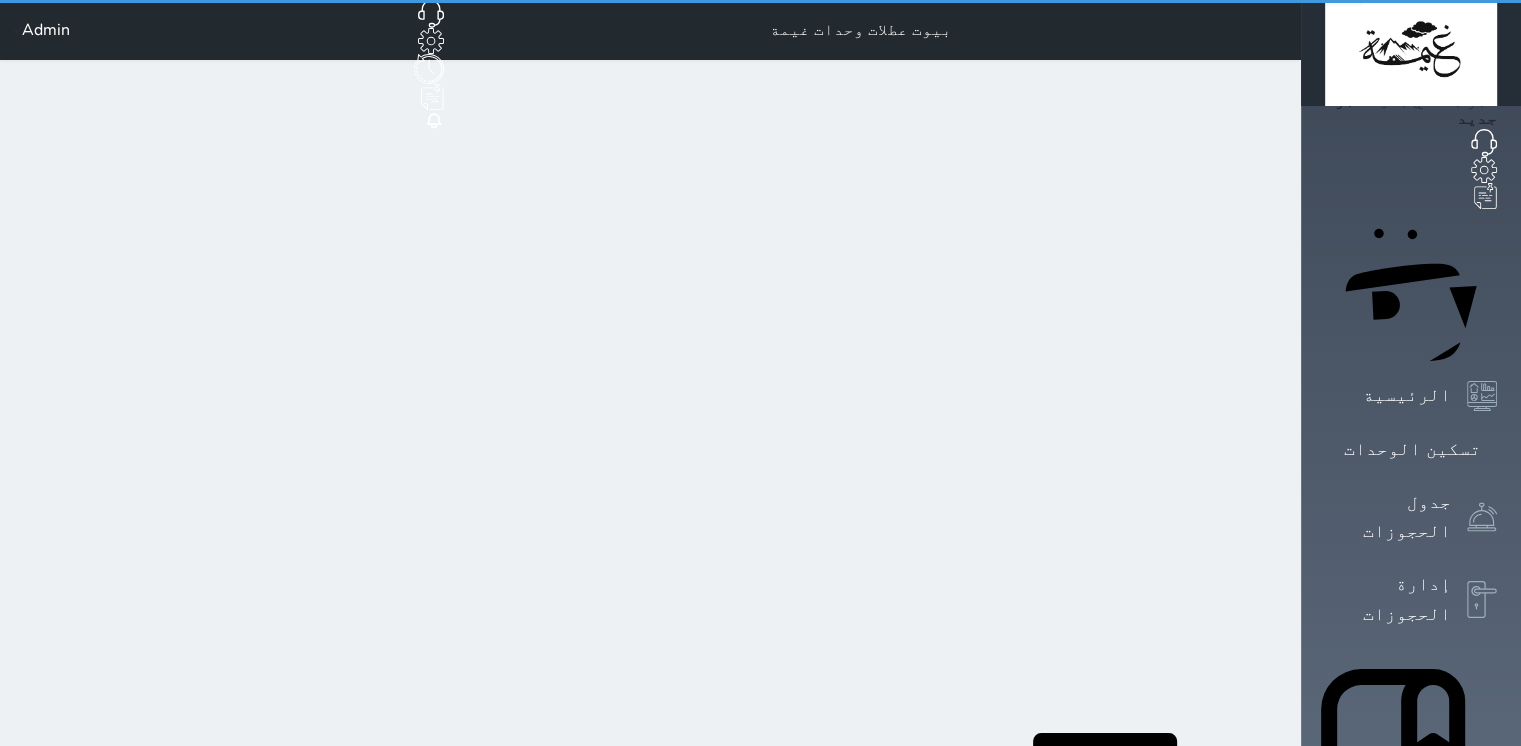 select on "1" 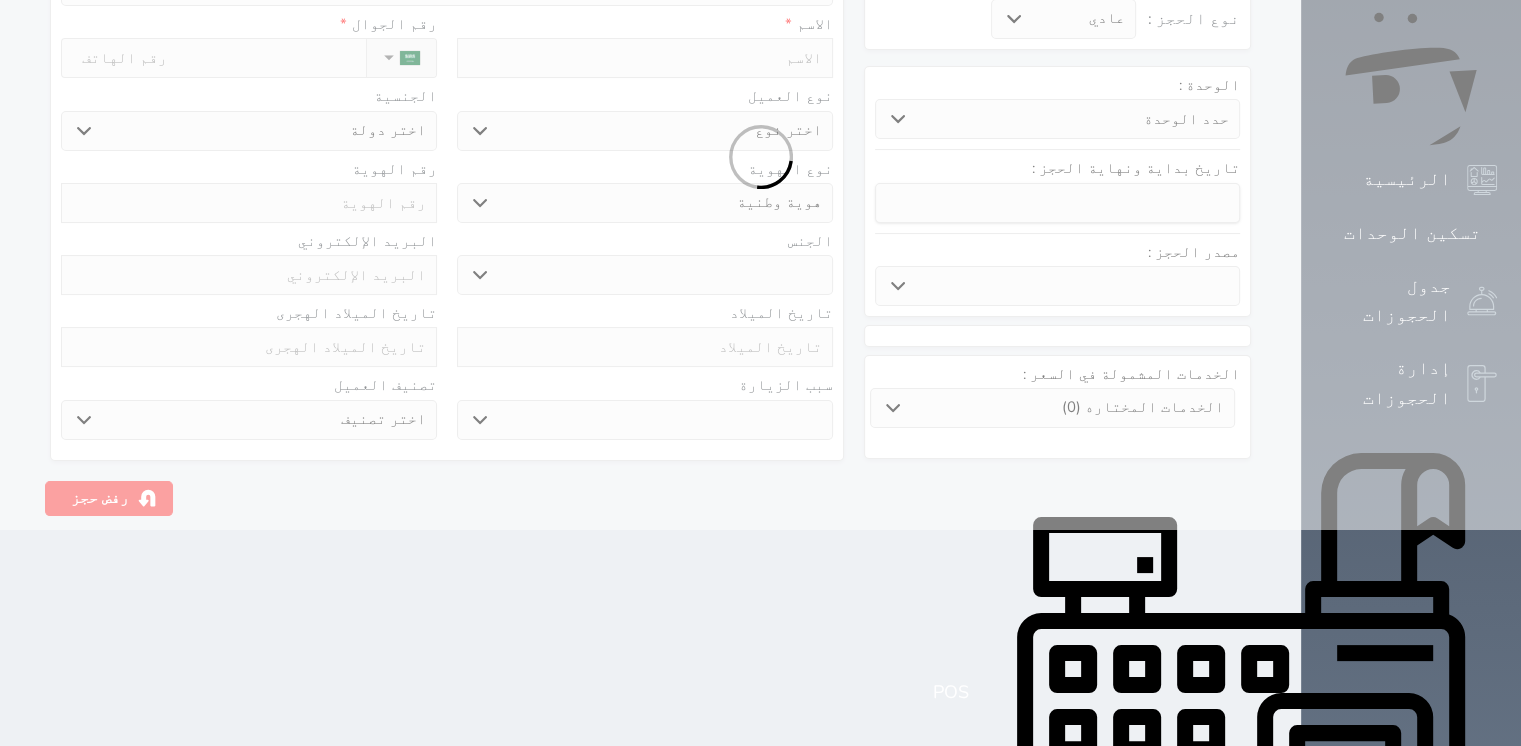 scroll, scrollTop: 440, scrollLeft: 0, axis: vertical 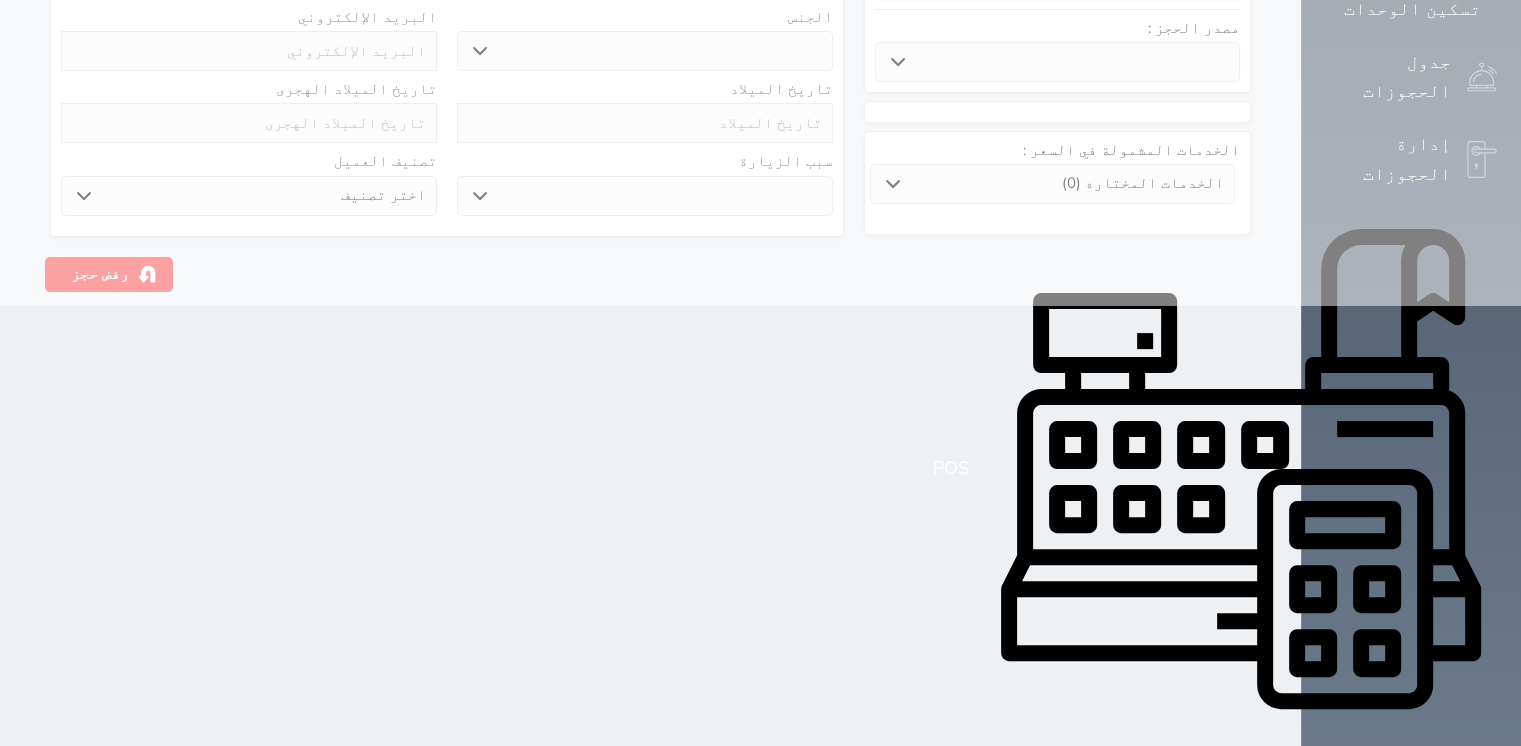 select 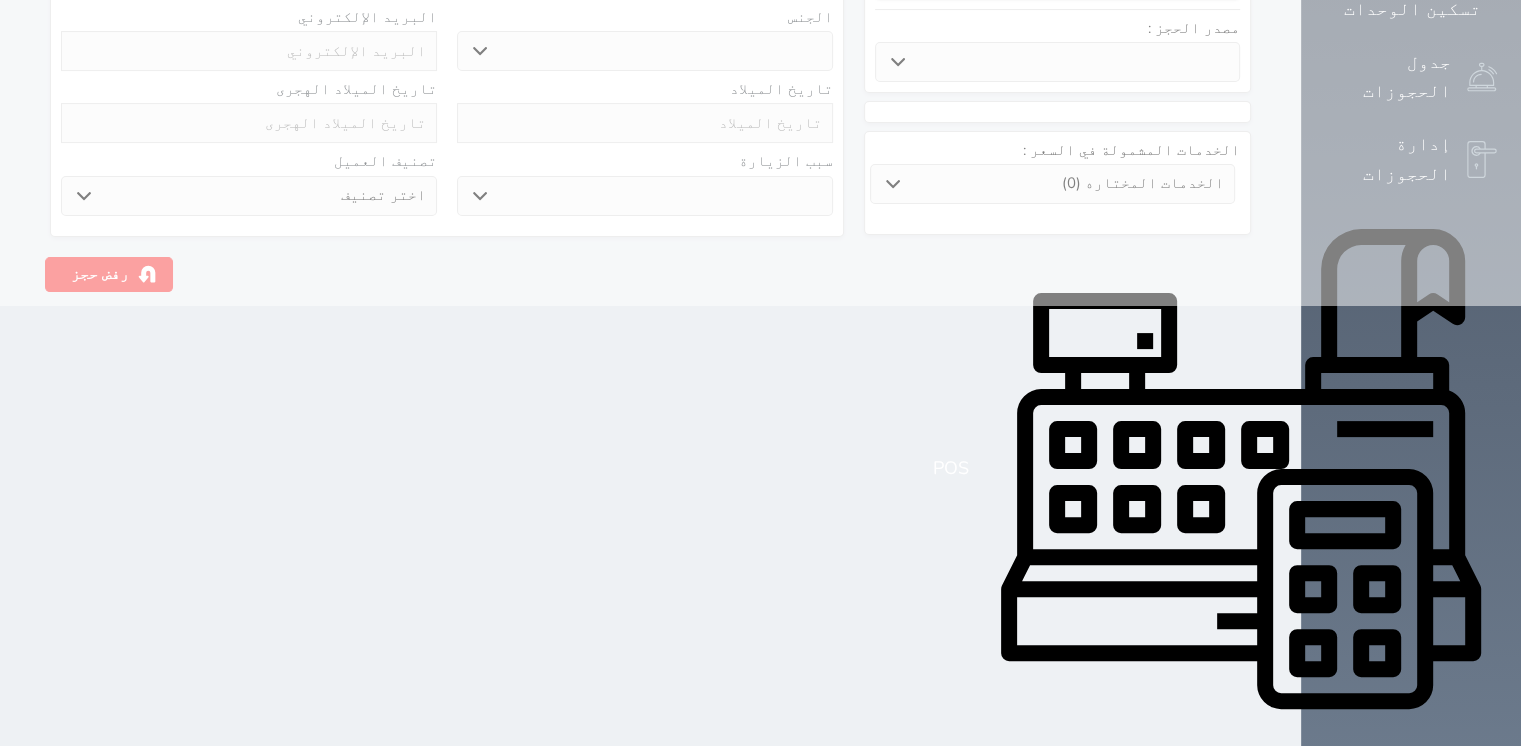 select 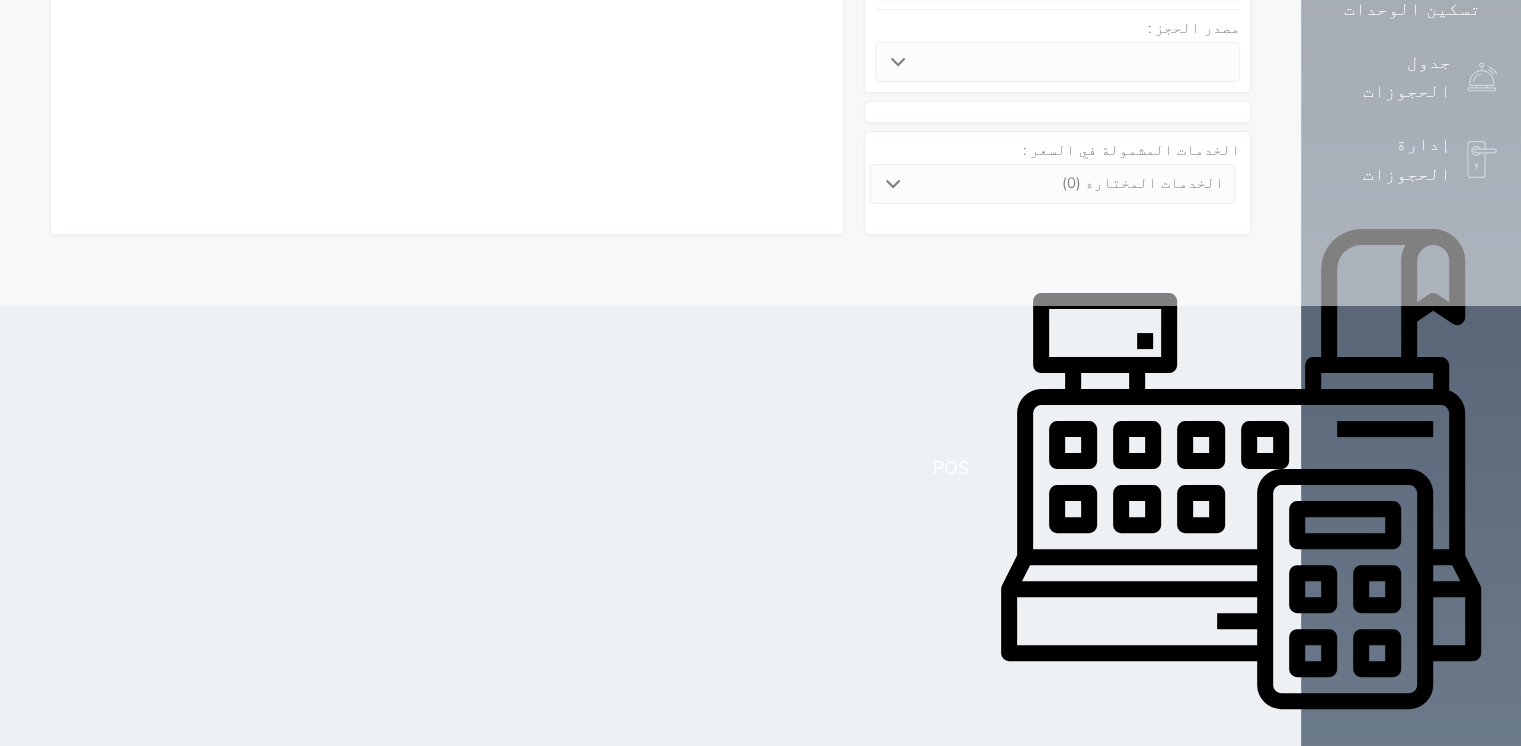 select on "74850" 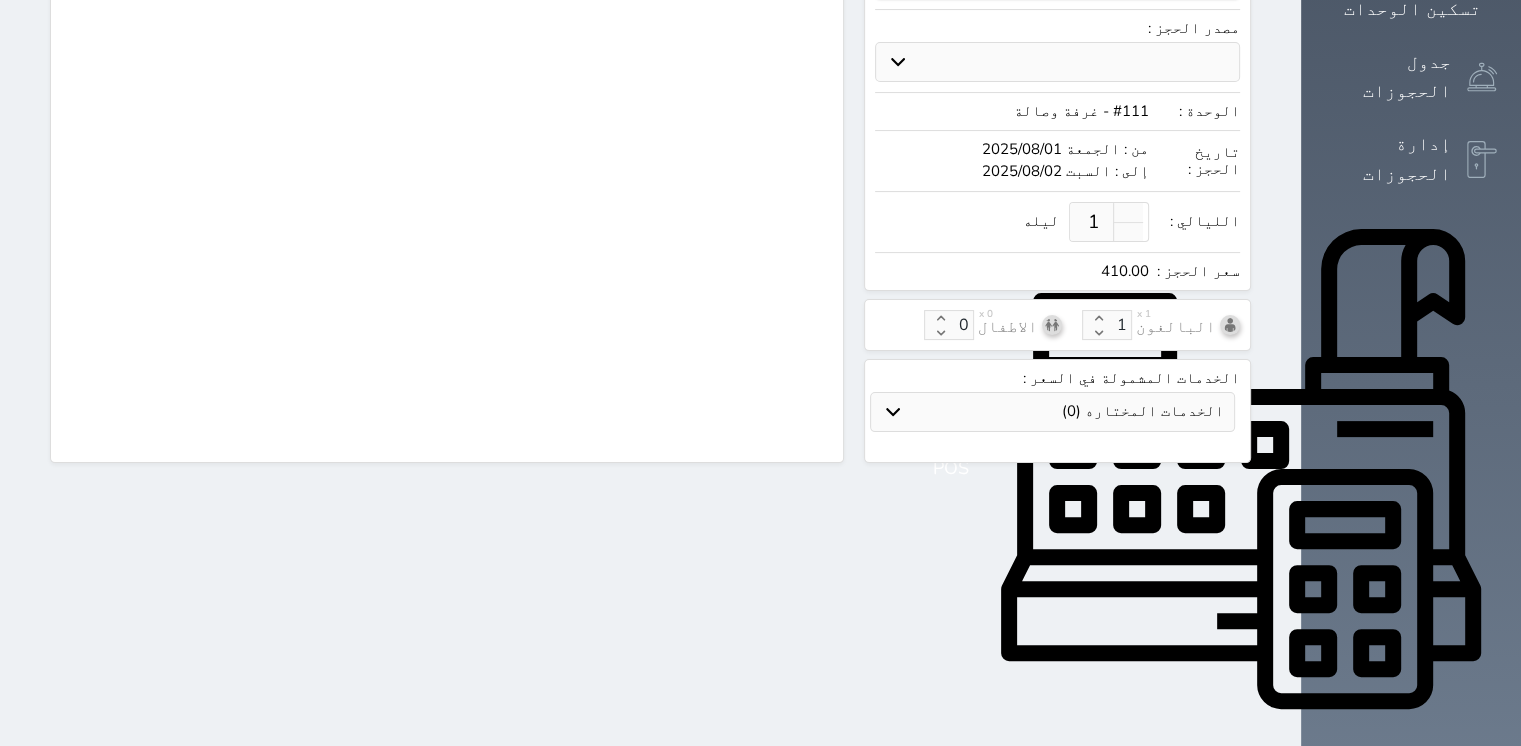 select on "1" 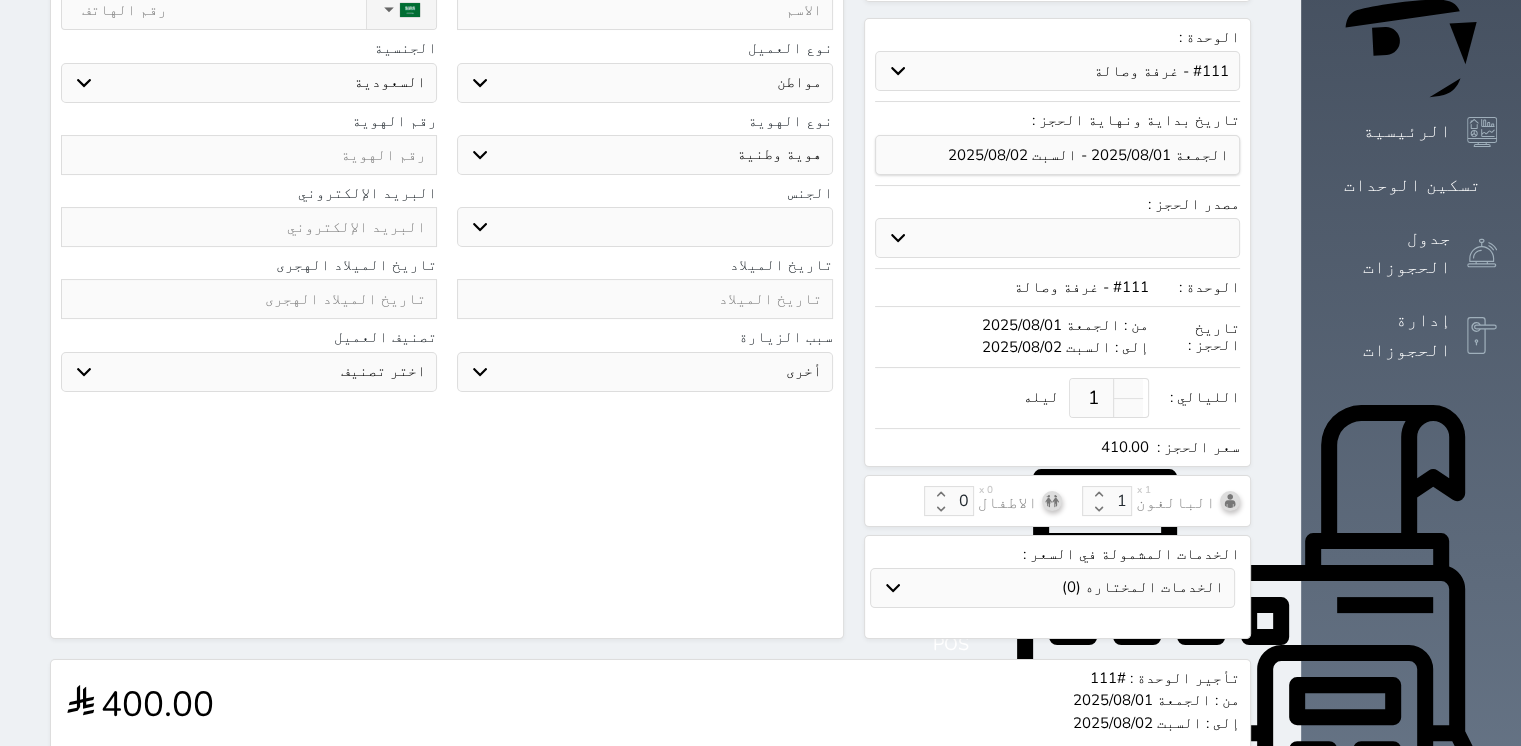 scroll, scrollTop: 440, scrollLeft: 0, axis: vertical 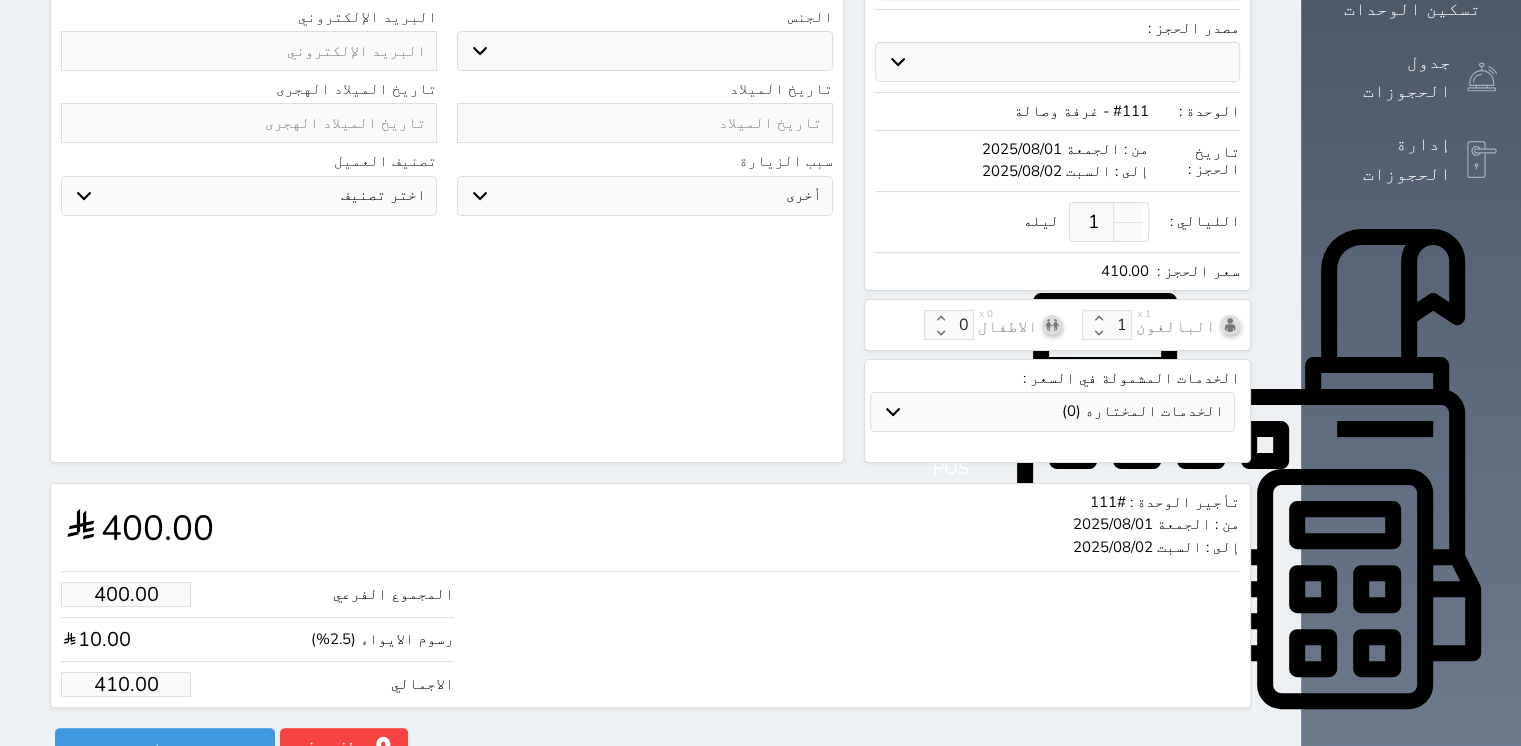 select 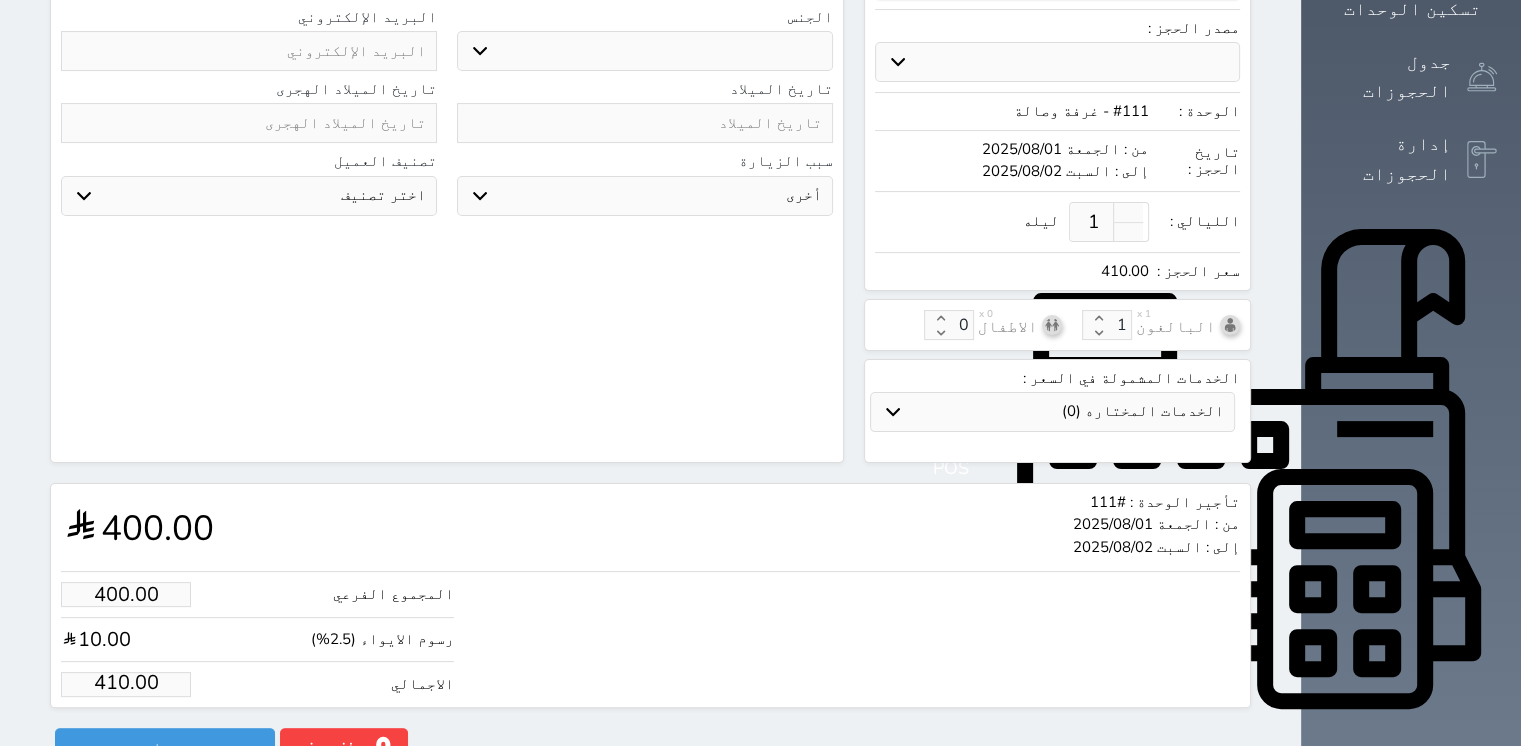 scroll, scrollTop: 0, scrollLeft: 0, axis: both 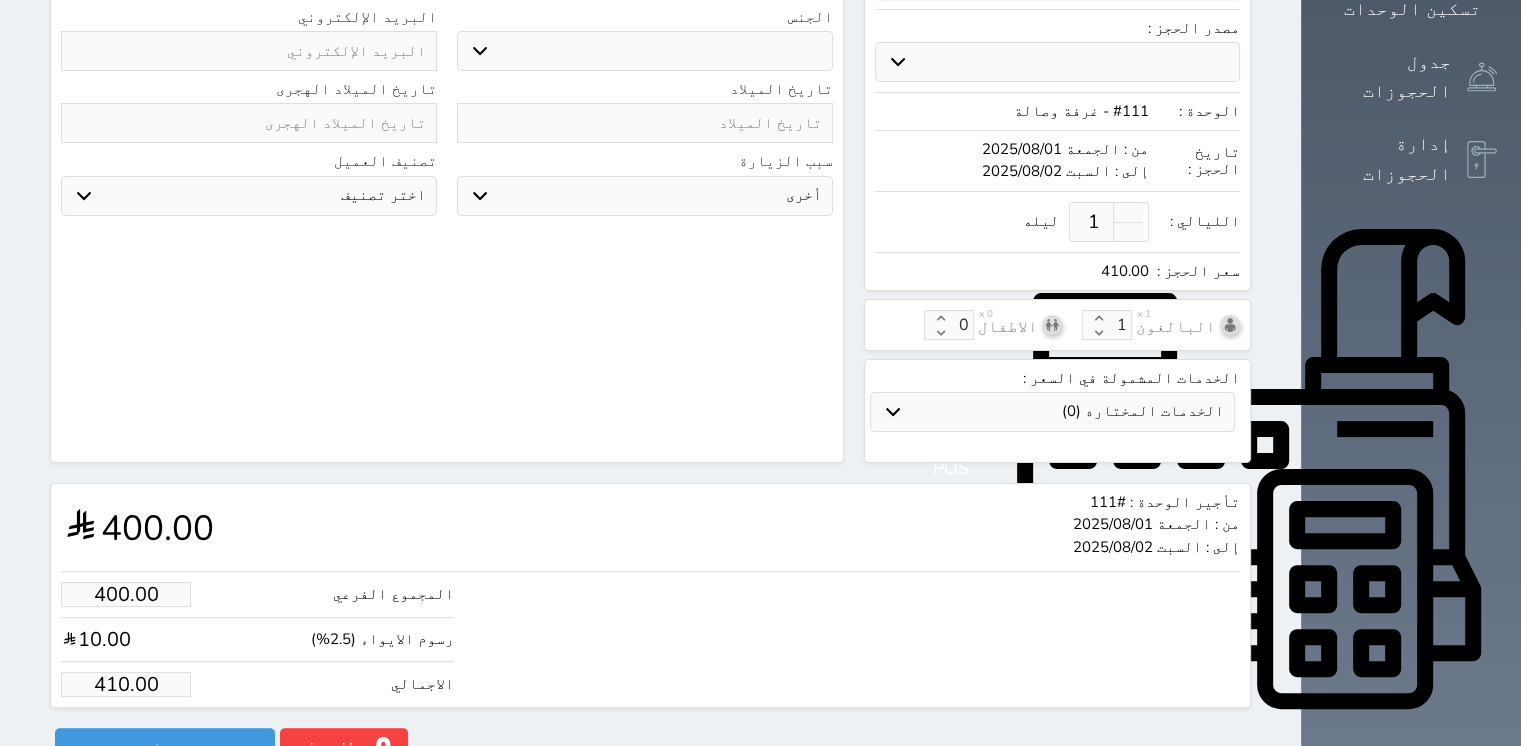 drag, startPoint x: 122, startPoint y: 650, endPoint x: 67, endPoint y: 649, distance: 55.00909 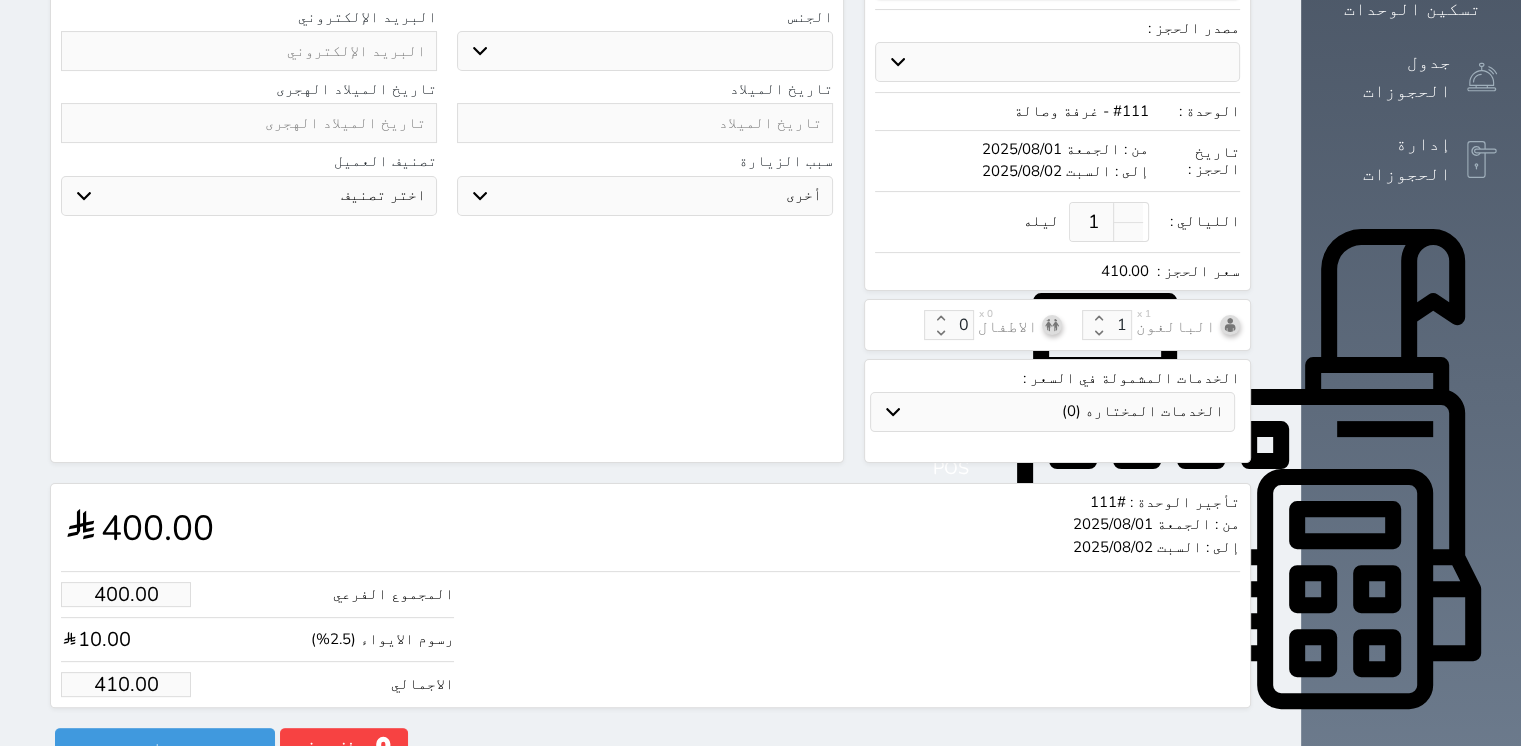 type on "7.80" 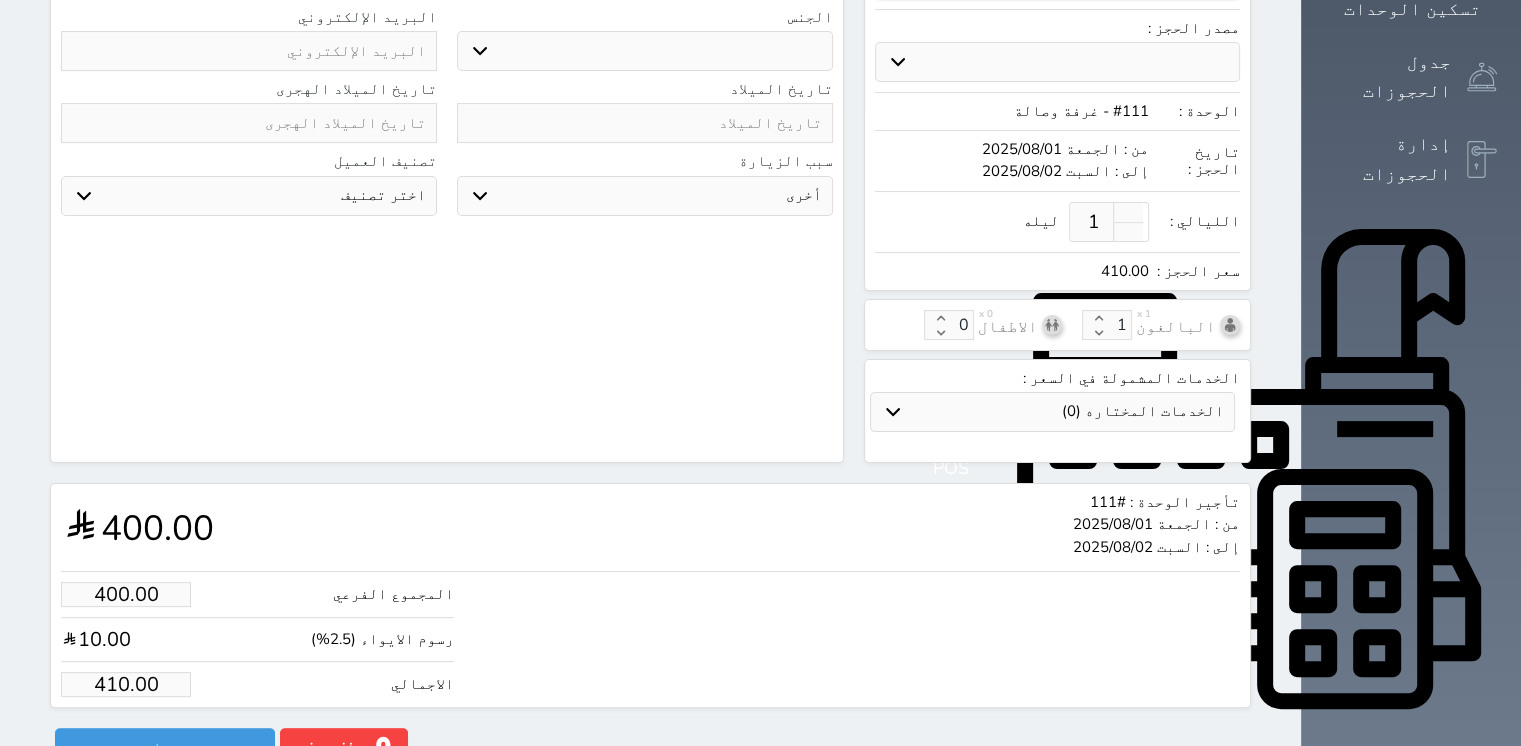 type on "8" 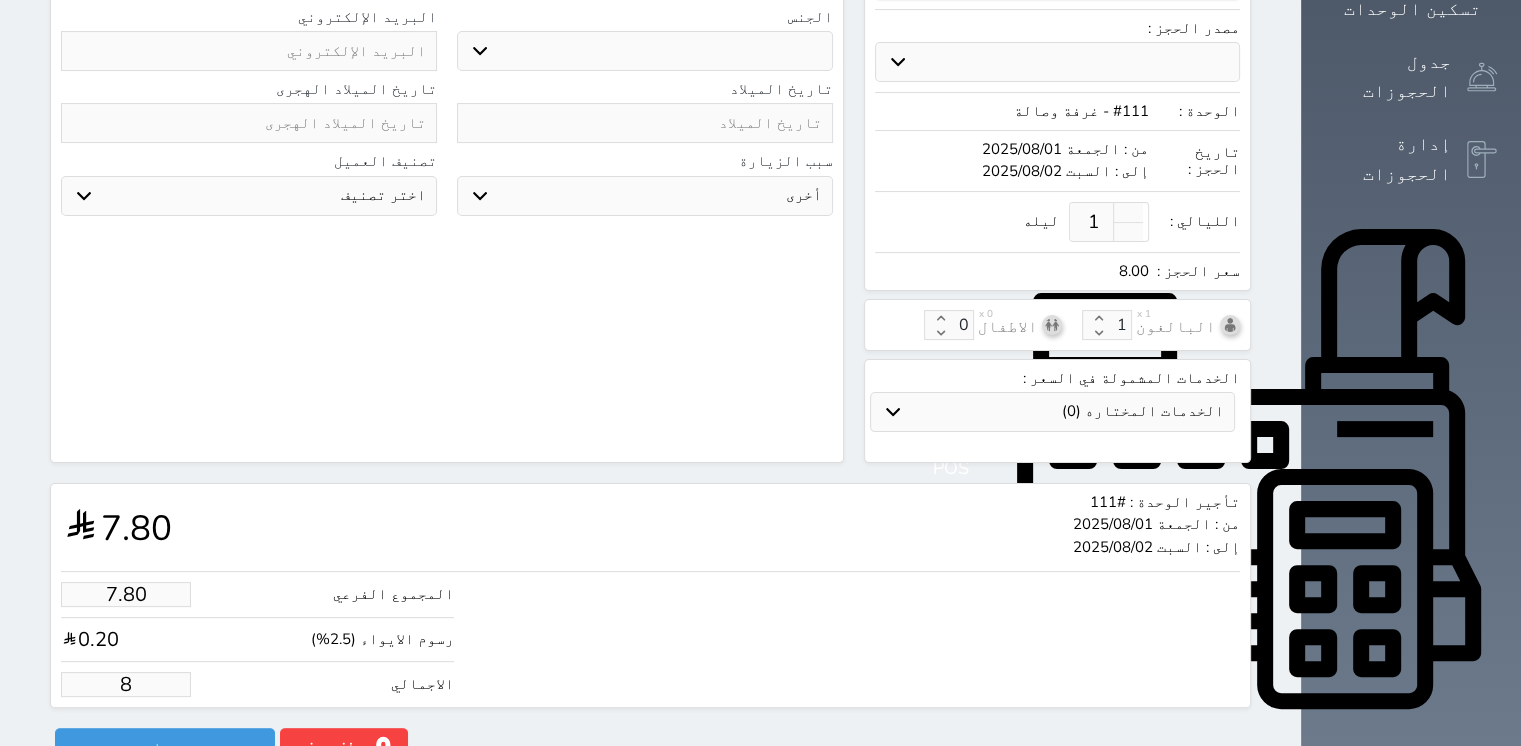 type on "78.05" 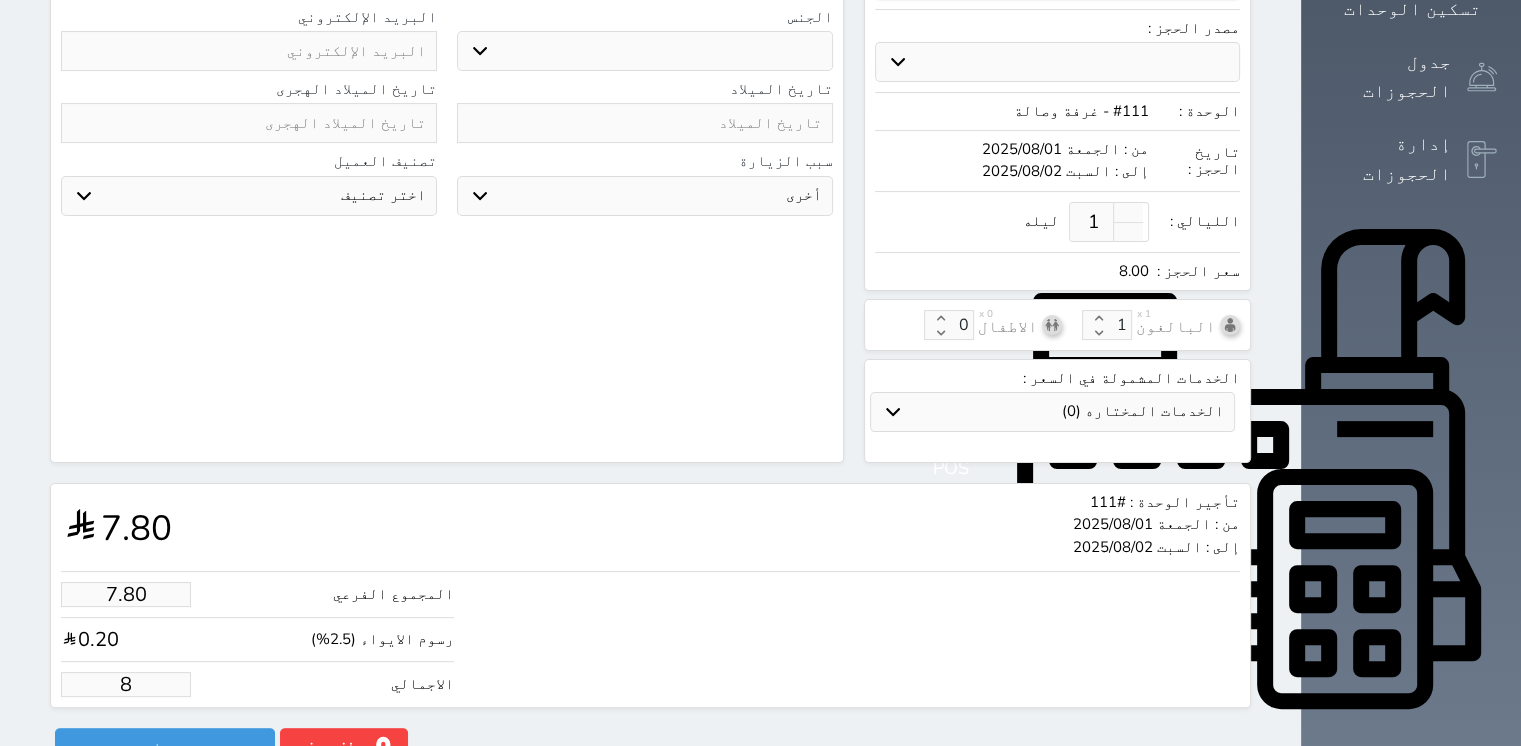 type on "80" 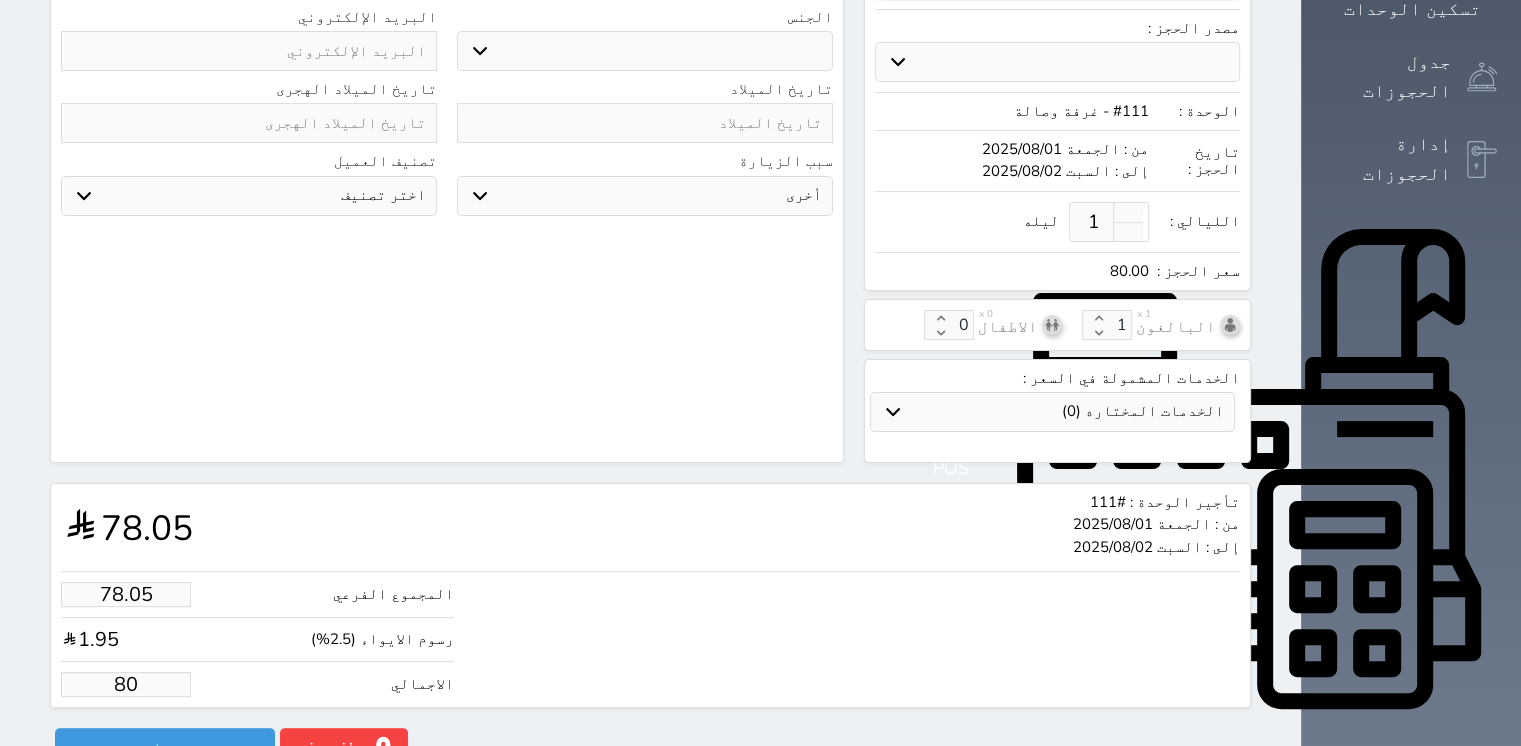 type on "780.49" 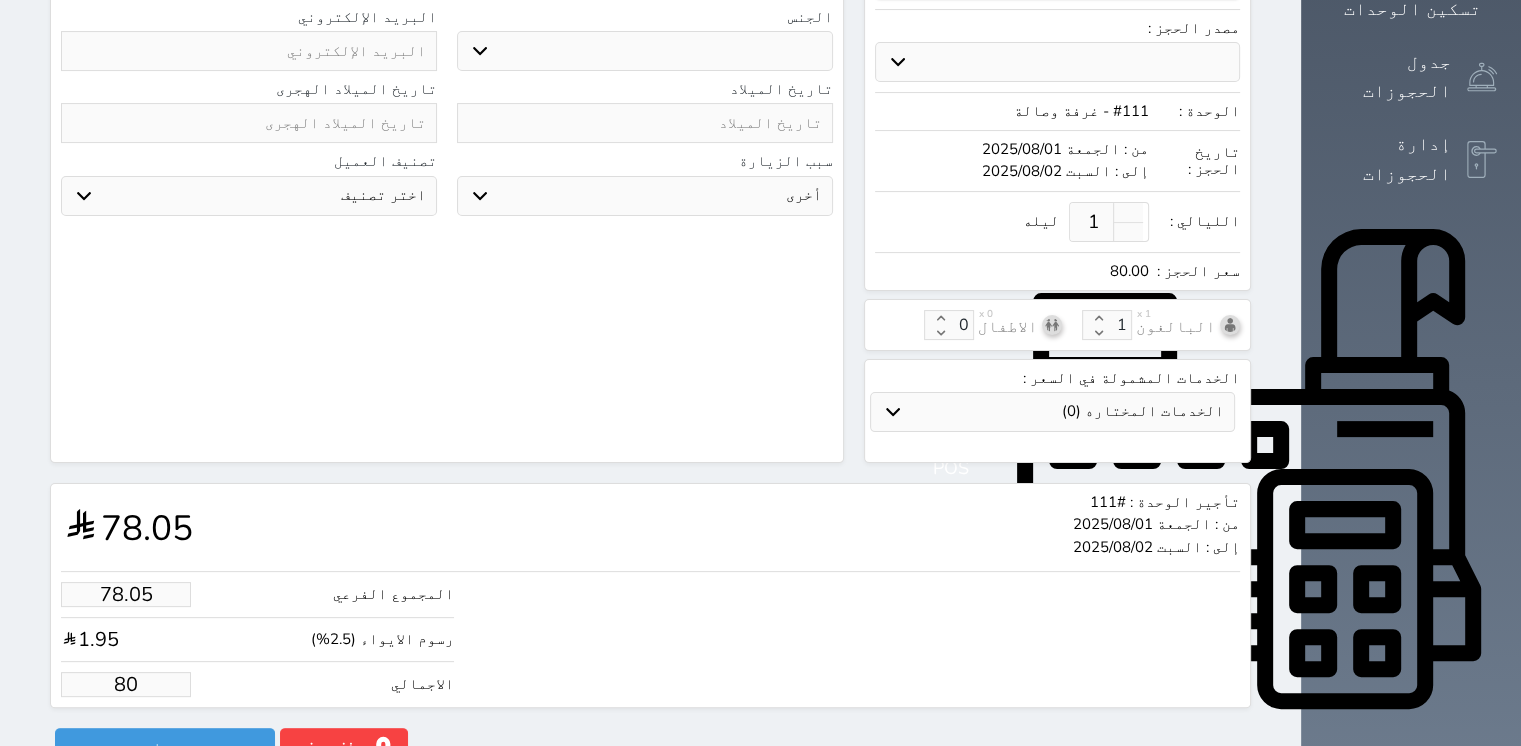 type on "800" 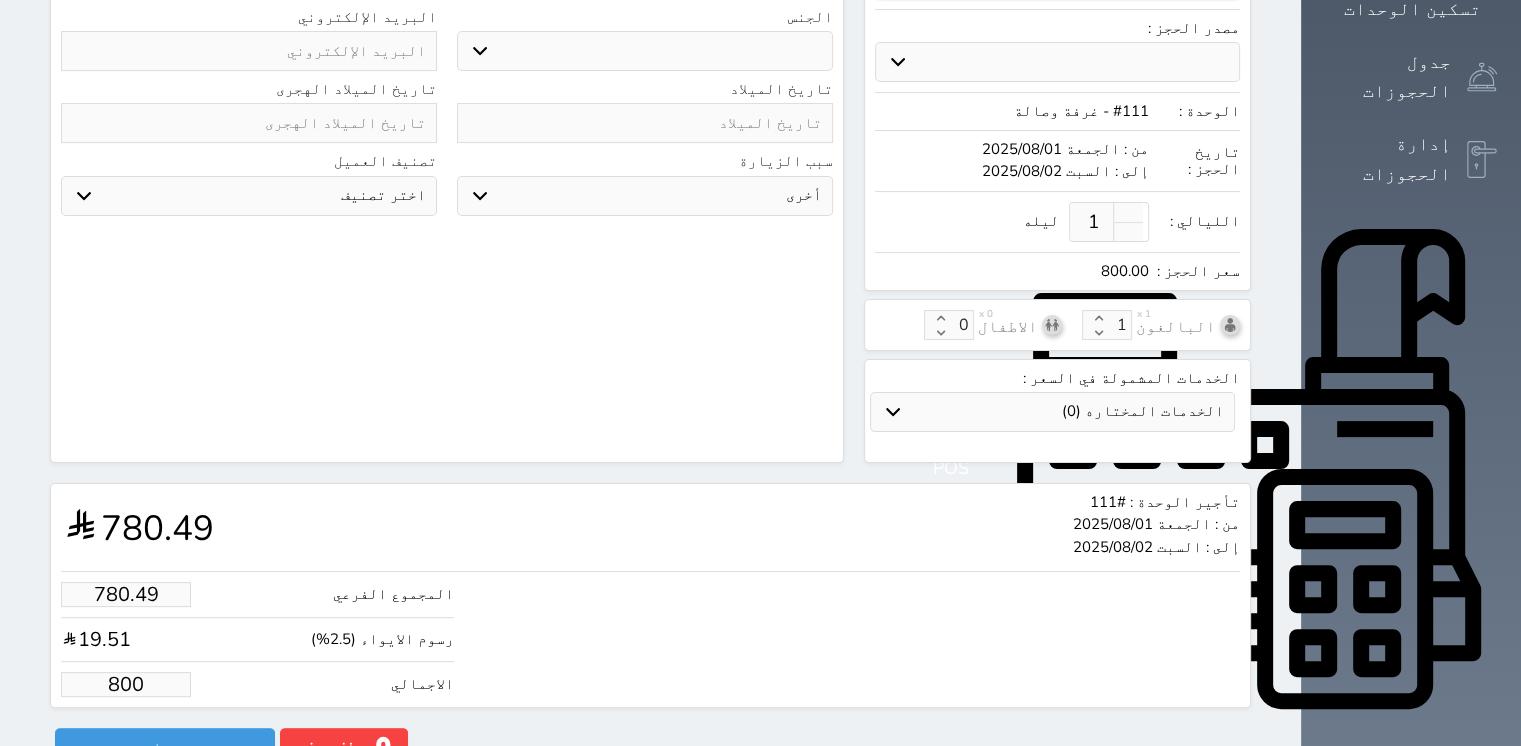 type on "78.05" 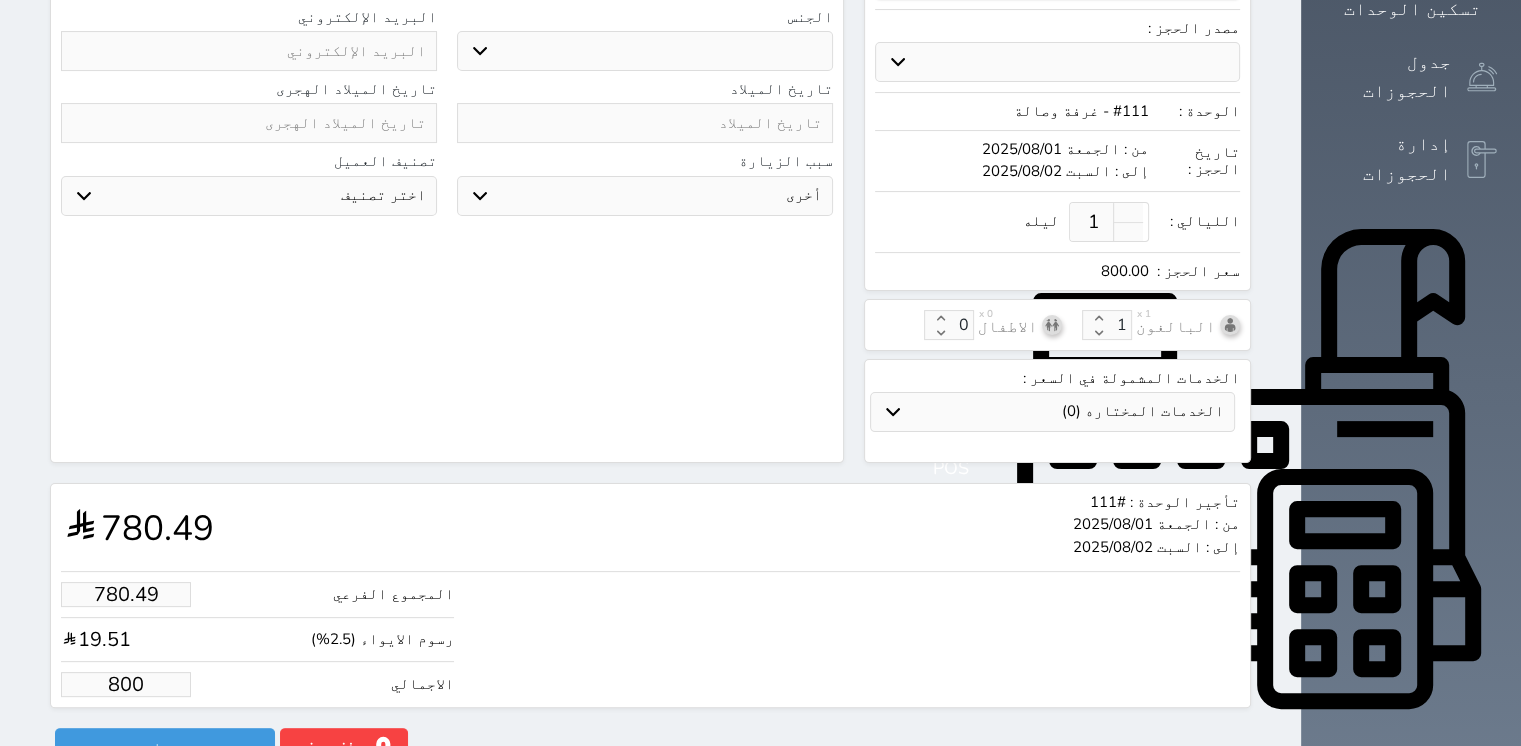 type on "80" 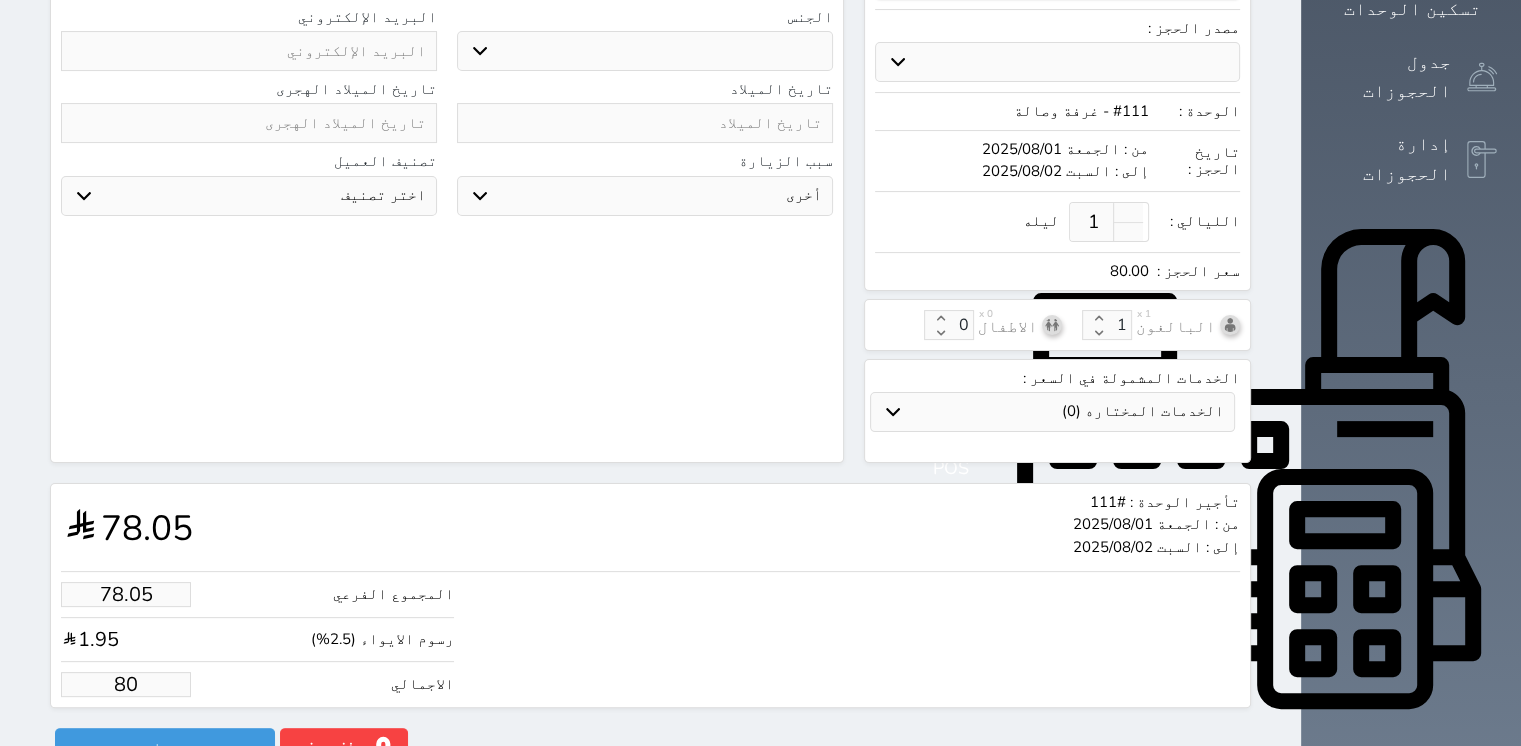 type on "7.80" 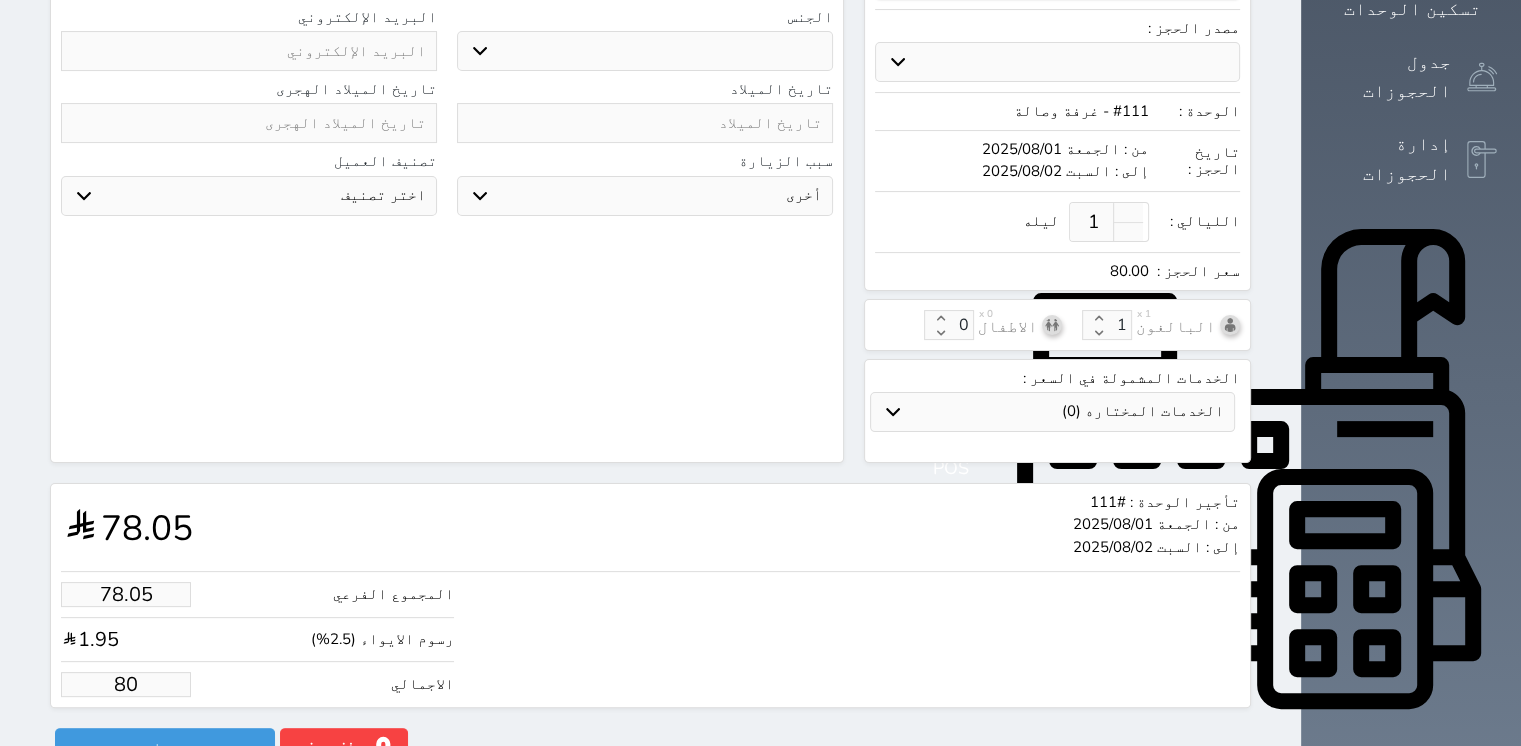 type on "8" 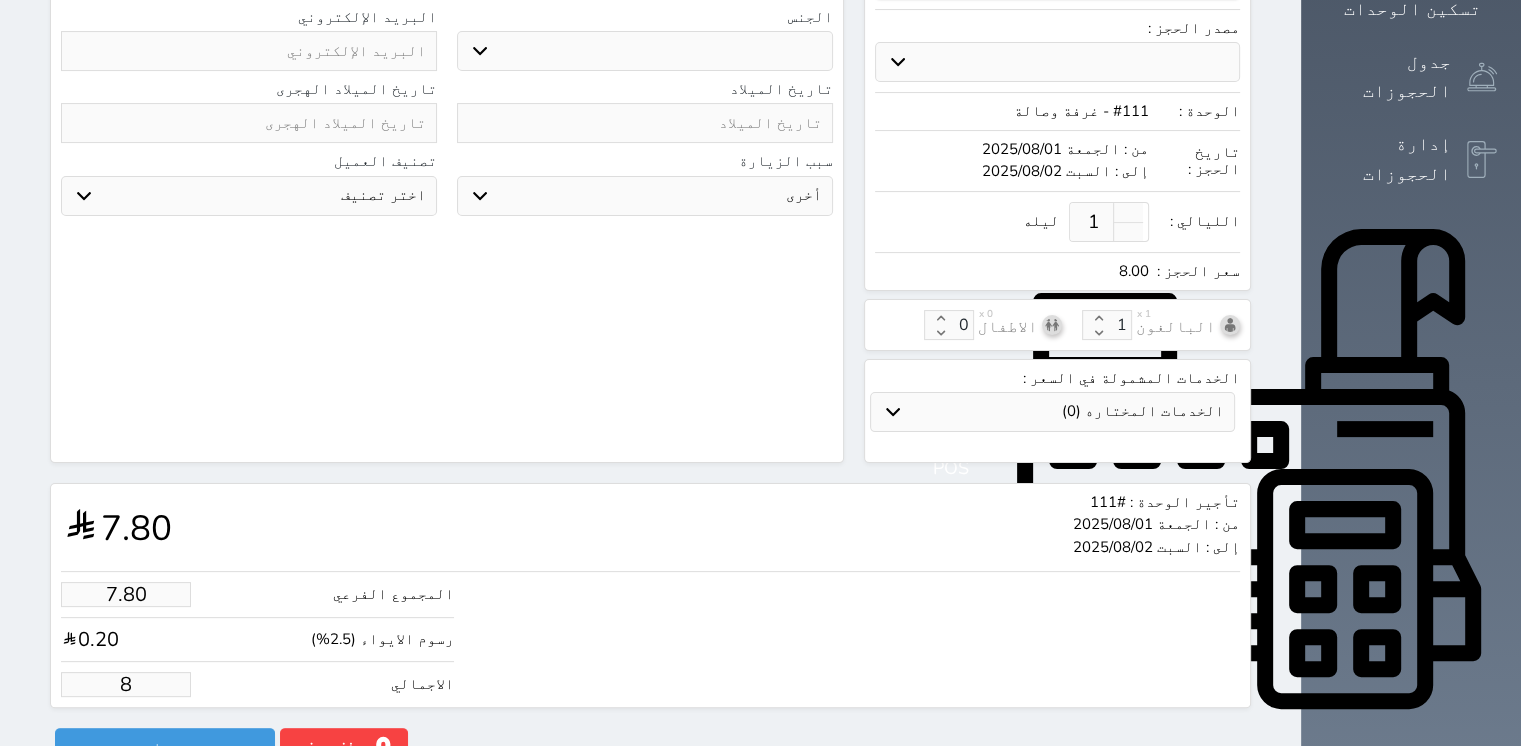 type on "1.00" 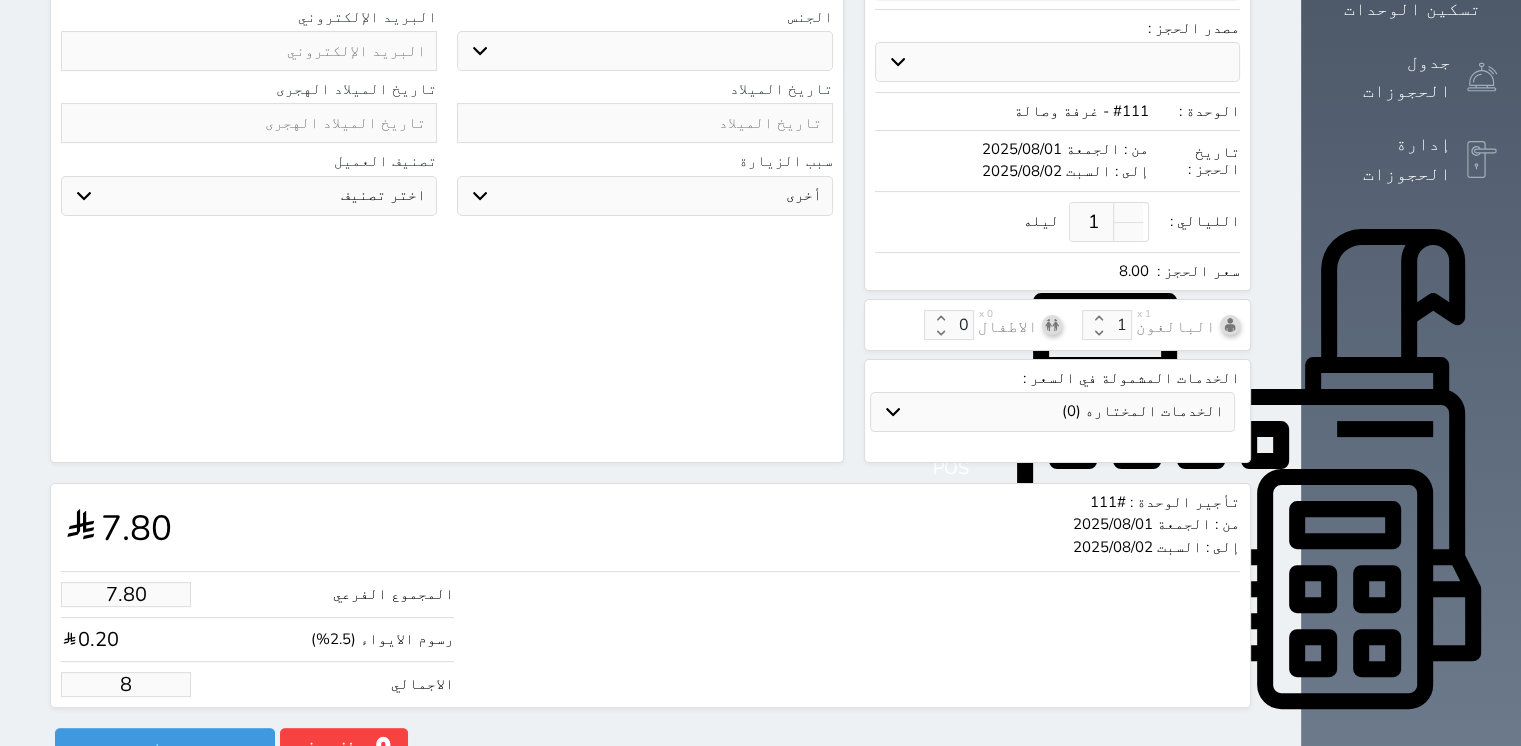 type on "1.025" 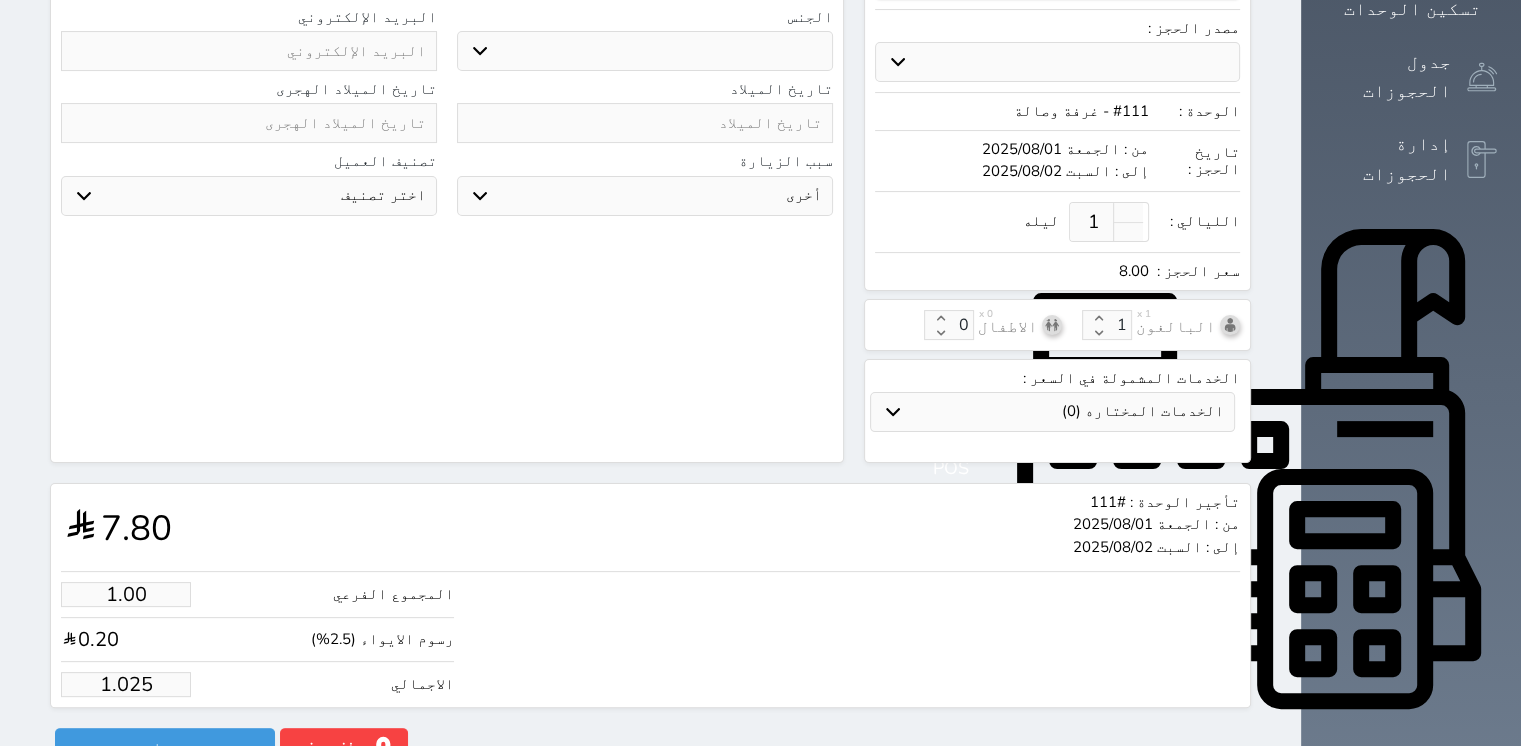 select 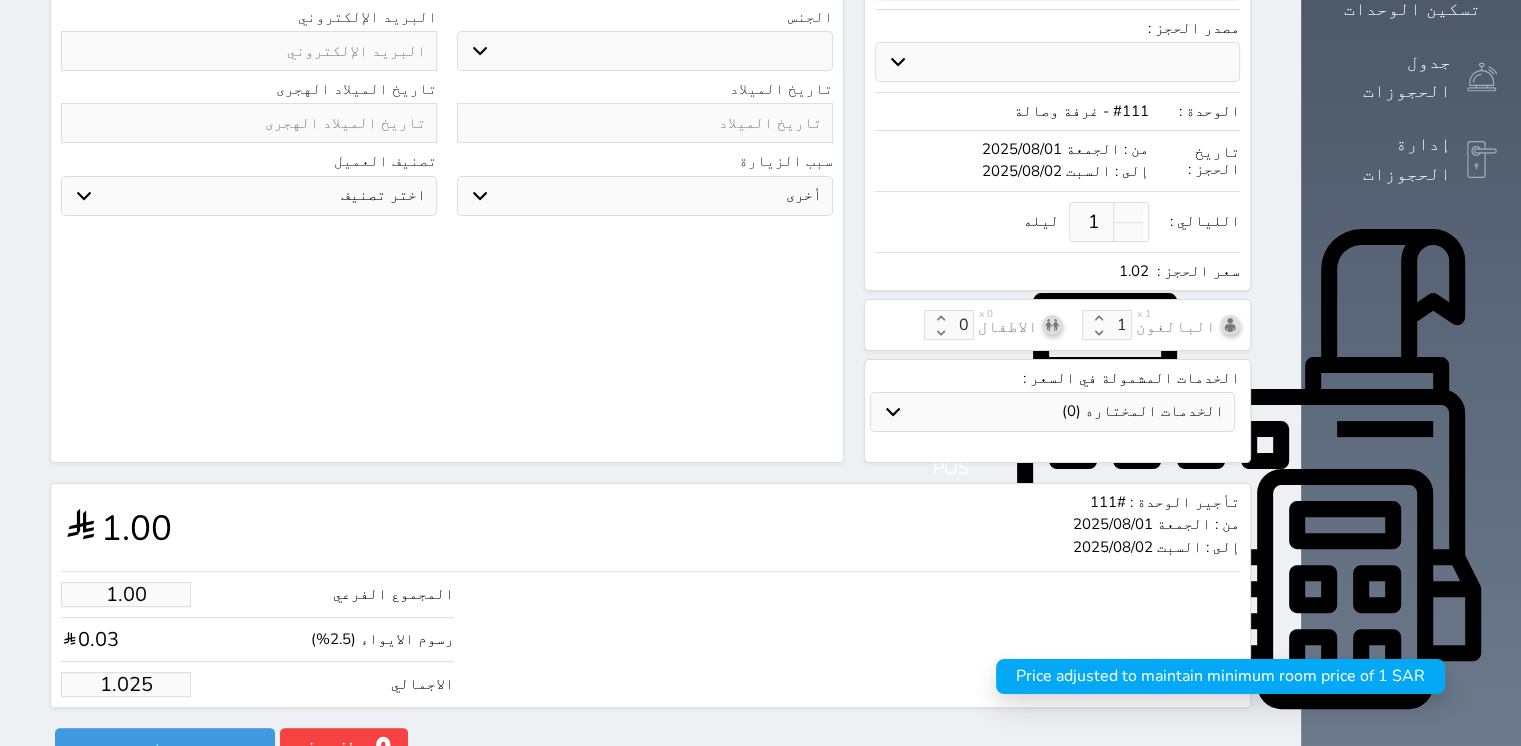 type on "1.0257" 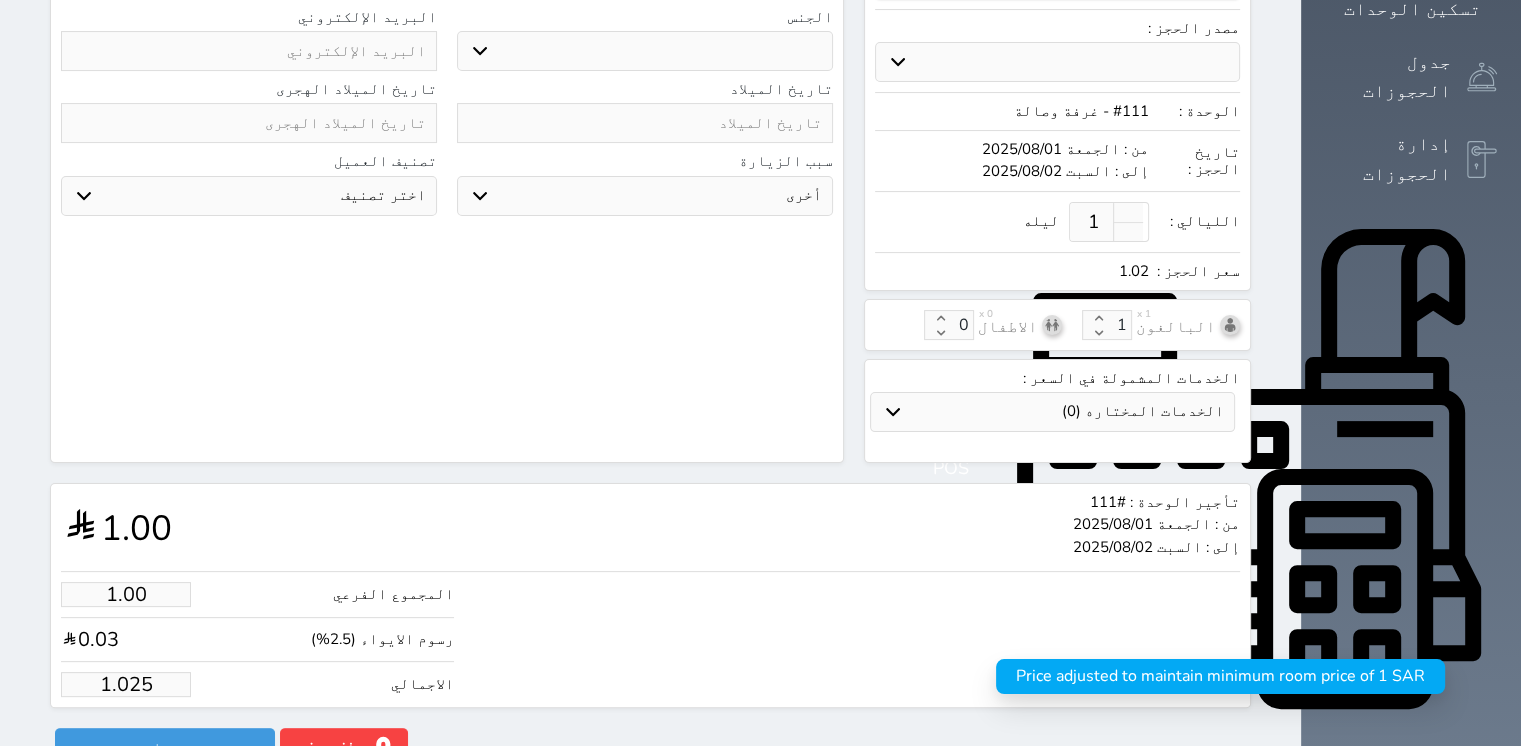 select 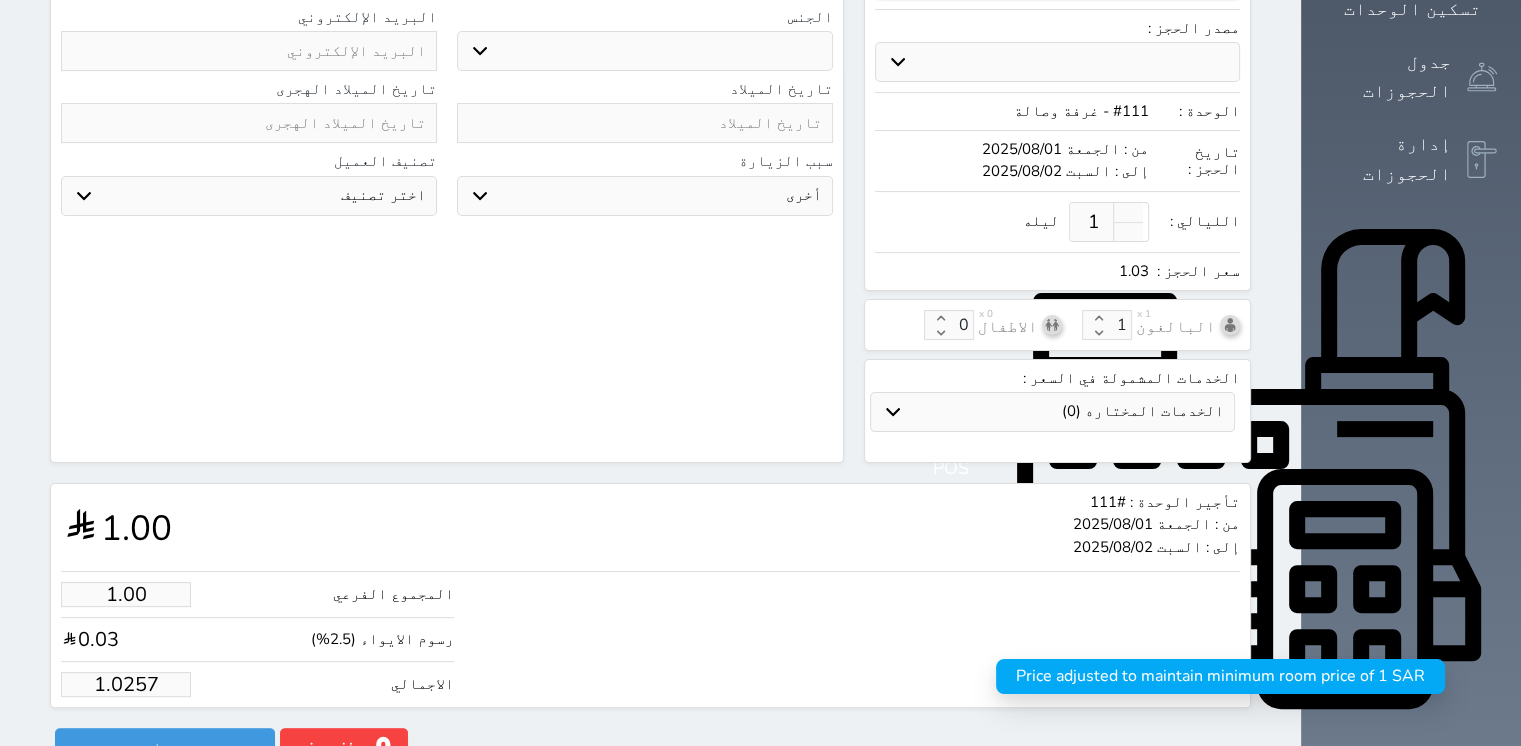 type on "1.025" 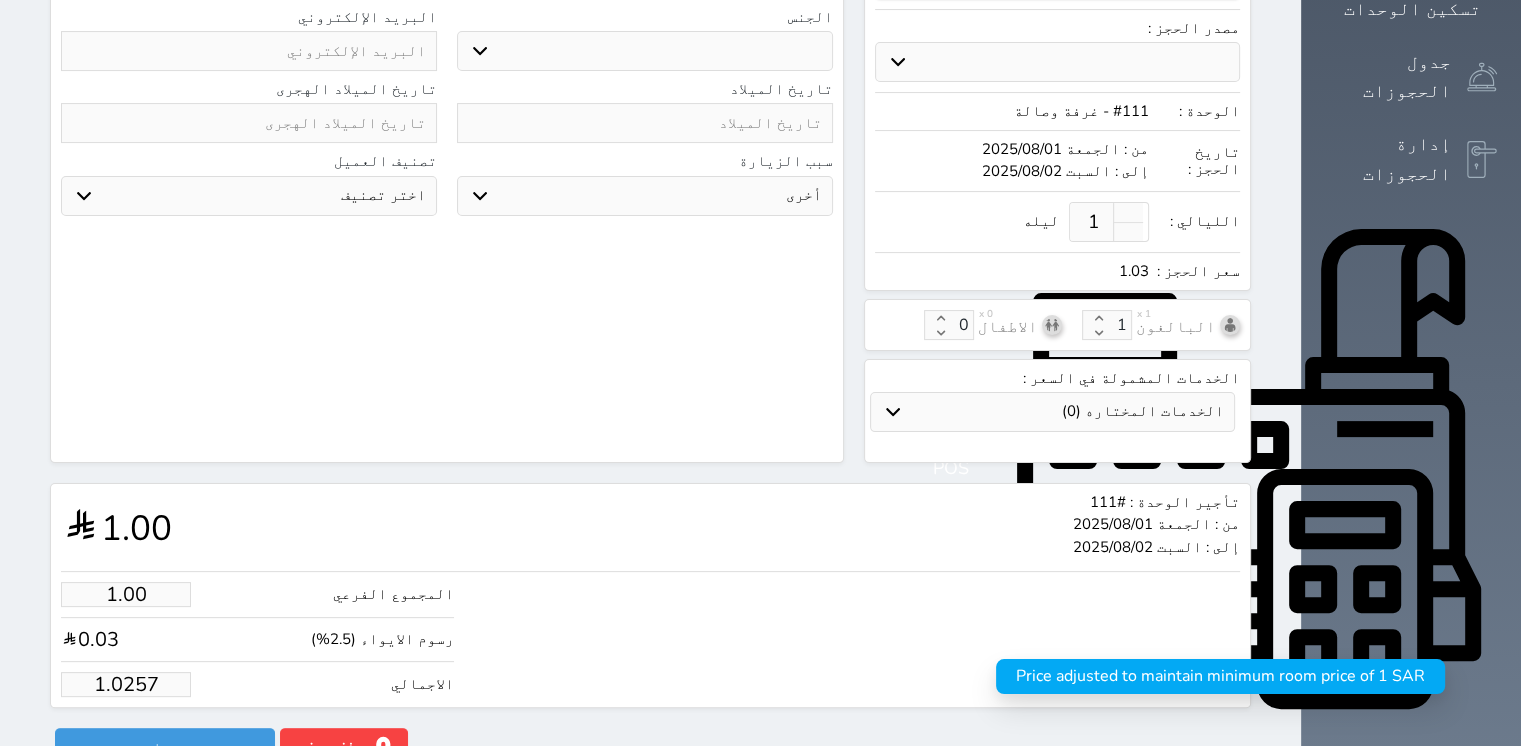 select 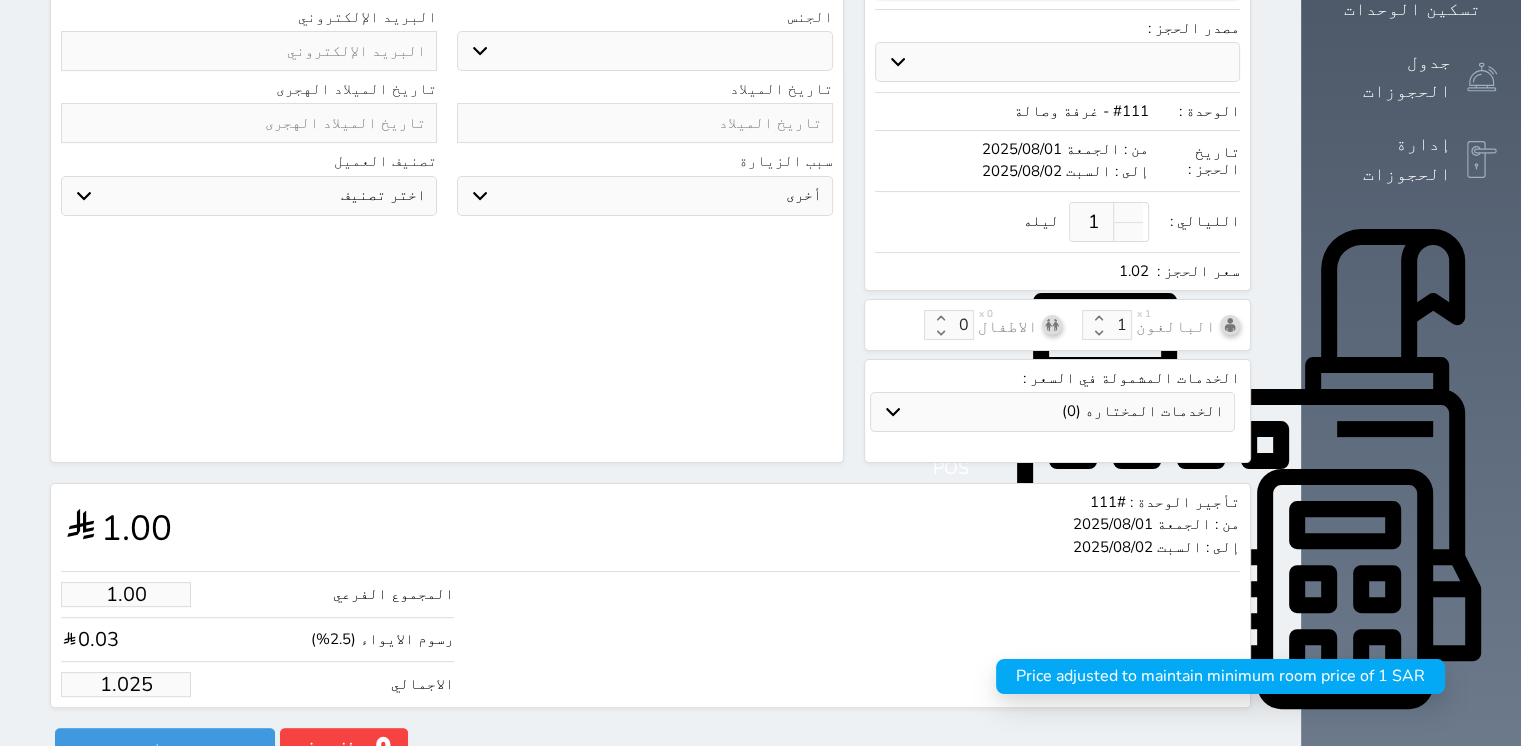 type on "1.02" 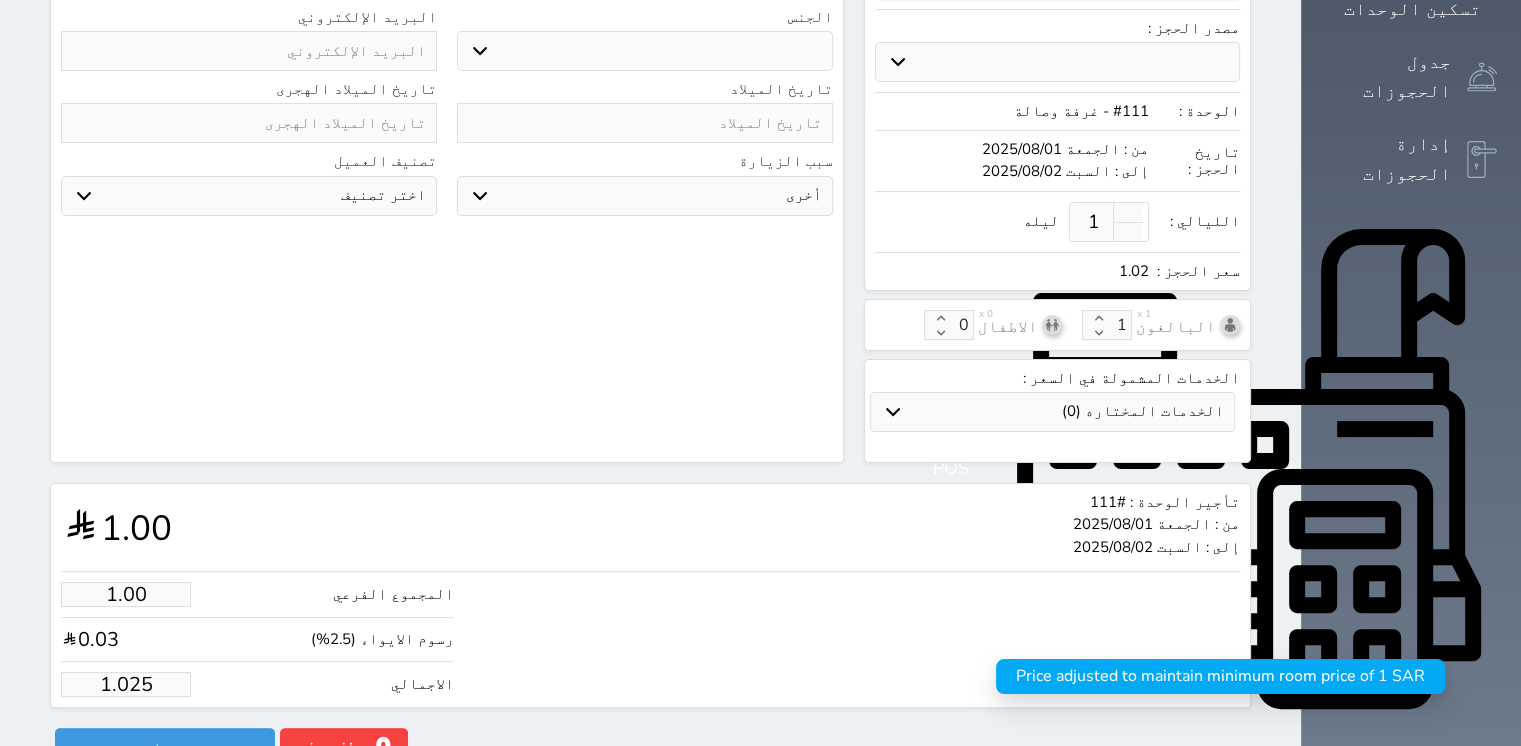 select 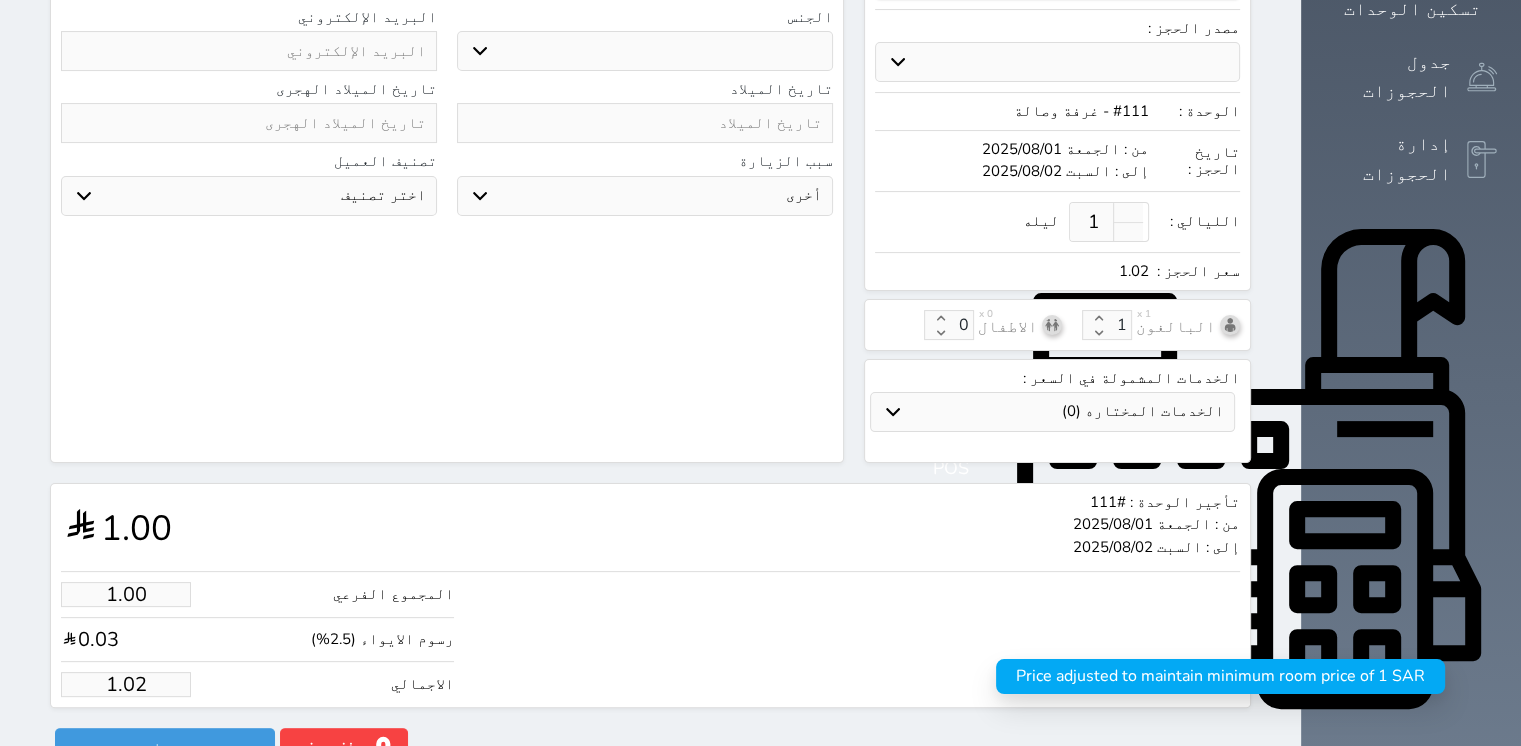 type on "1.0" 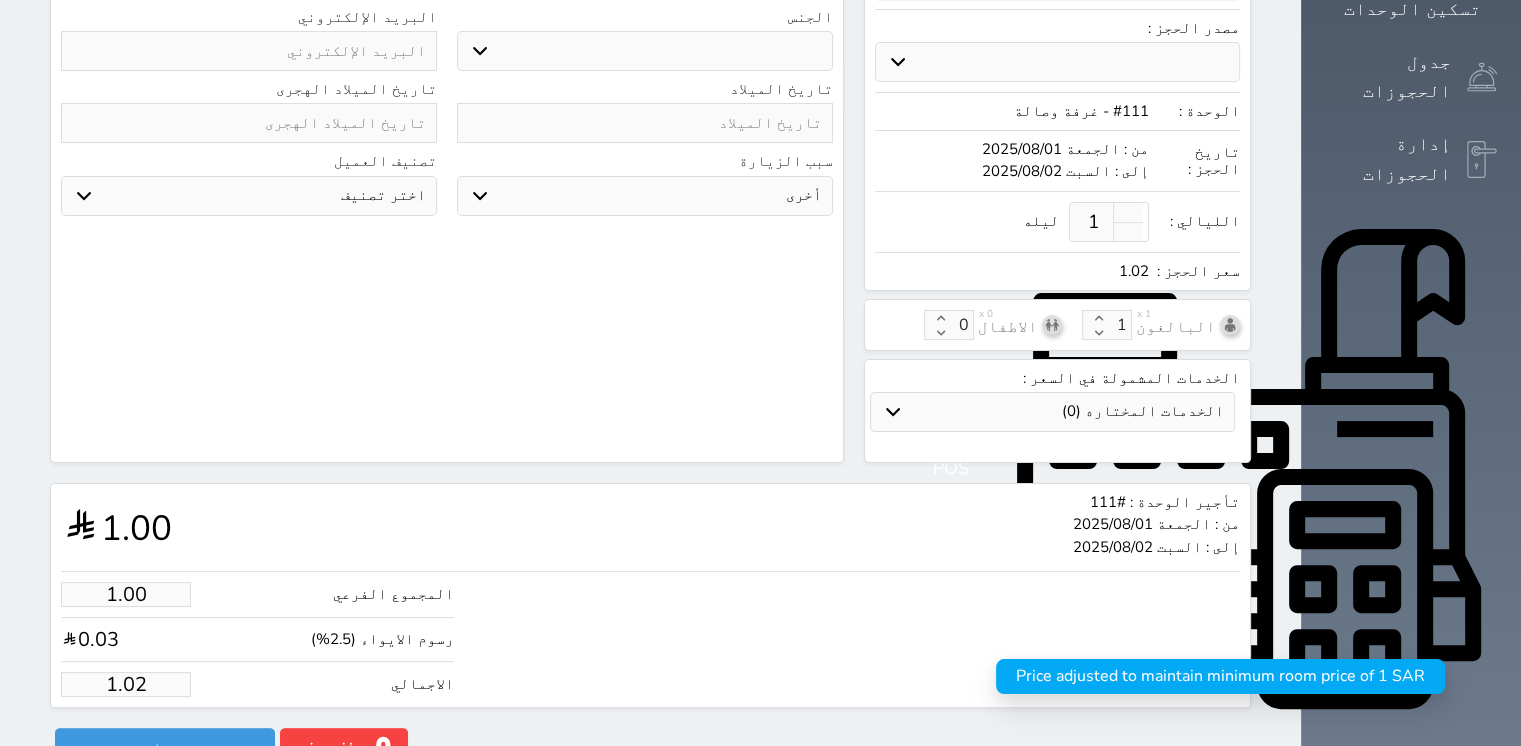 select 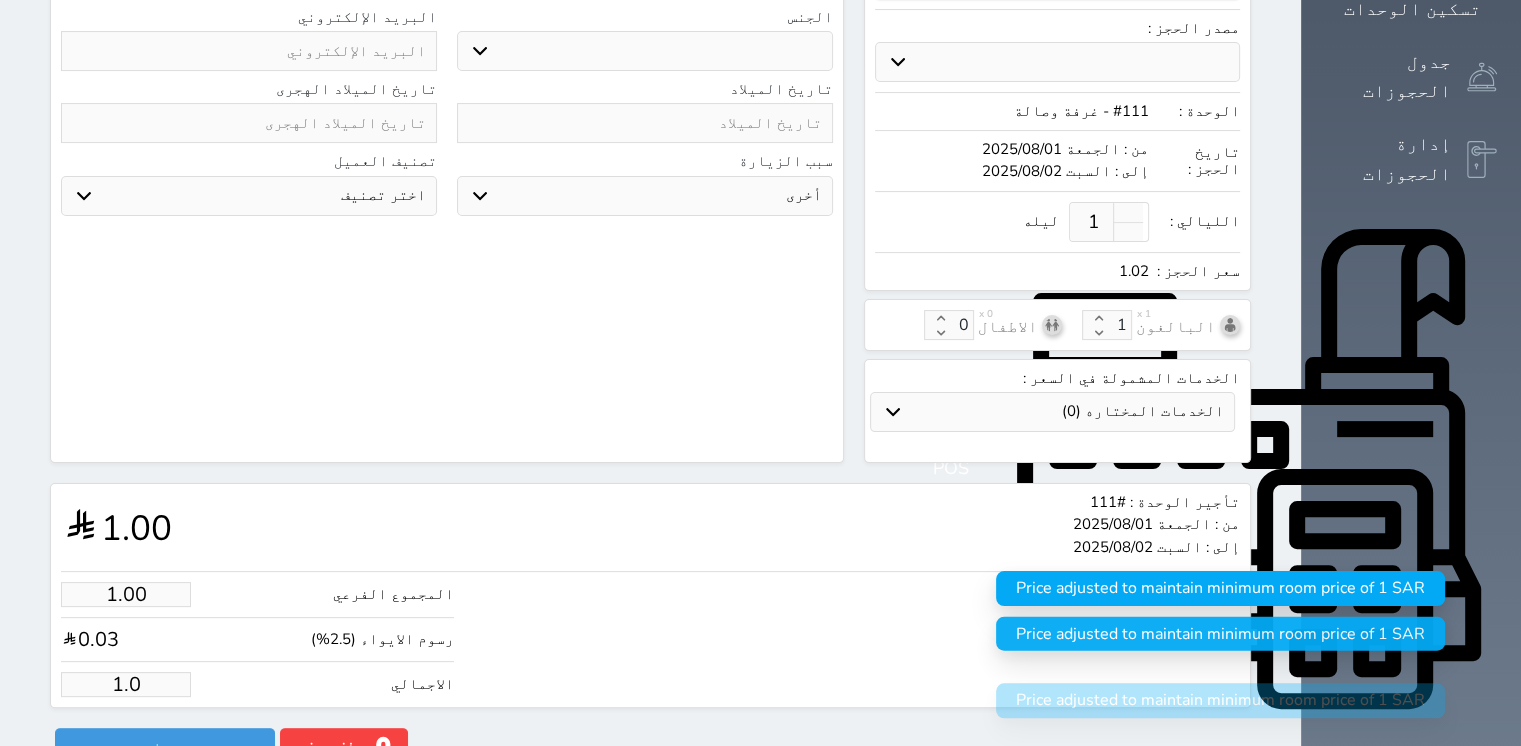 type on "1." 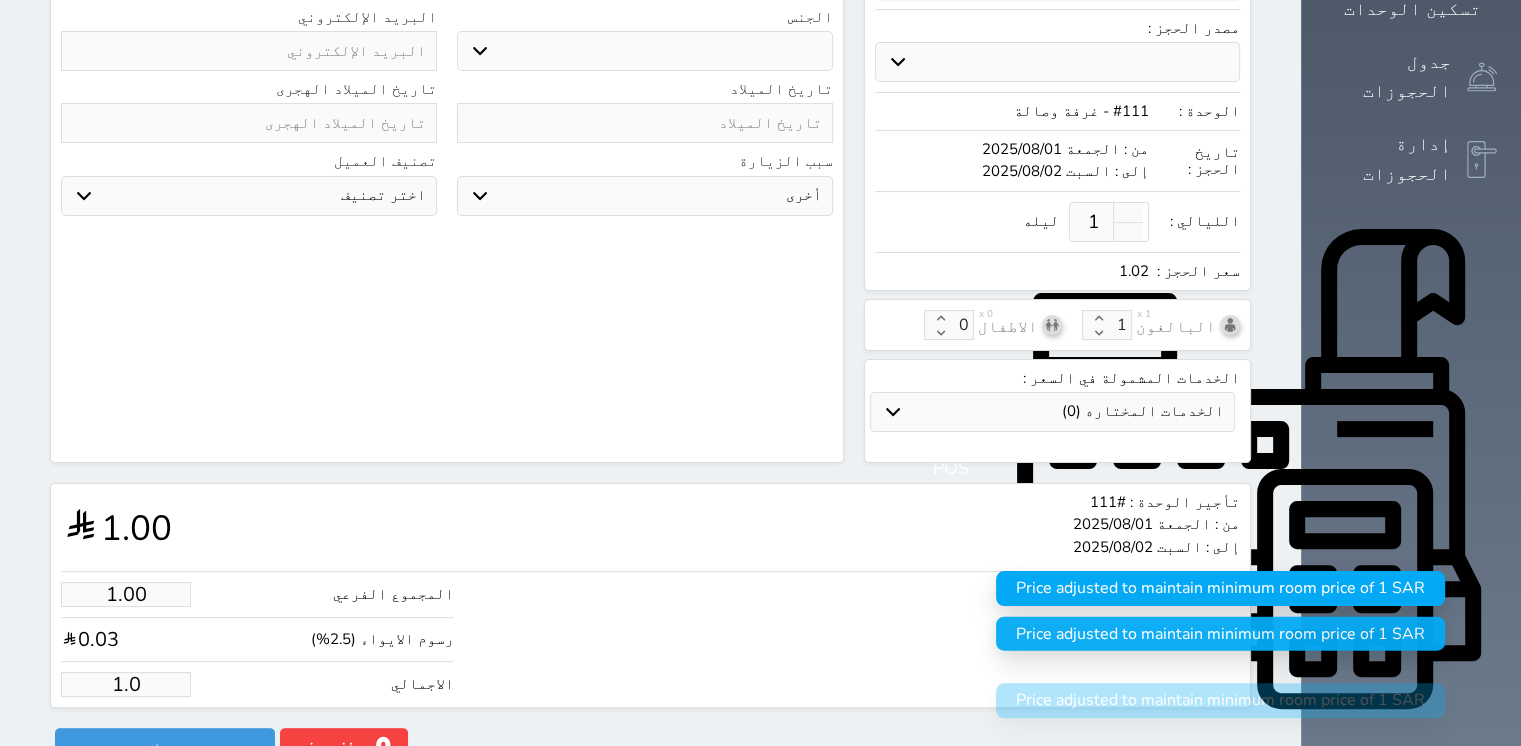 select 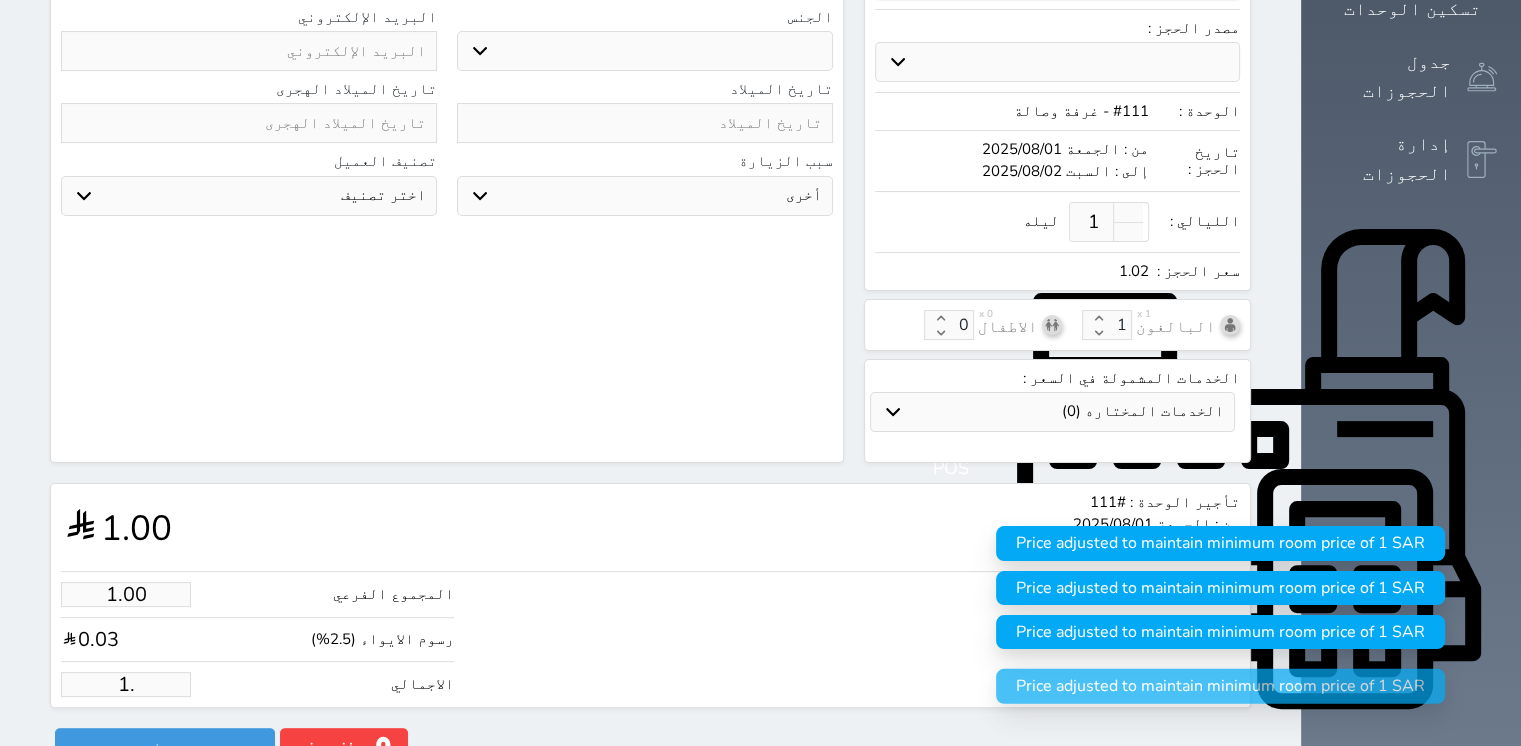 type on "1" 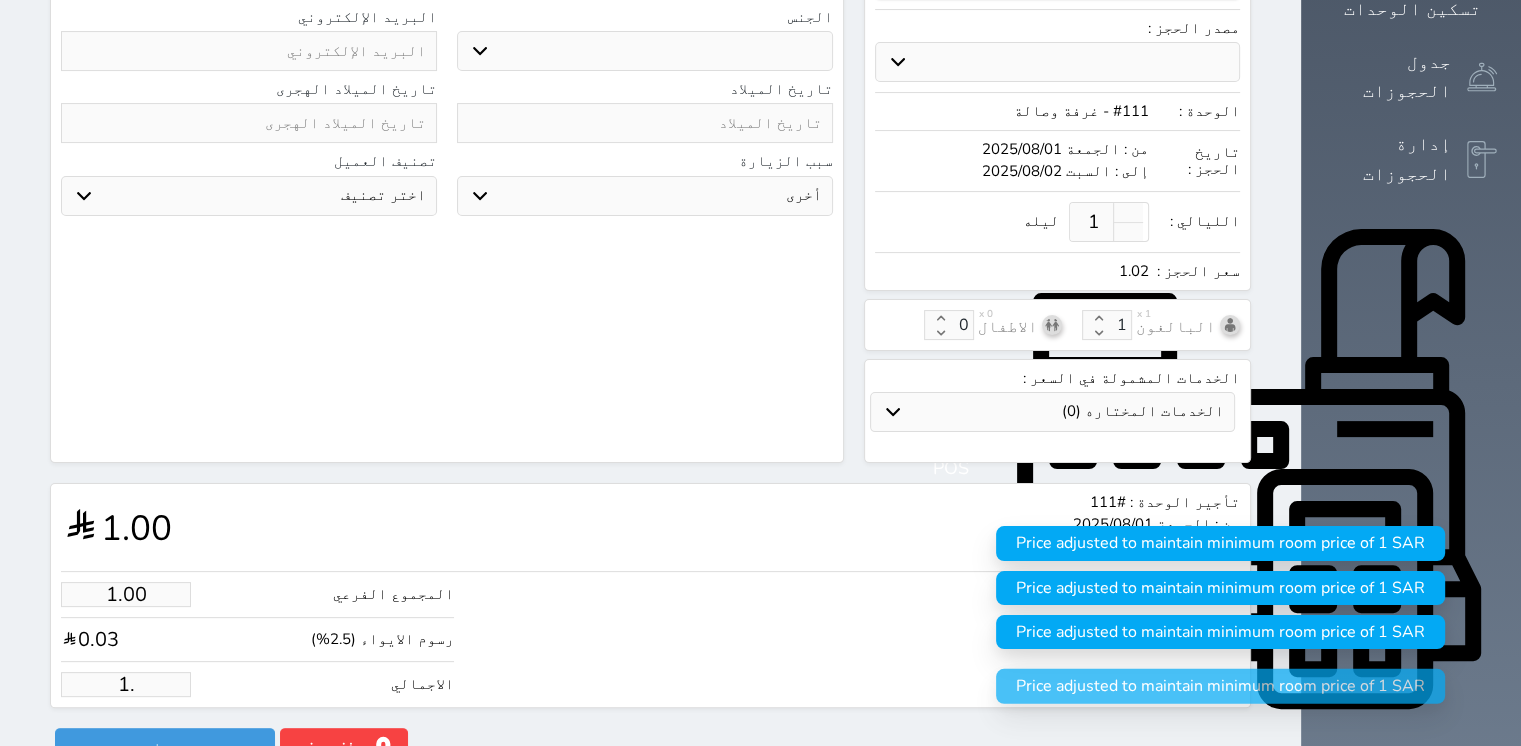 select 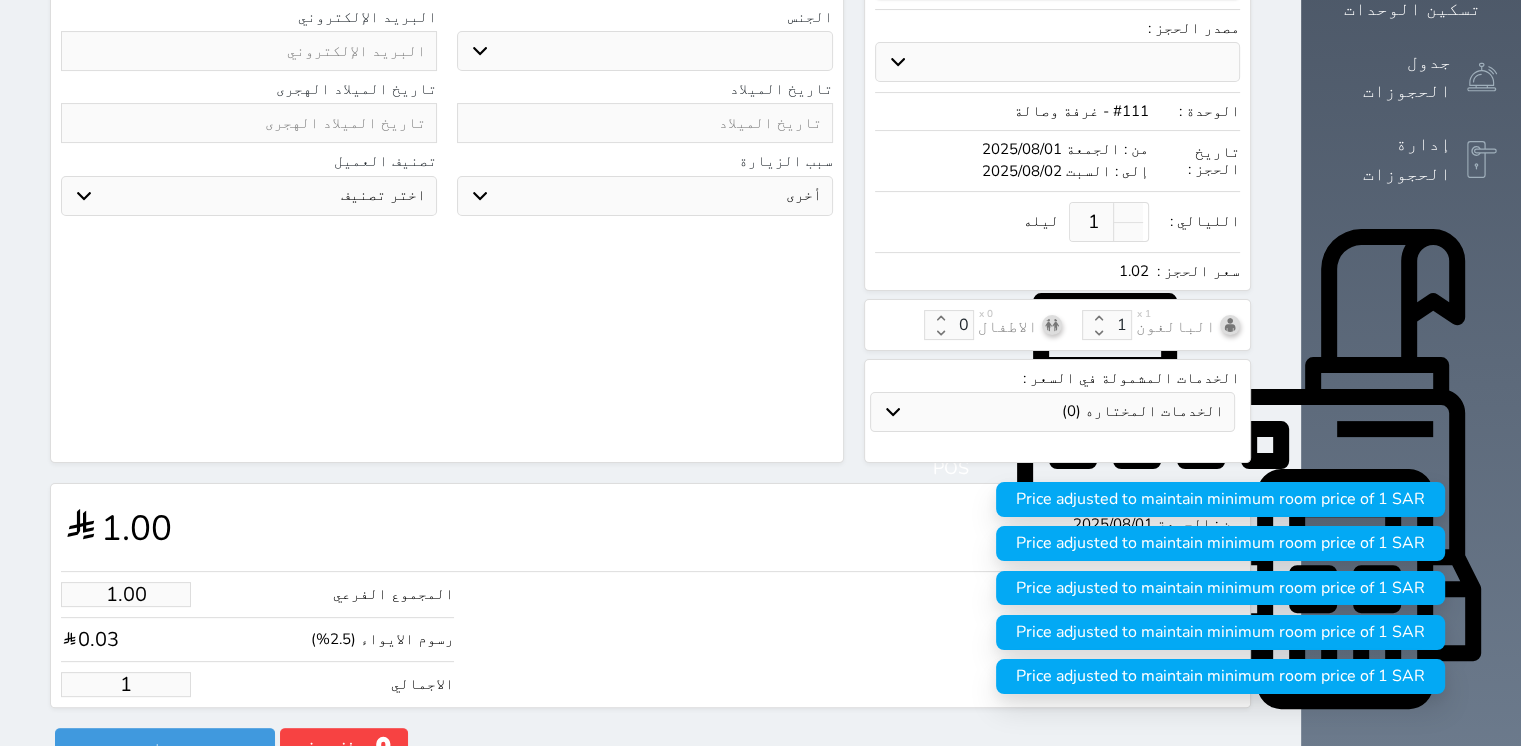 type 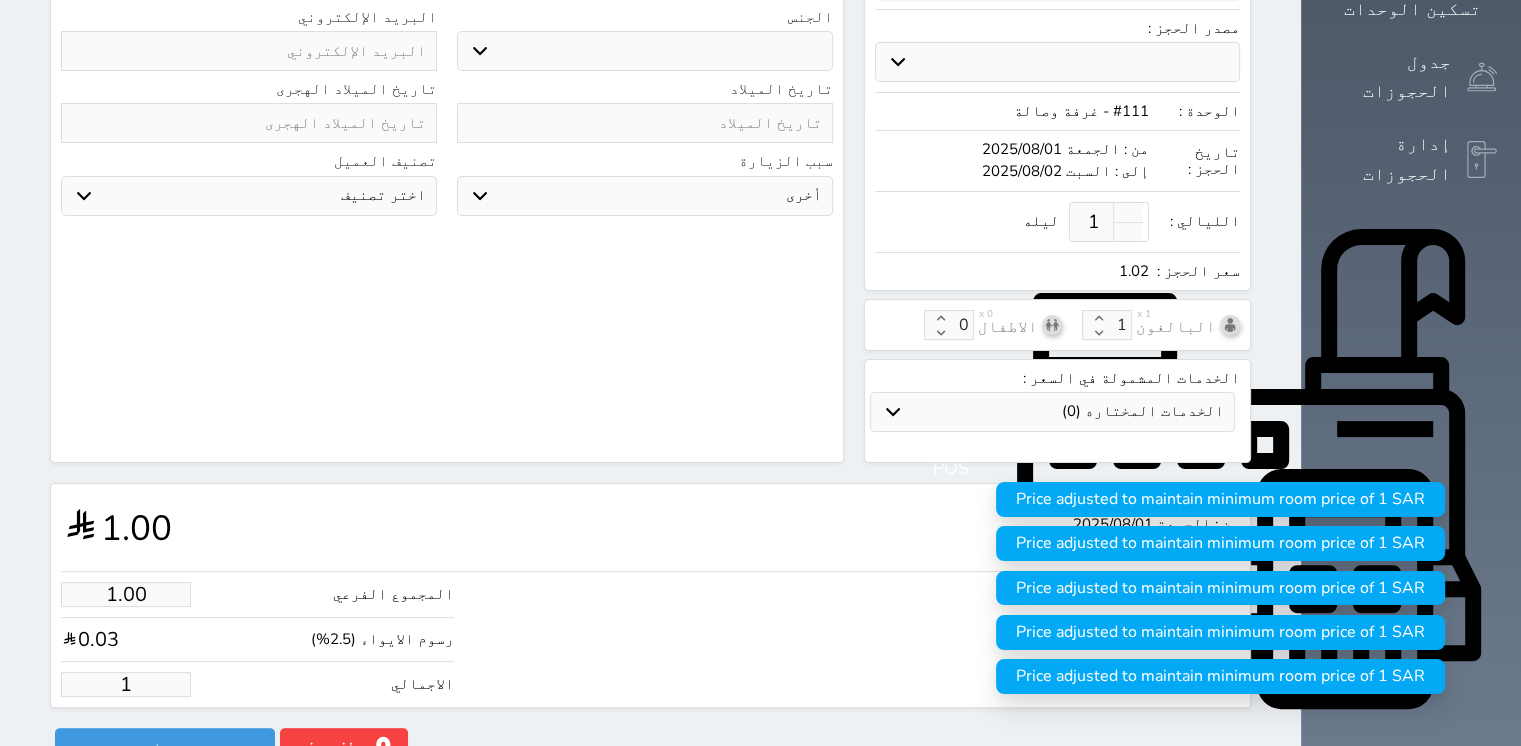 select 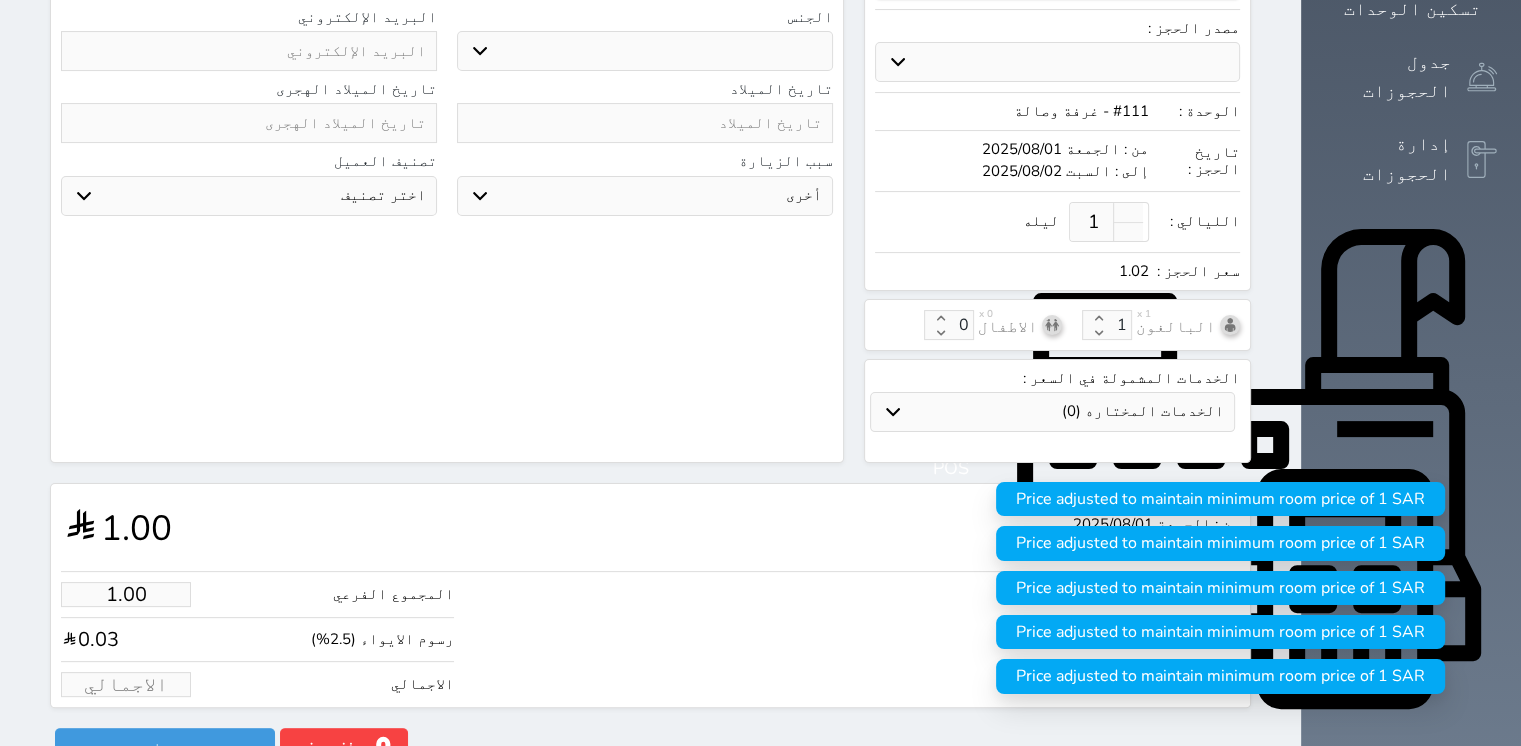 type on "6.83" 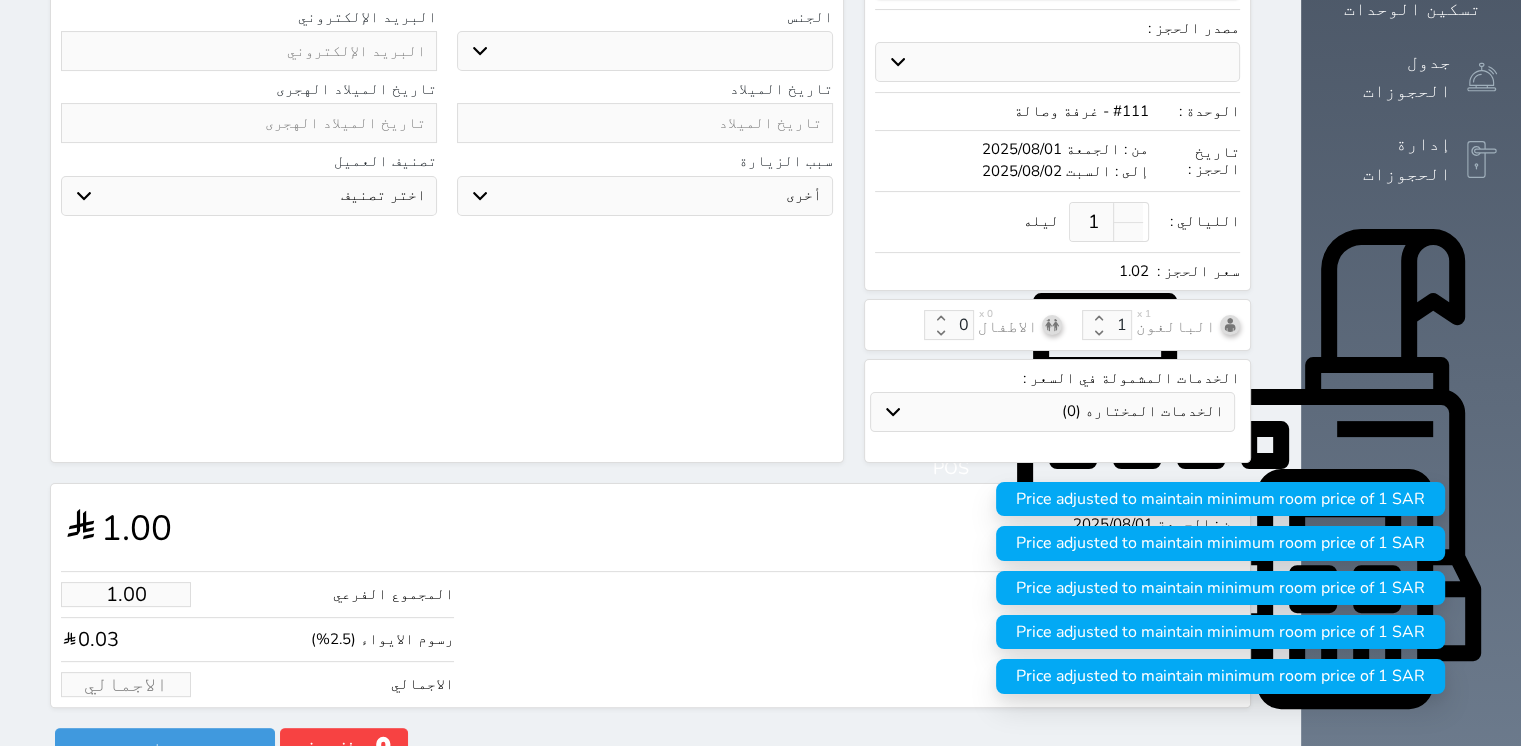 type on "7" 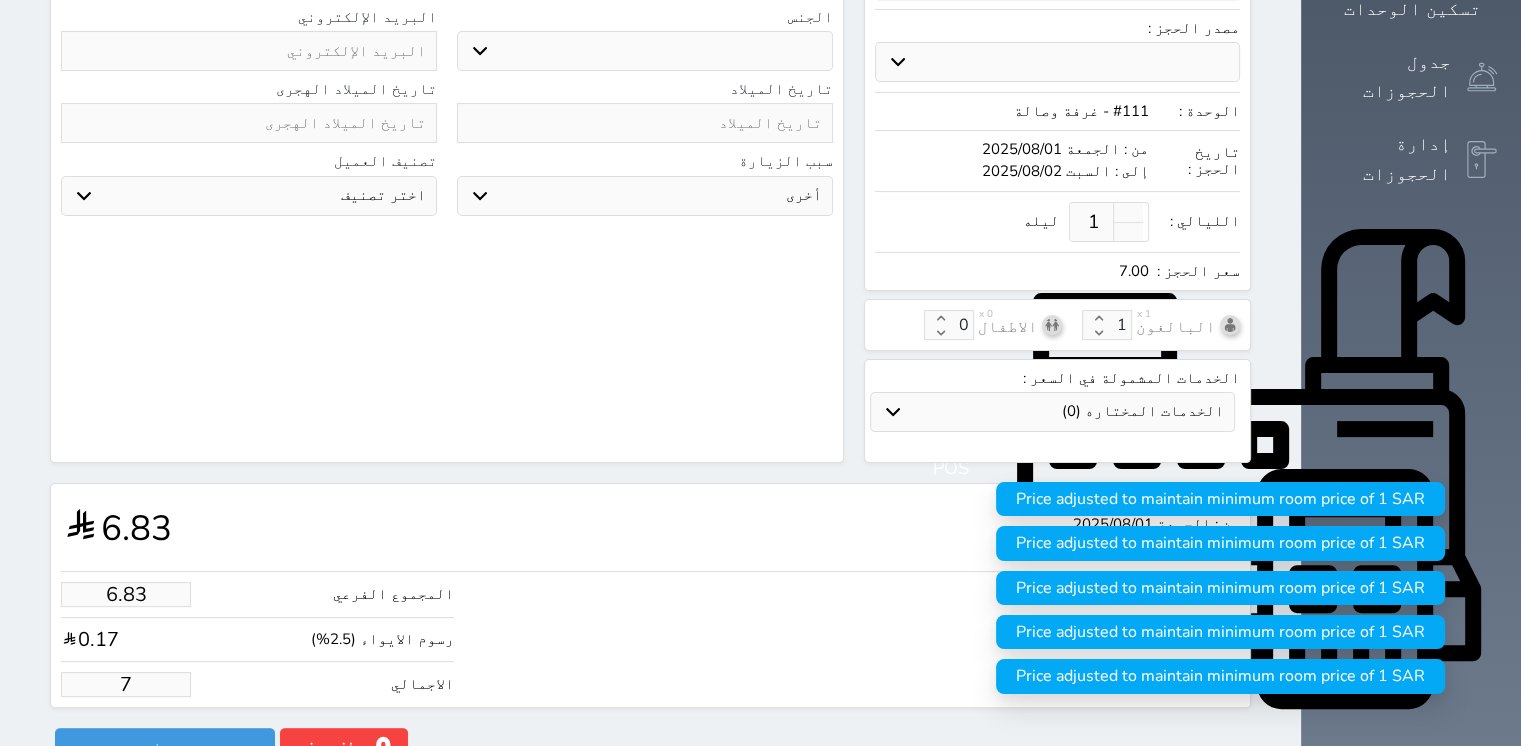 type on "73.17" 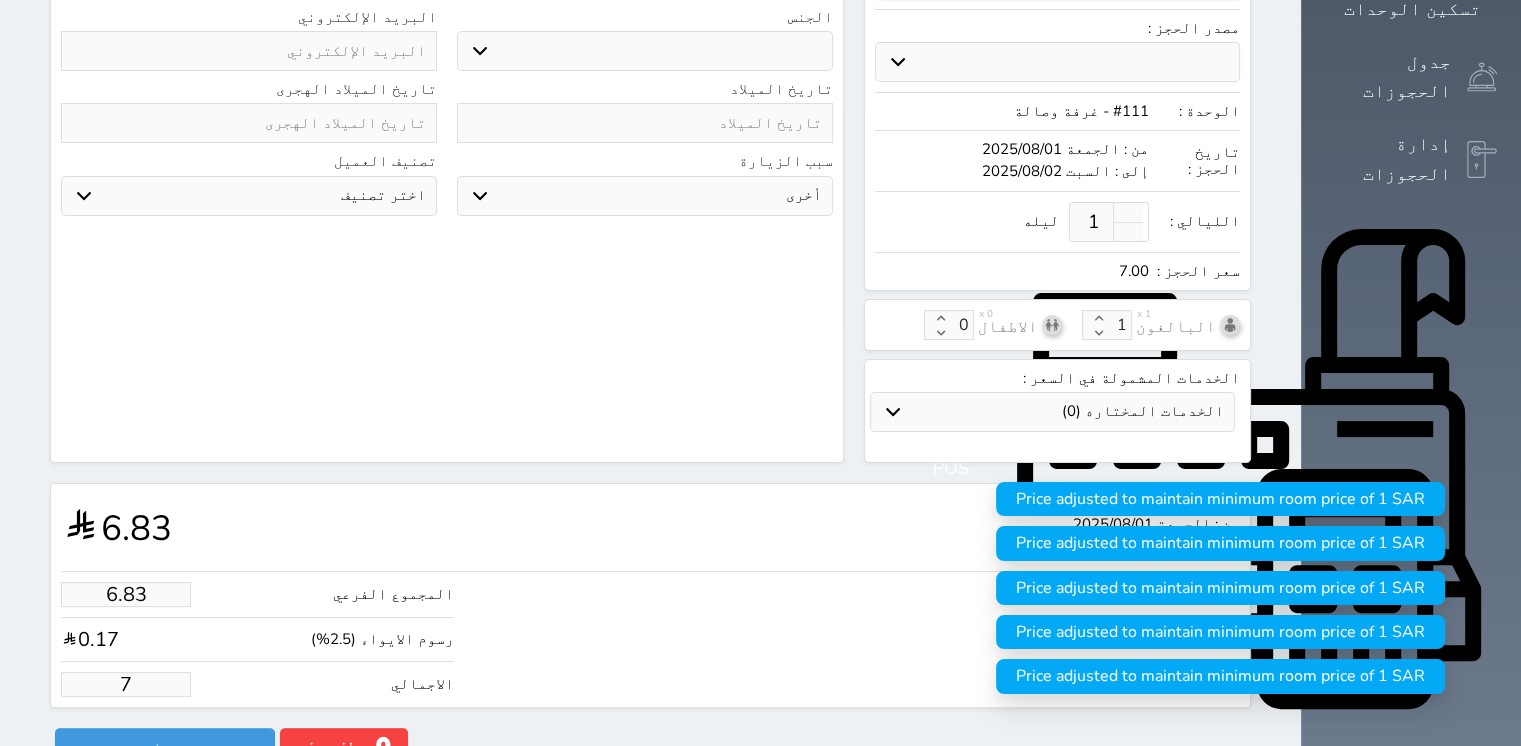 type on "75" 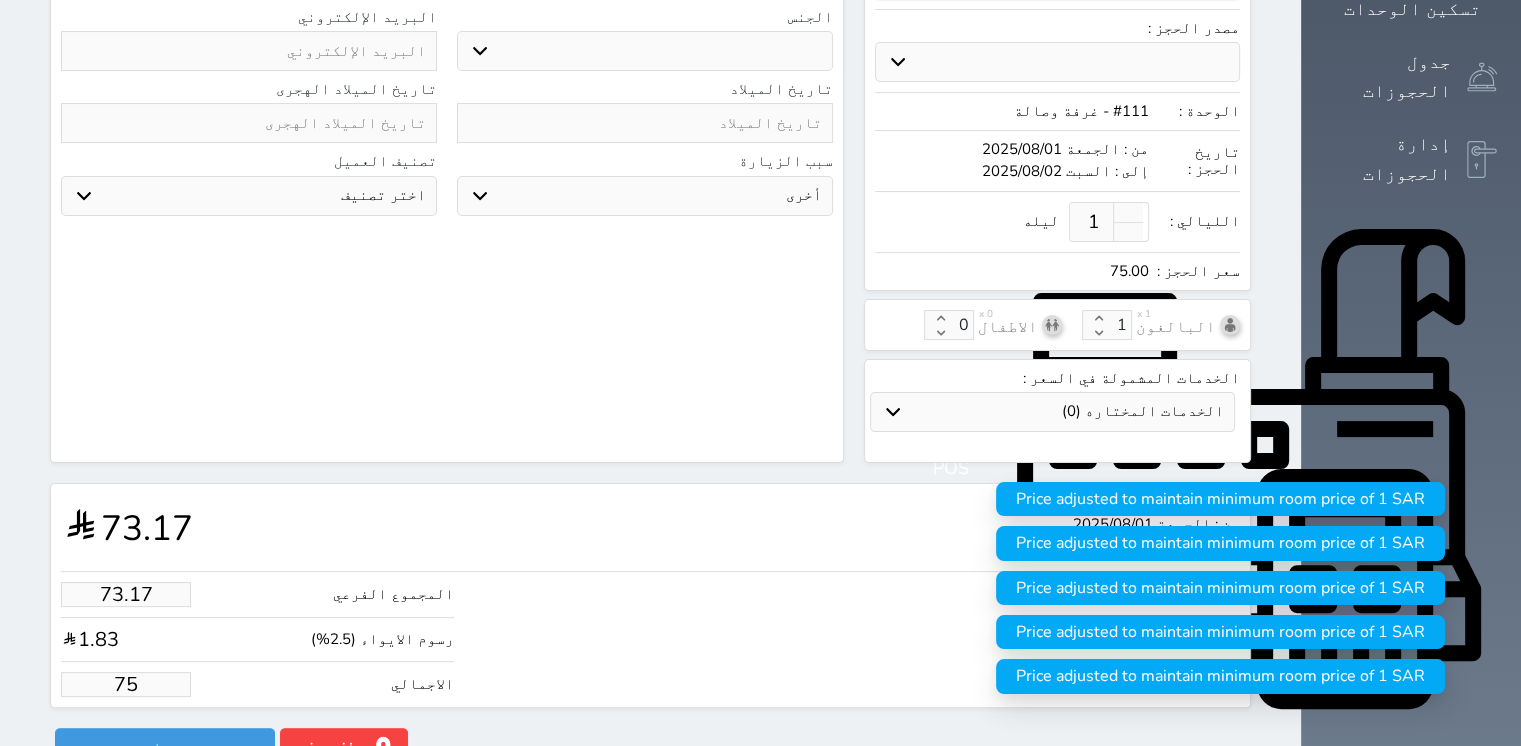 type on "731.71" 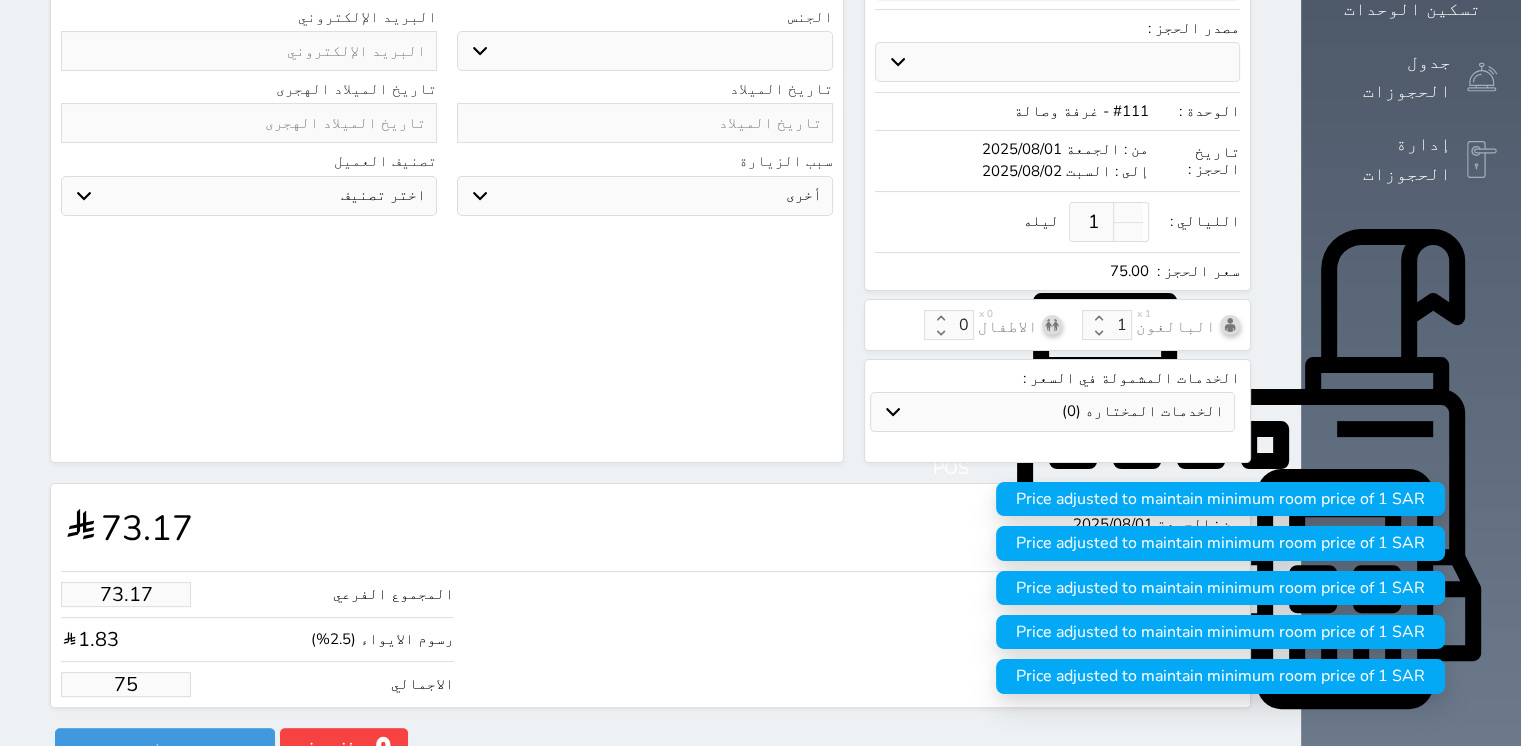 type on "750" 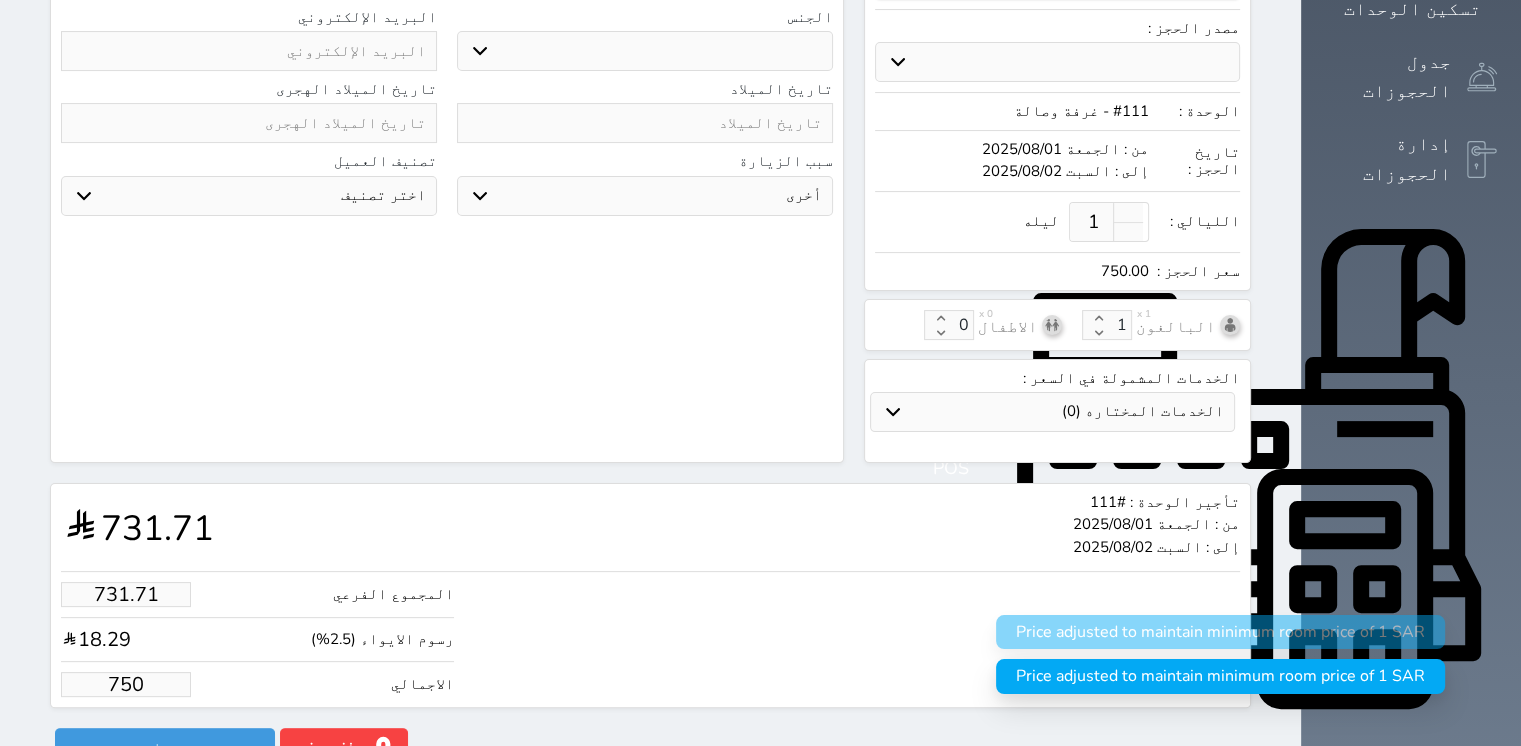 type on "750.00" 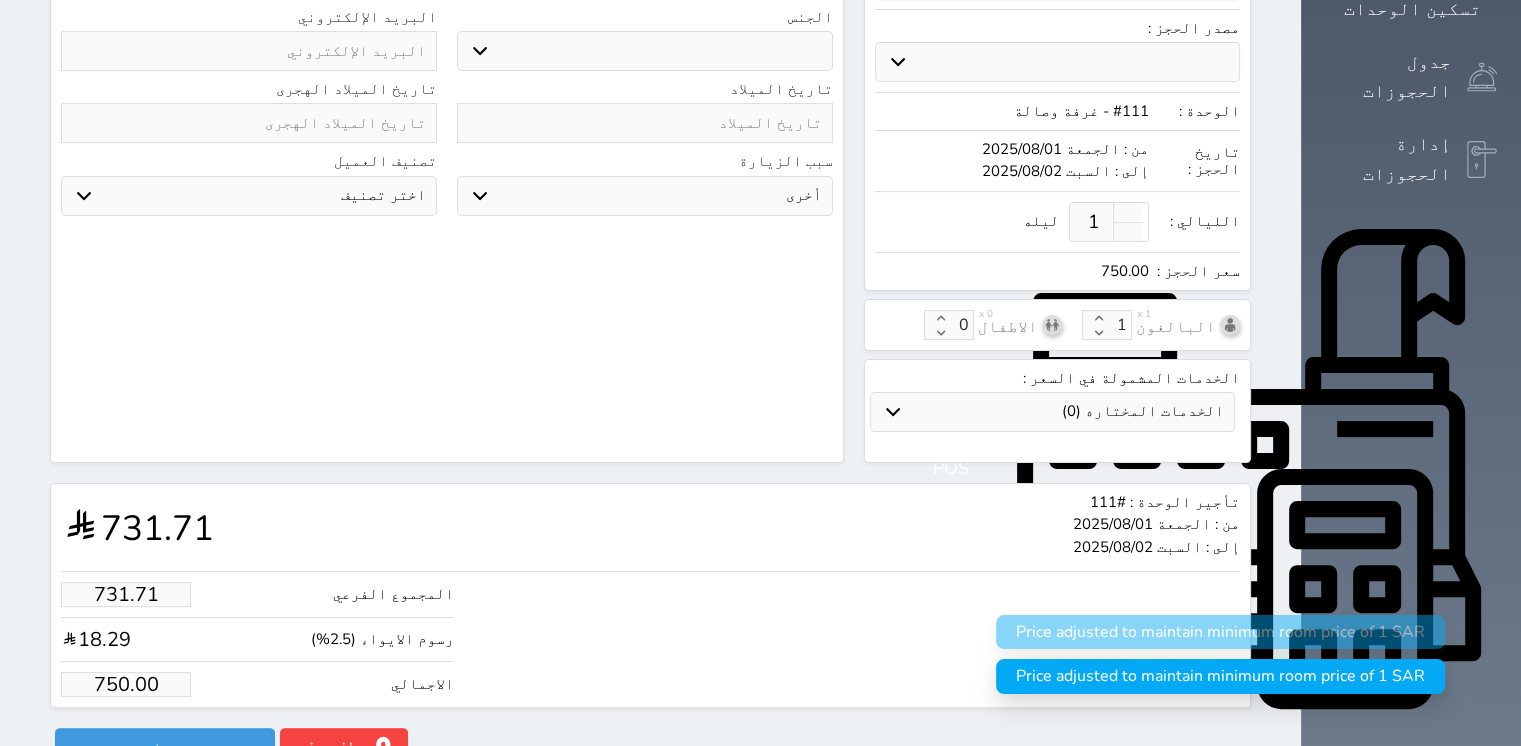 click on "تأجير الوحدة : #111   من : [DATE]   إلى : [DATE]    731.71       المجموع الفرعي   731.71   رسوم الايواء (2.5%)    18.29        الاجمالي   750.00" at bounding box center (650, 595) 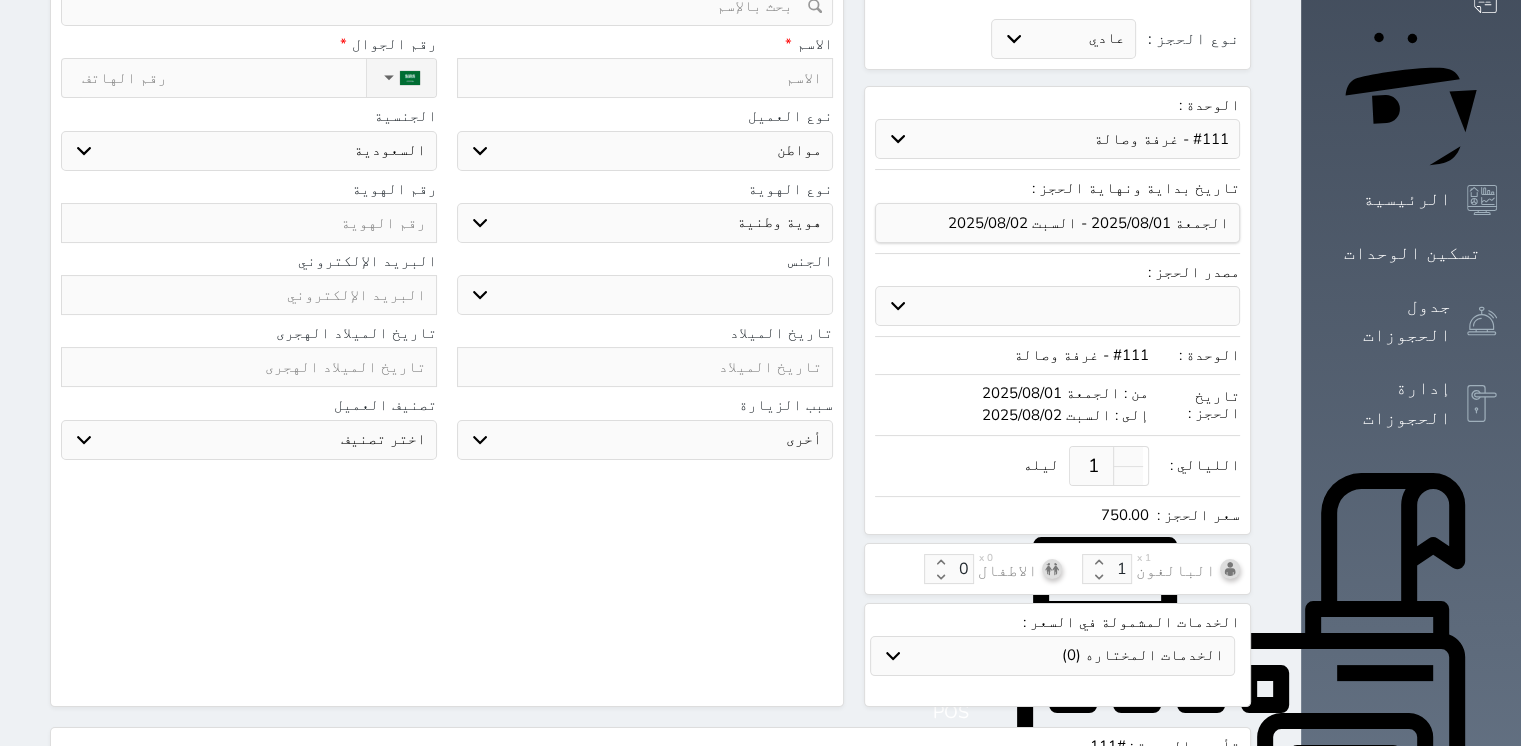 scroll, scrollTop: 0, scrollLeft: 0, axis: both 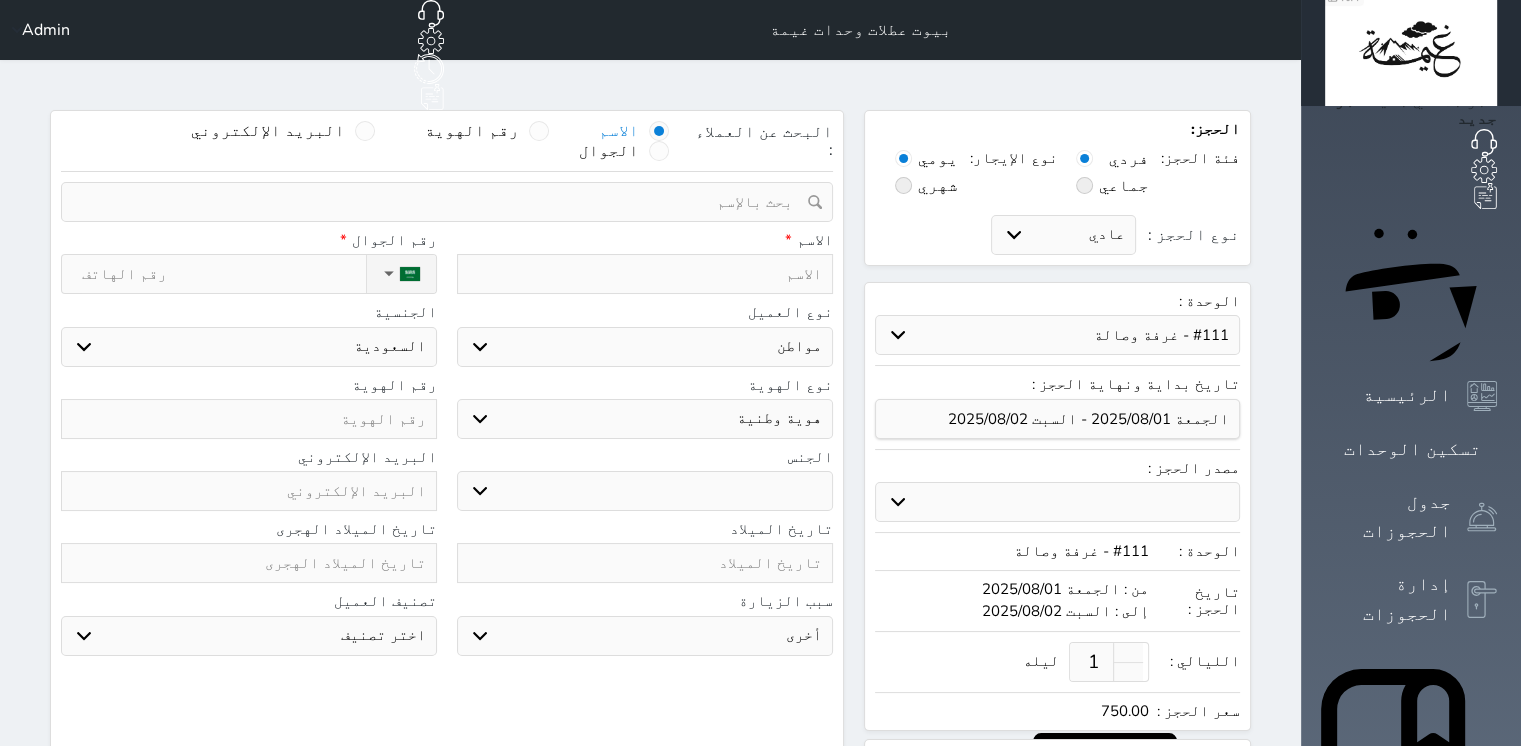 click at bounding box center (645, 274) 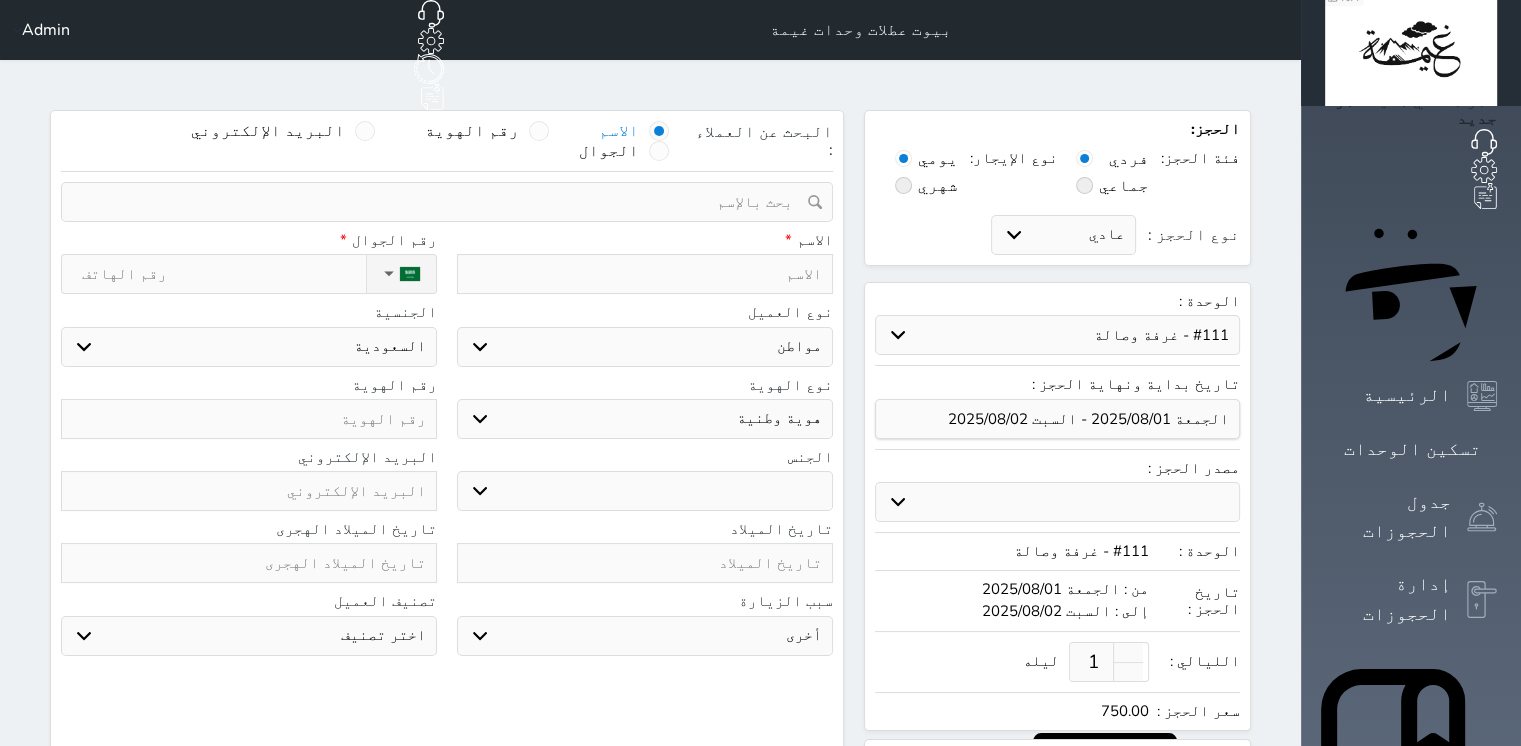 type on "م" 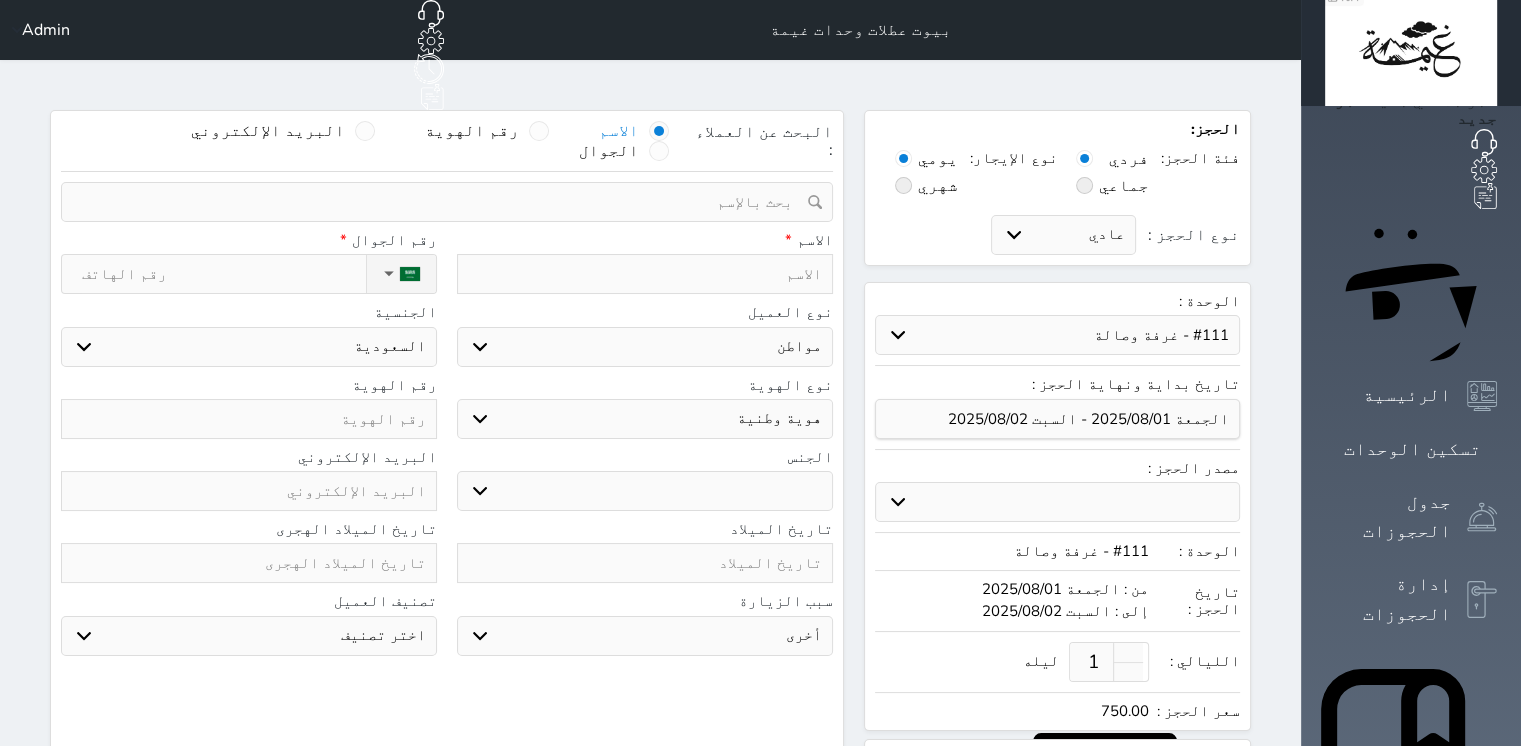 select 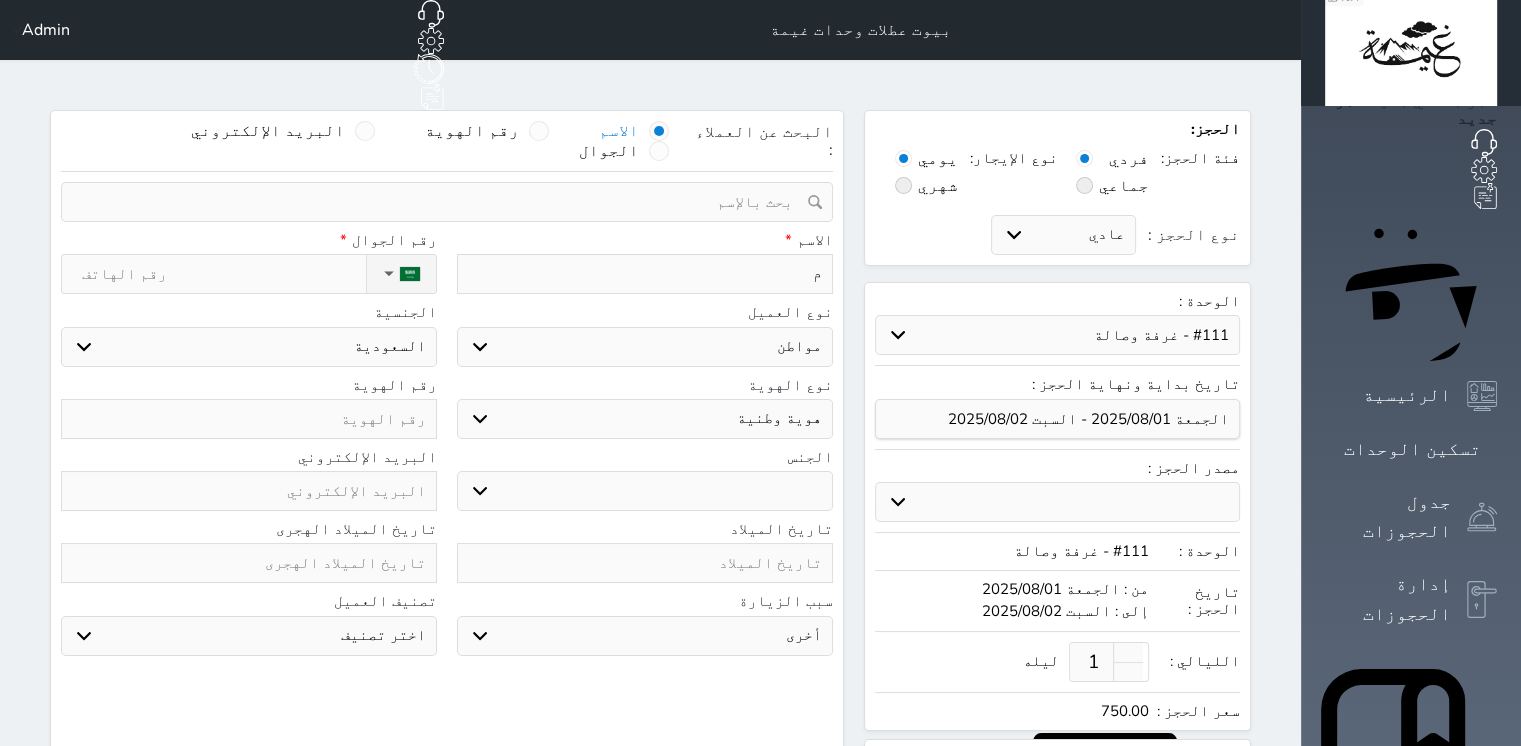 type on "مر" 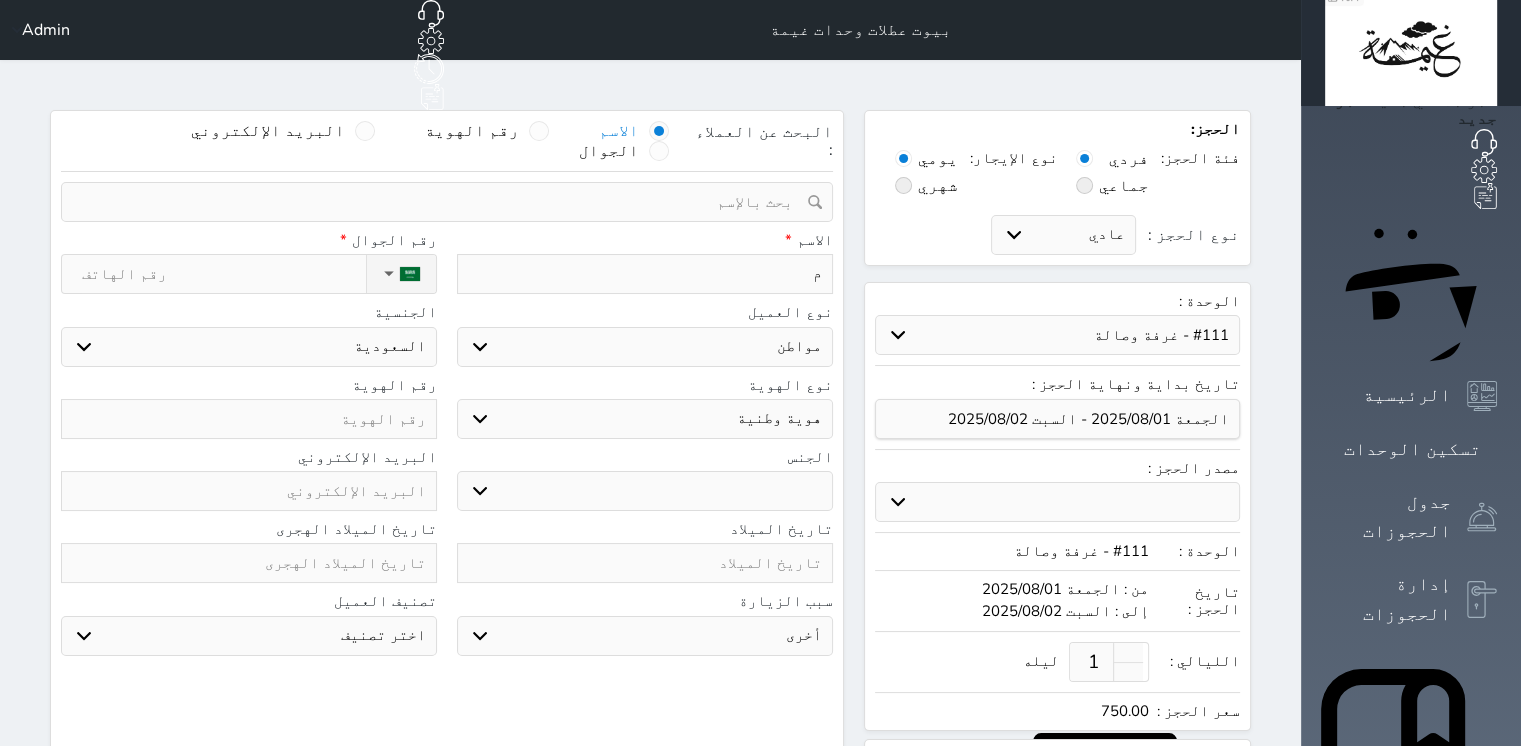 select 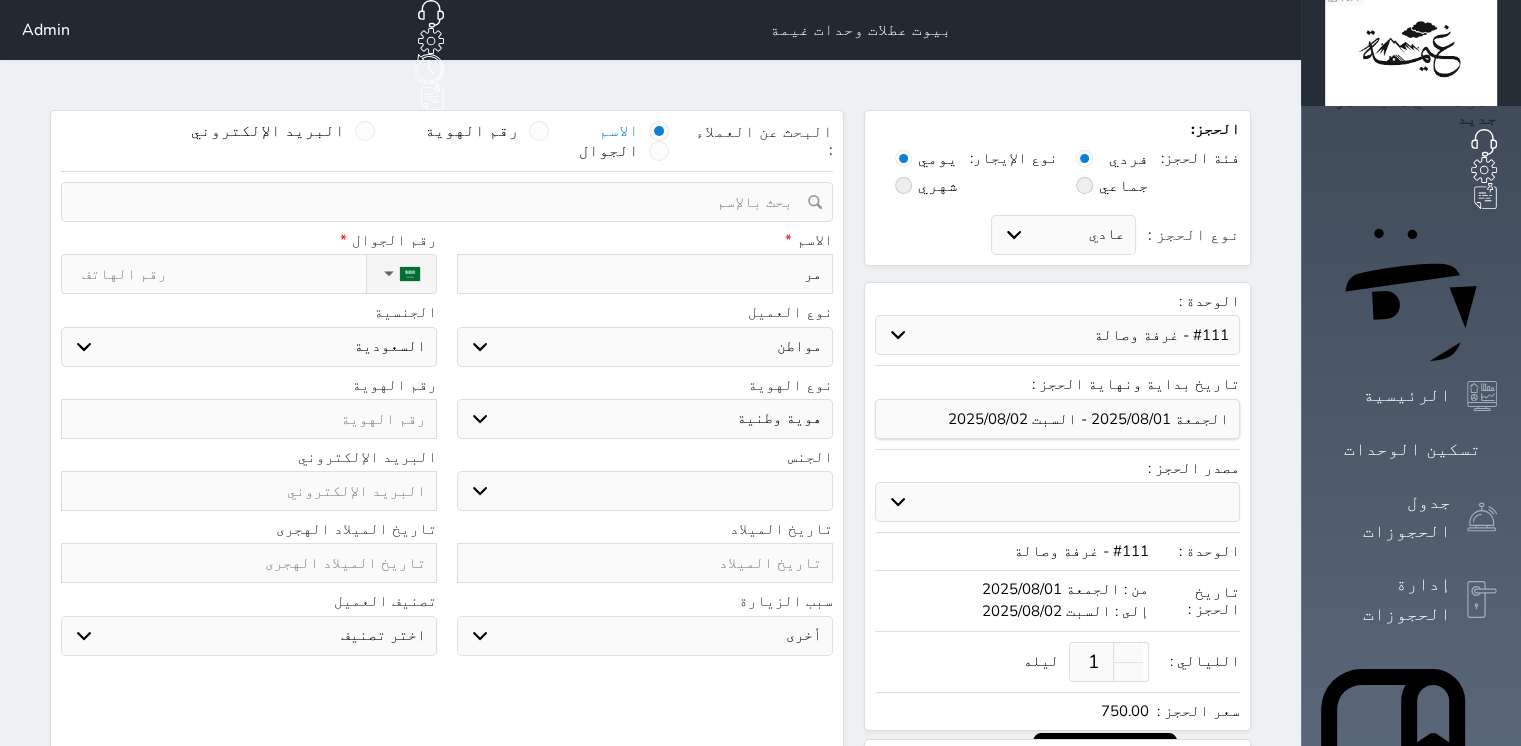 type on "[FIRST]" 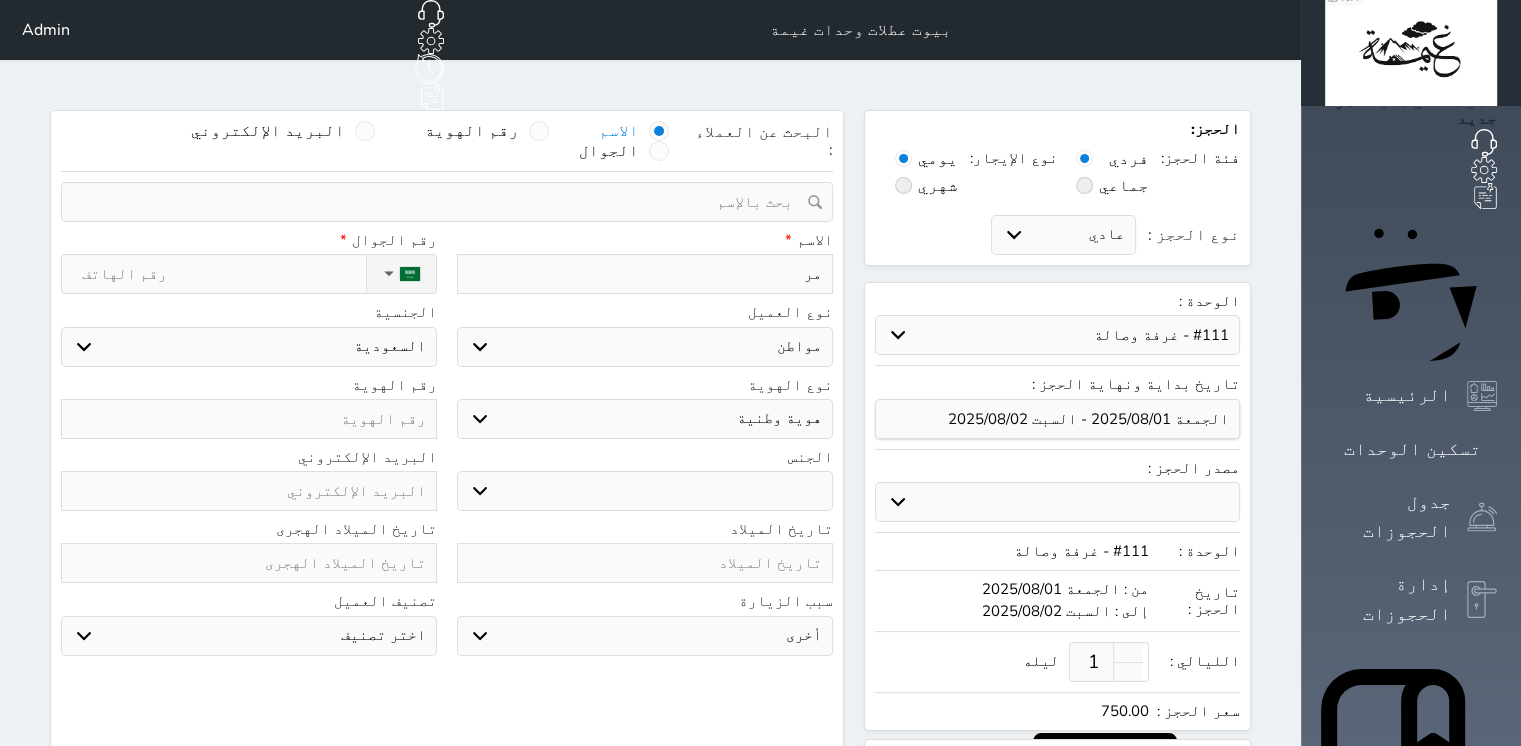 select 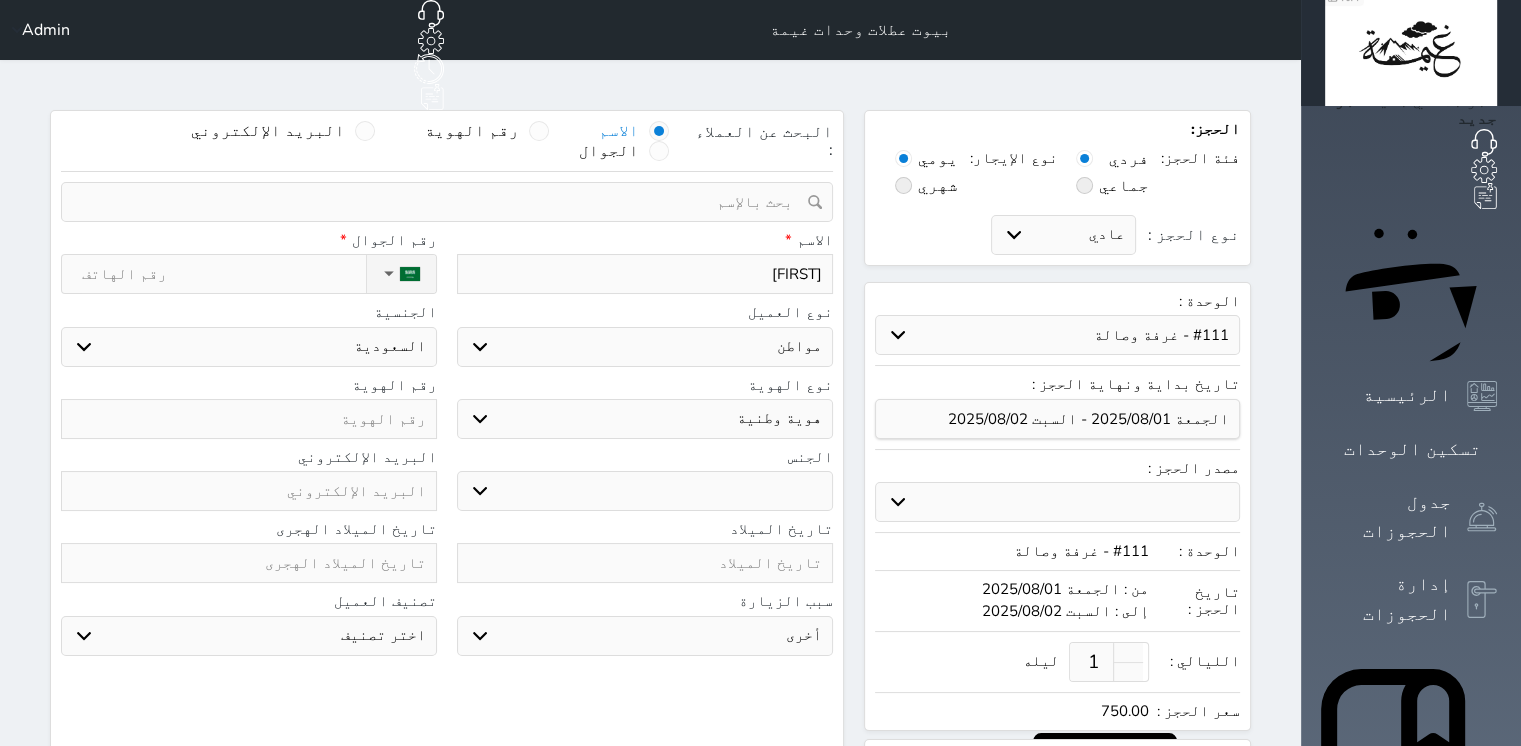 type on "[FIRST]" 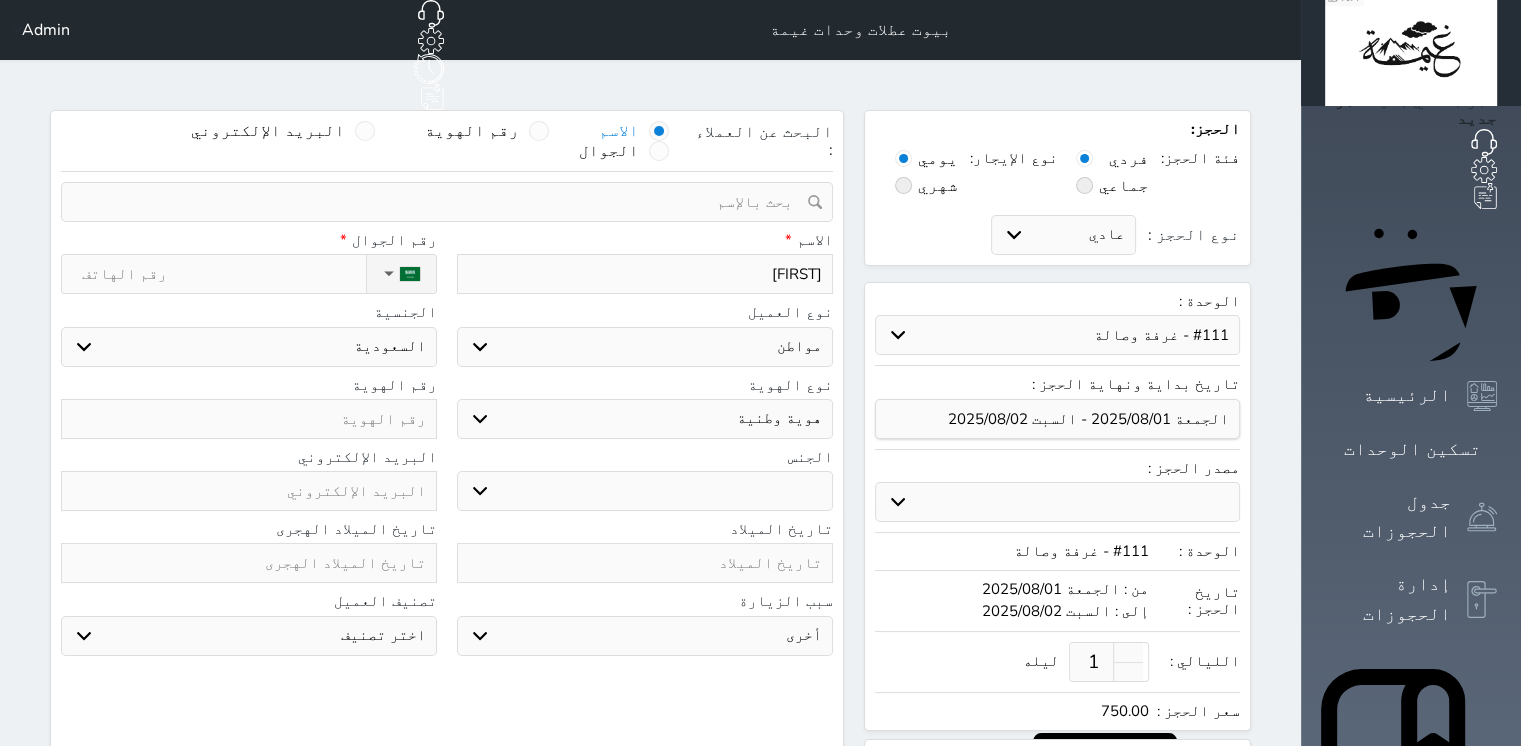 select 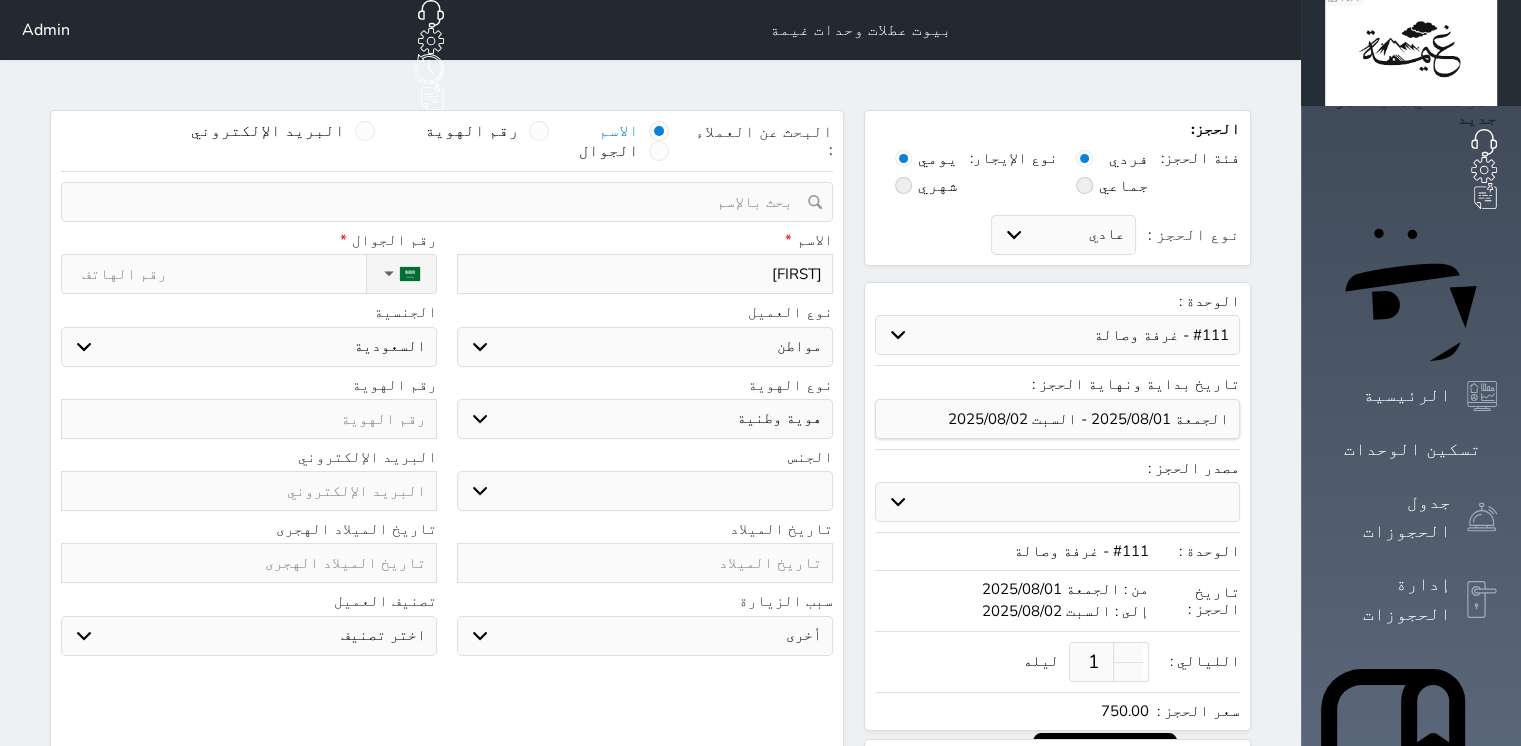 type on "[FIRST]" 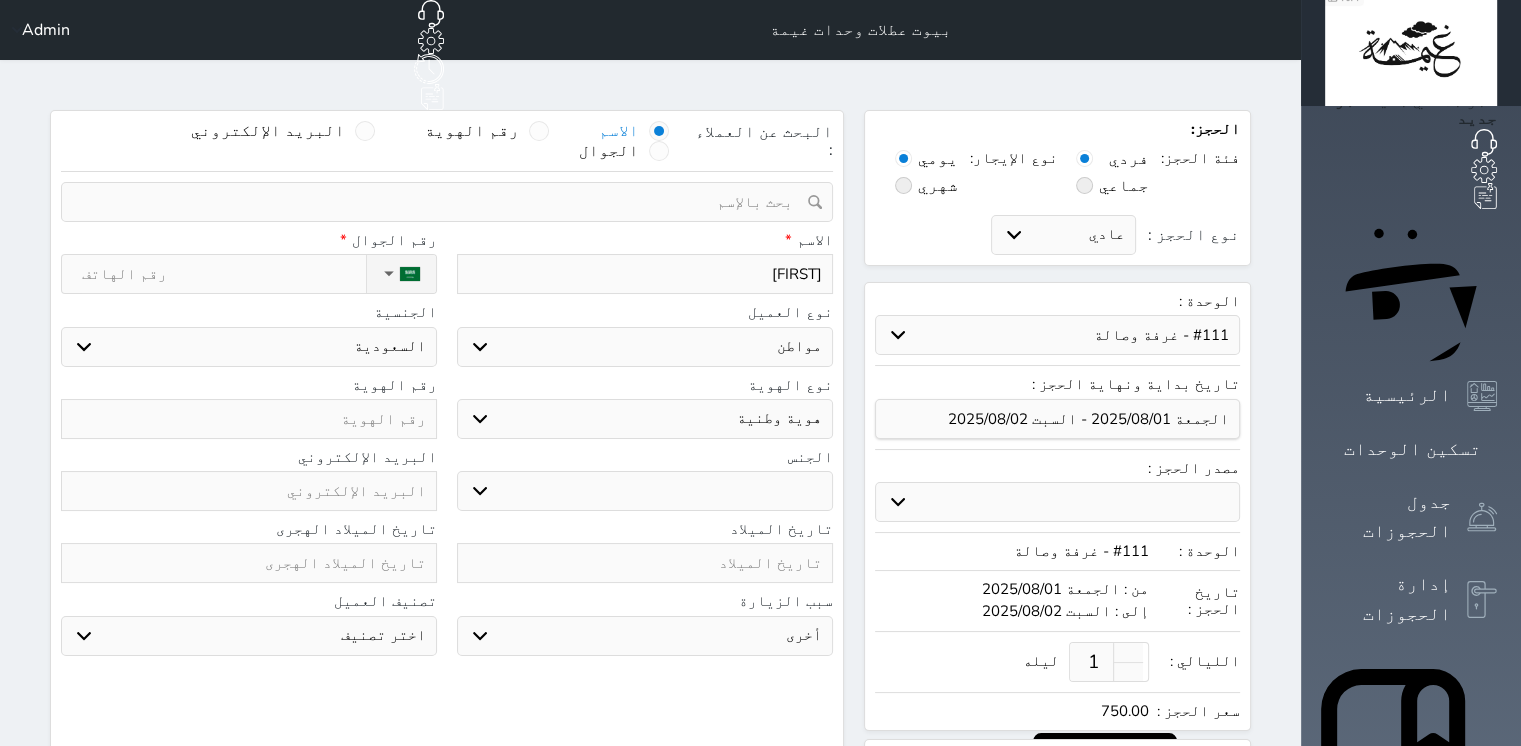 select 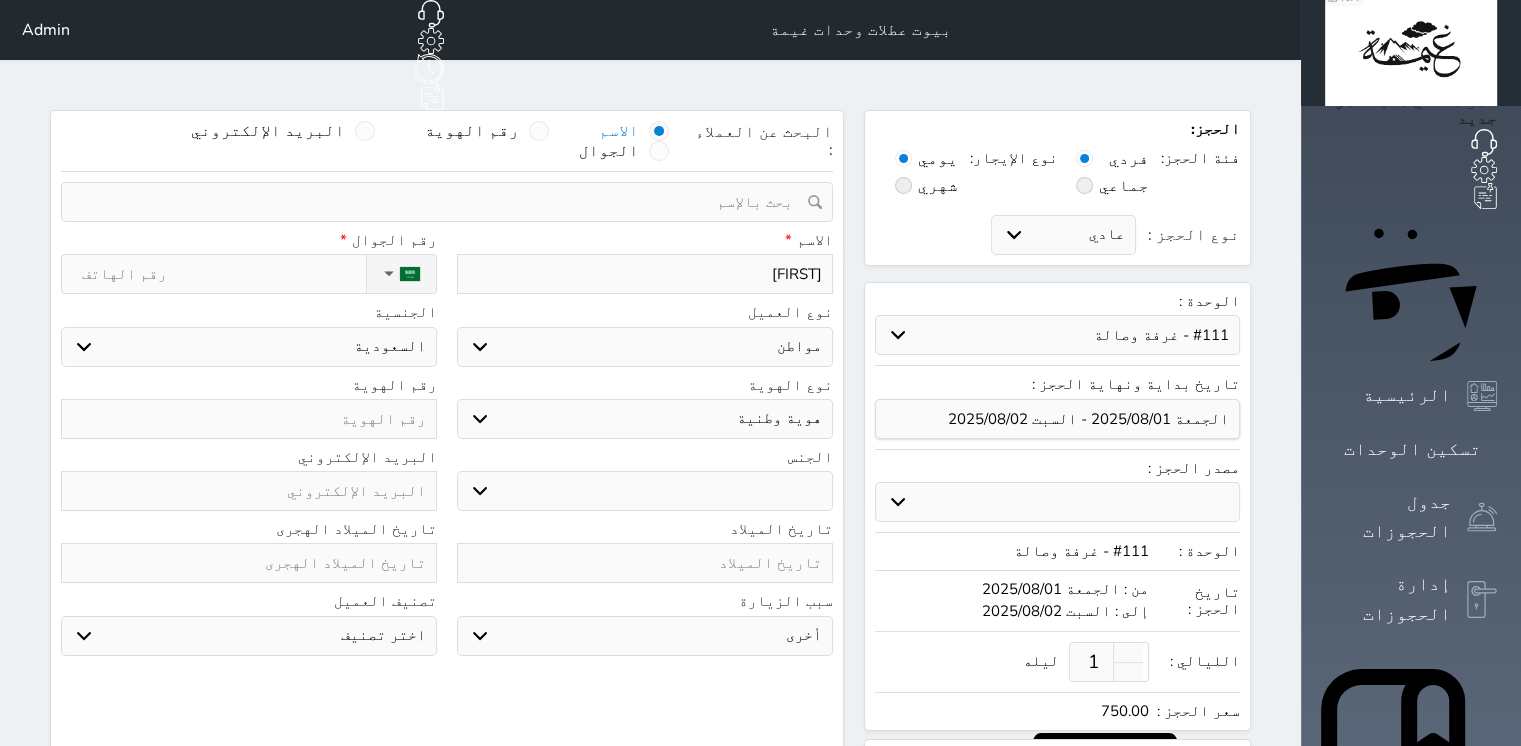 type on "[FIRST] [LAST]" 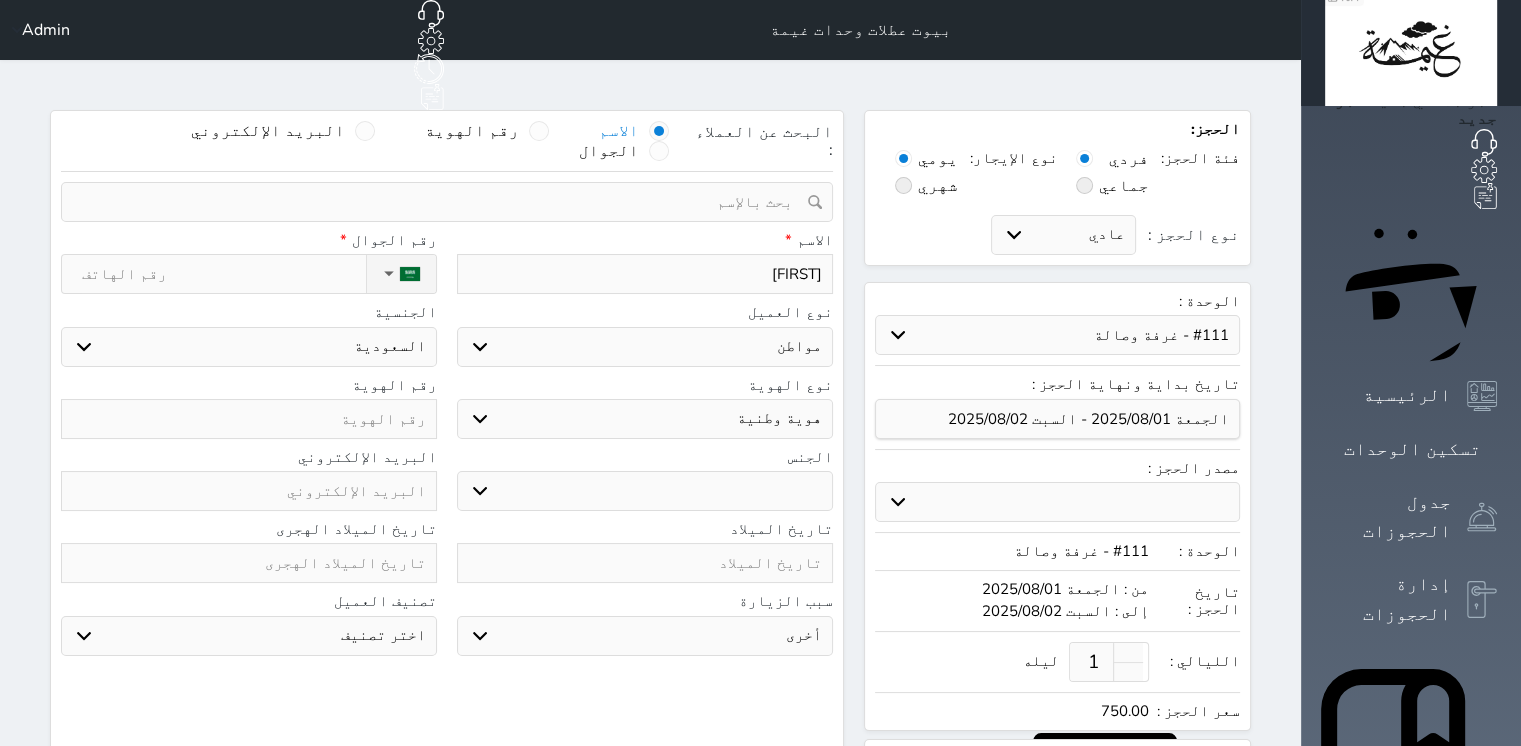 select 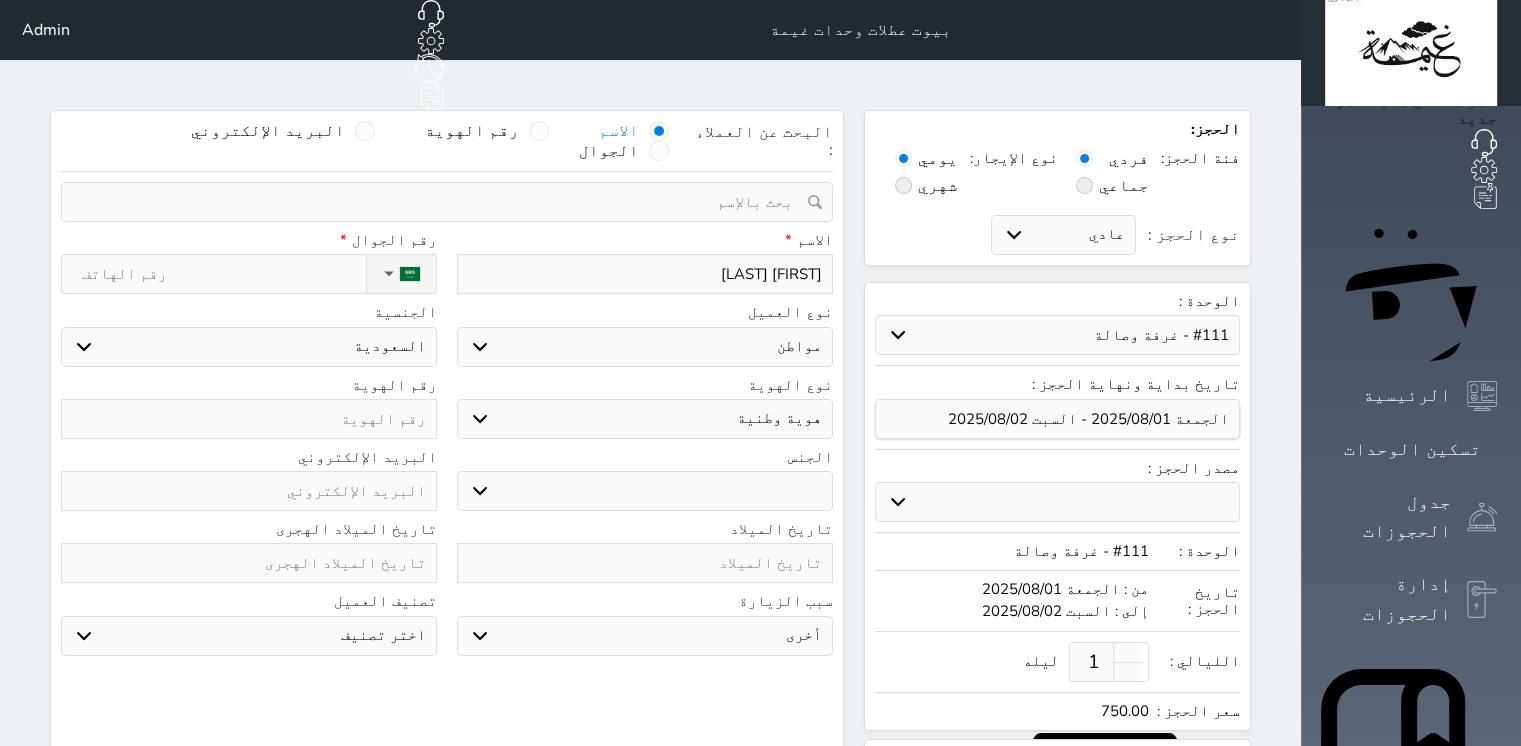 type on "[FIRST] [LAST]" 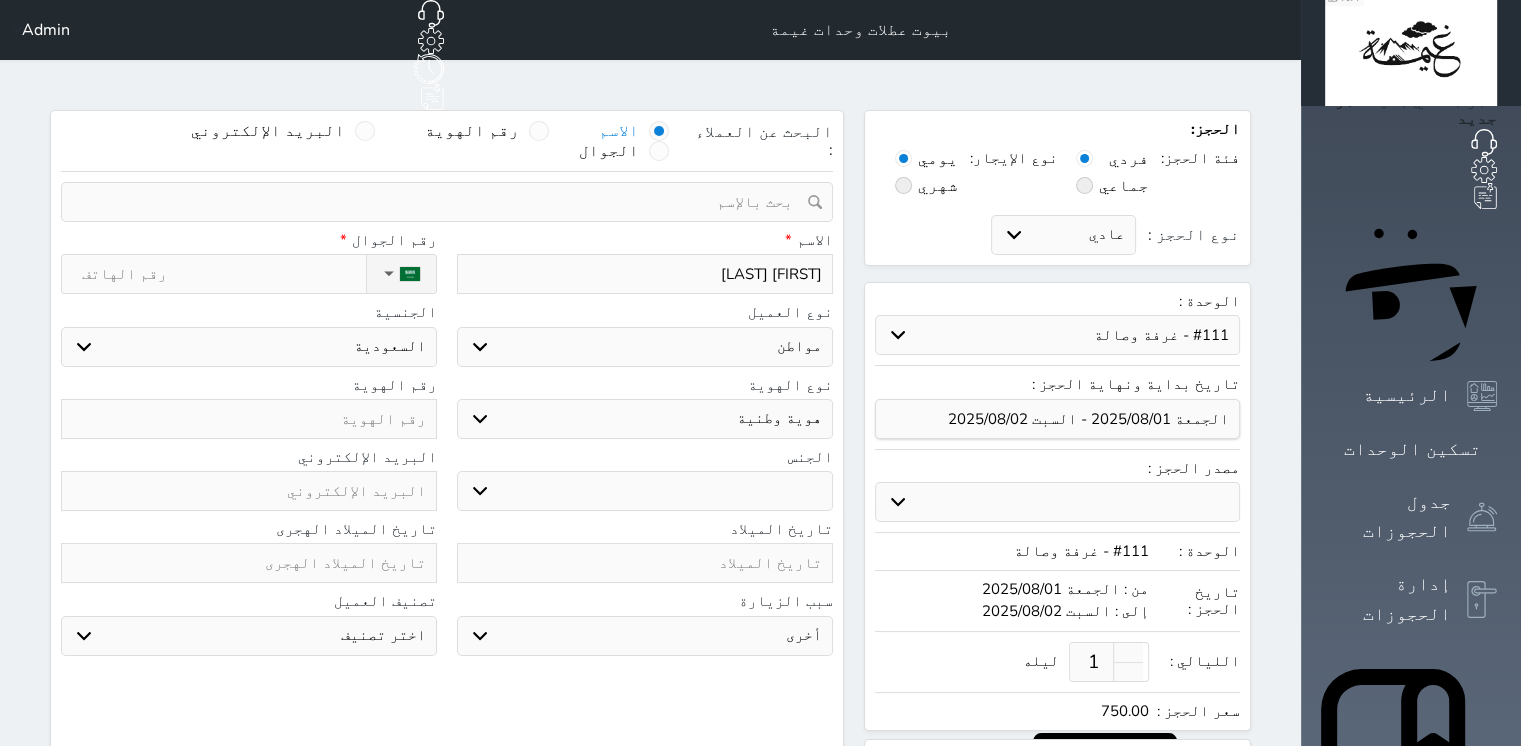 select 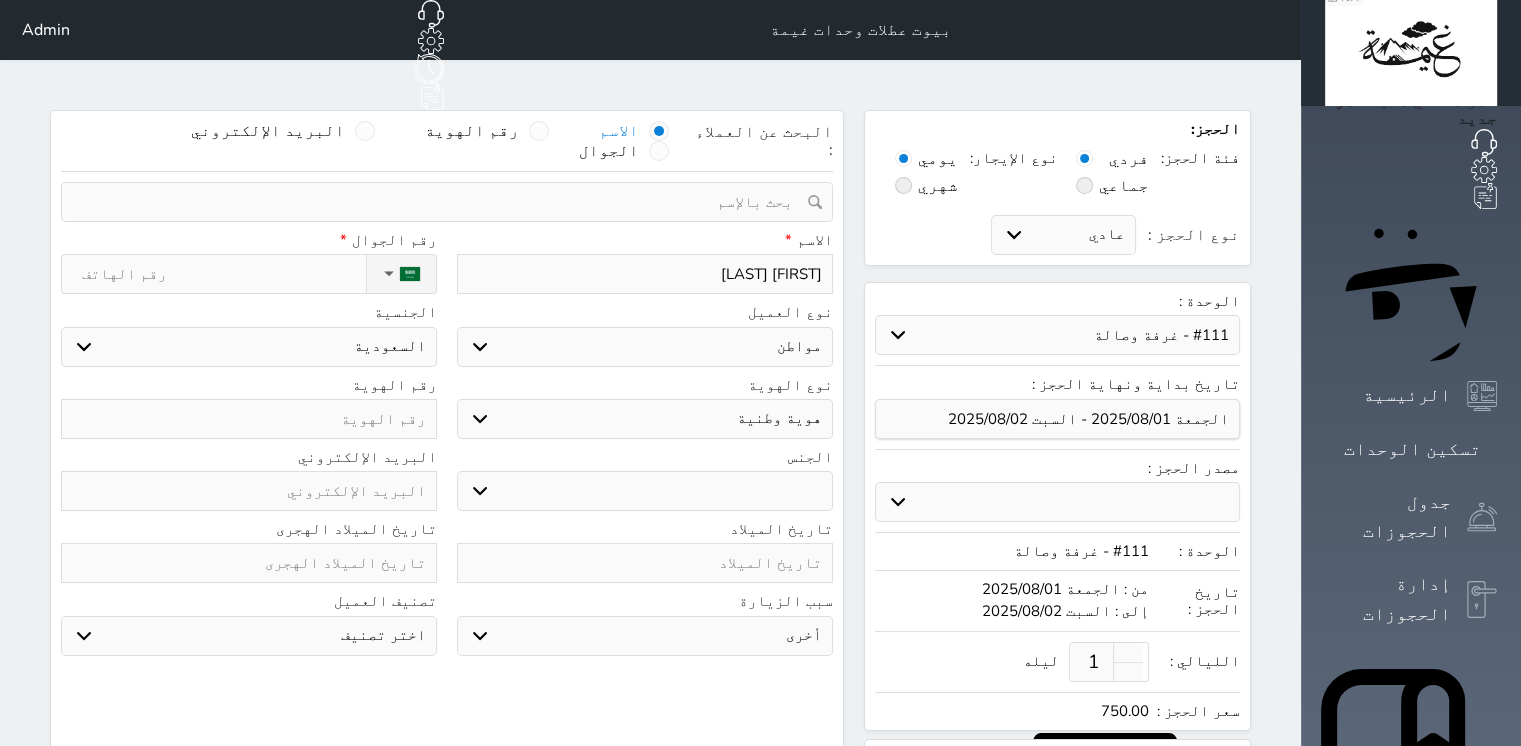 type on "[FIRST] [LAST]" 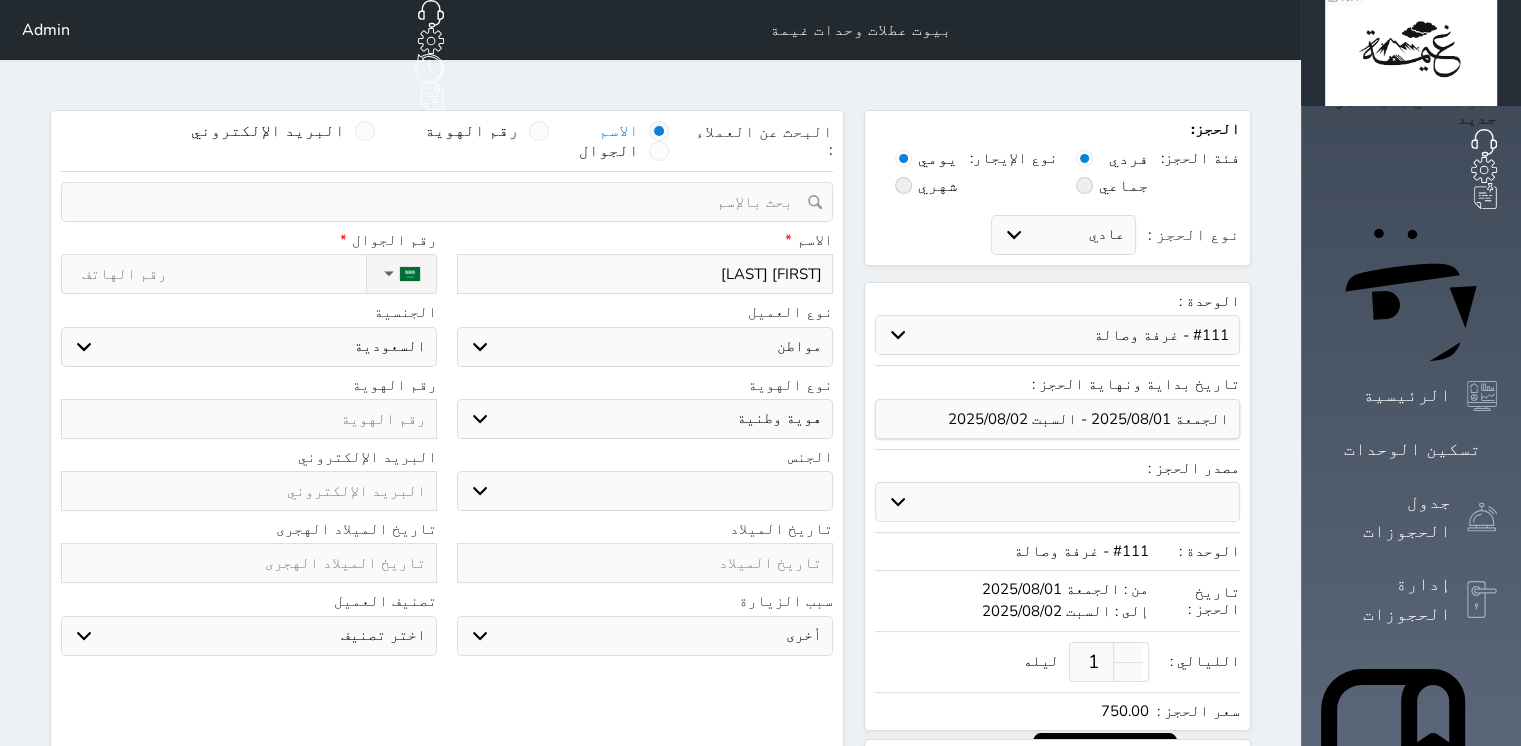 select 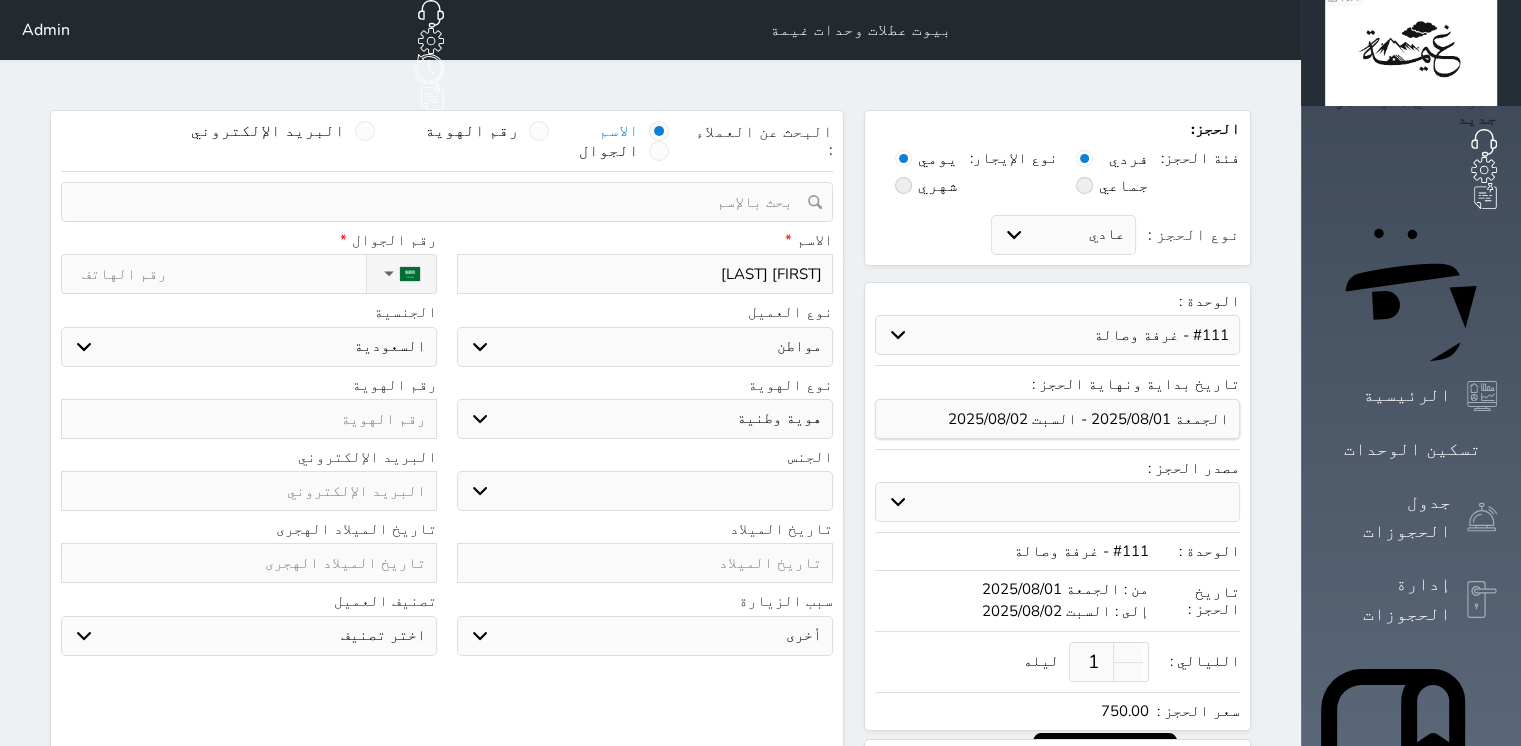 type on "[FIRST] [LAST]" 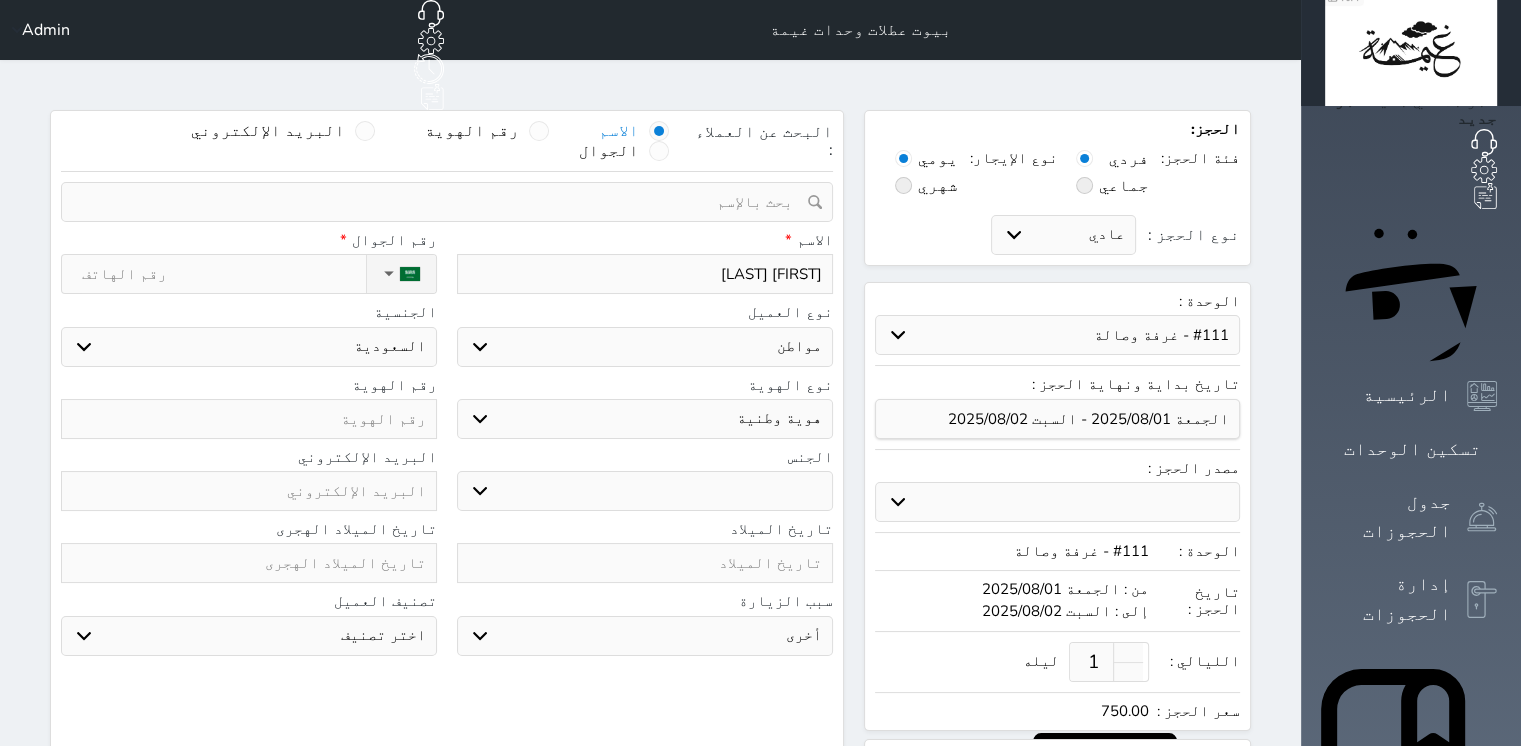 select 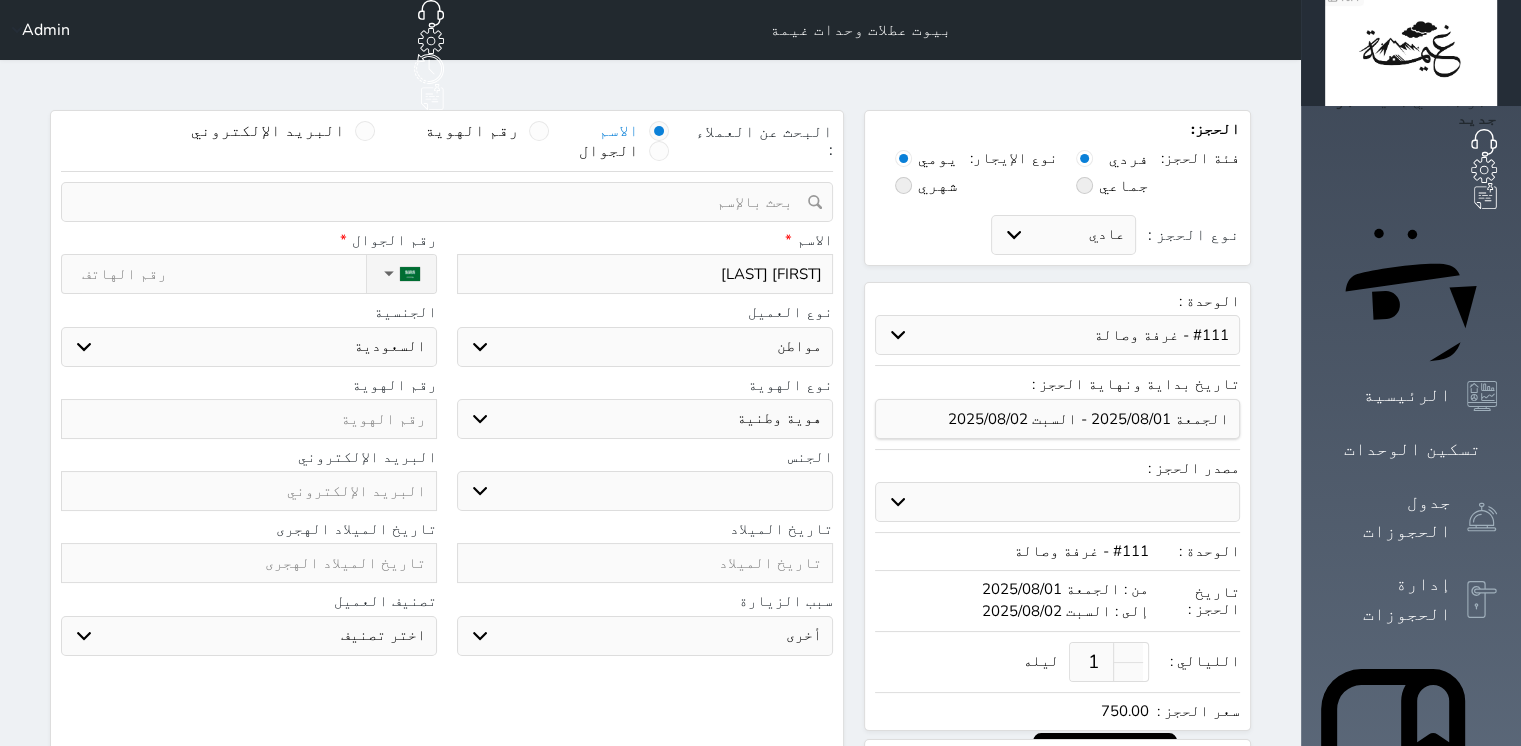 type on "[FIRST] [LAST]" 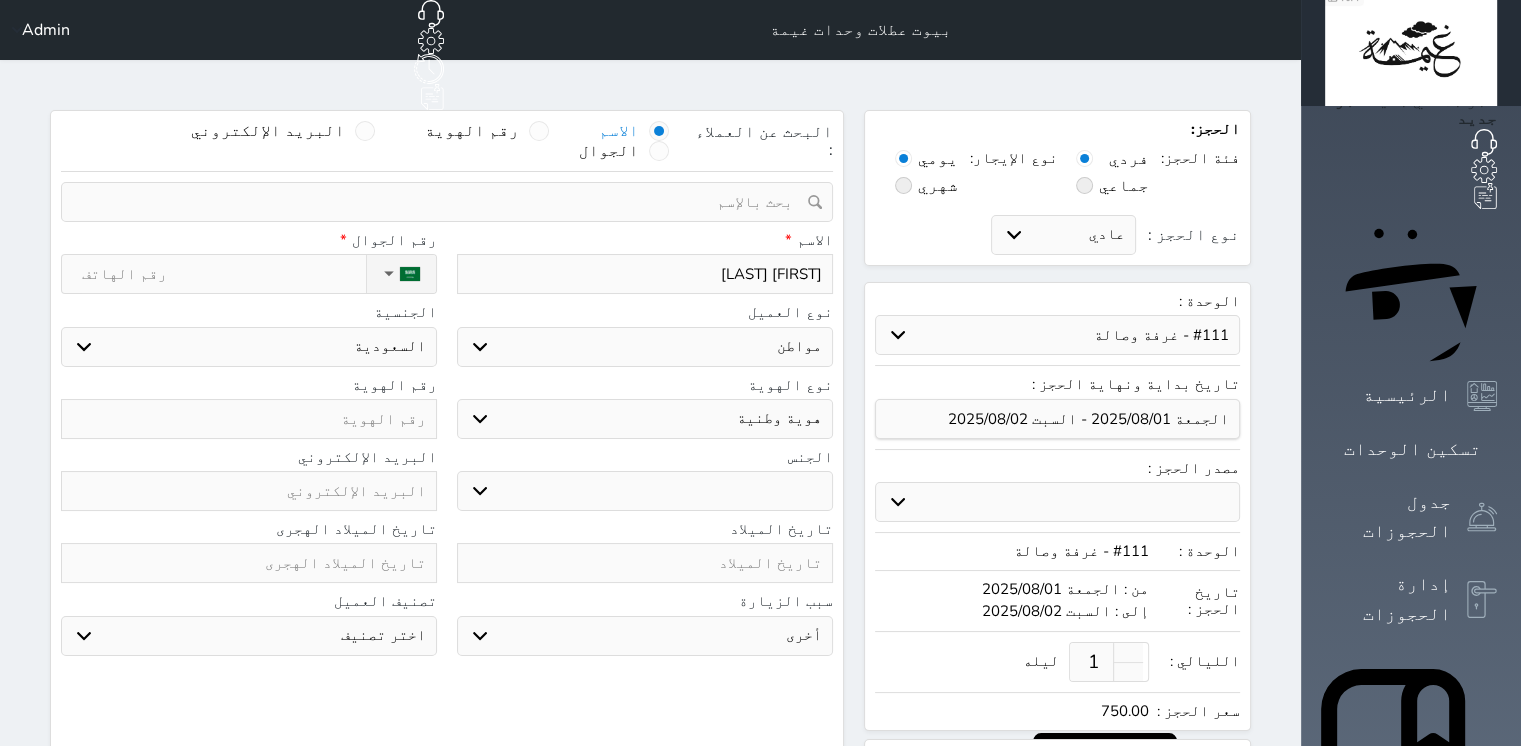 select 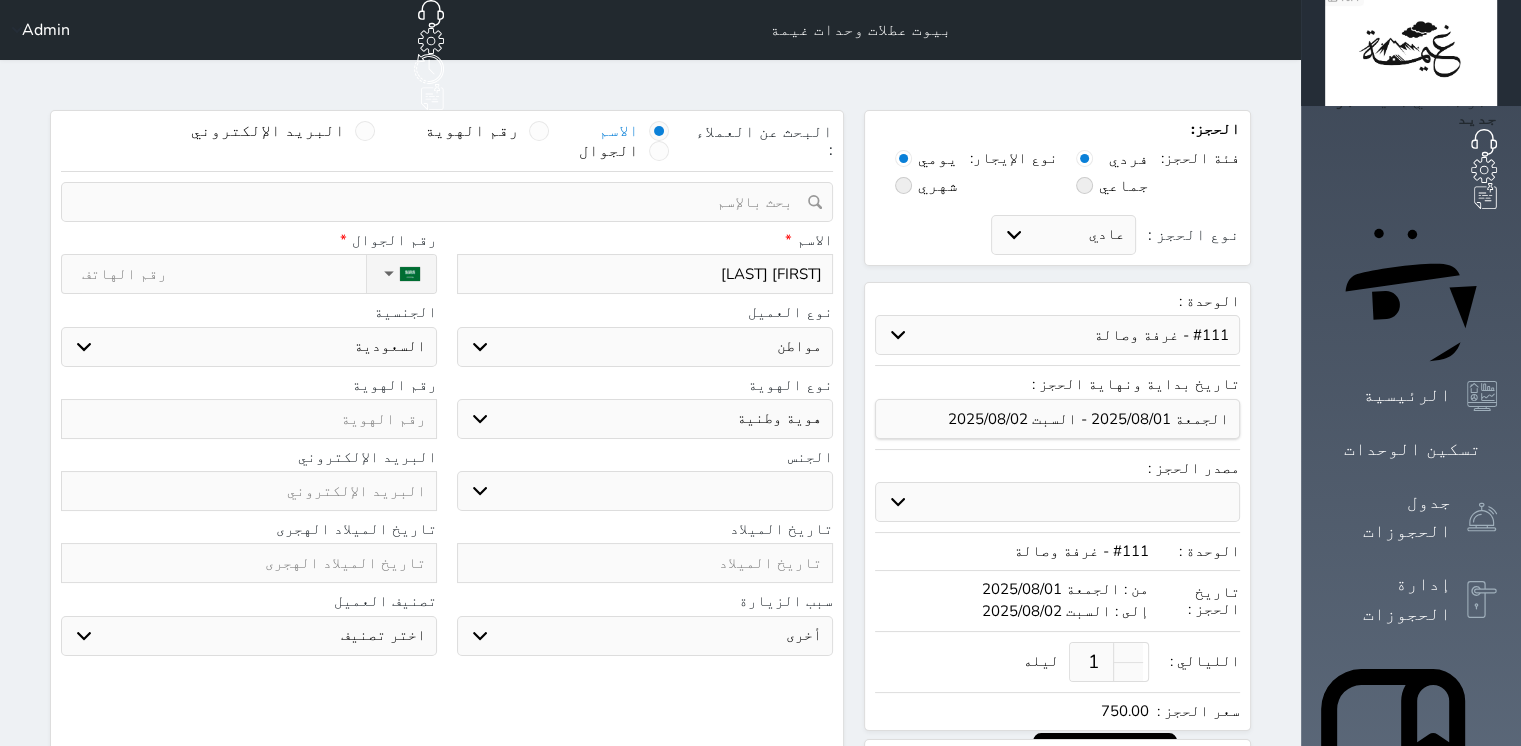 type on "[FIRST] [LAST]" 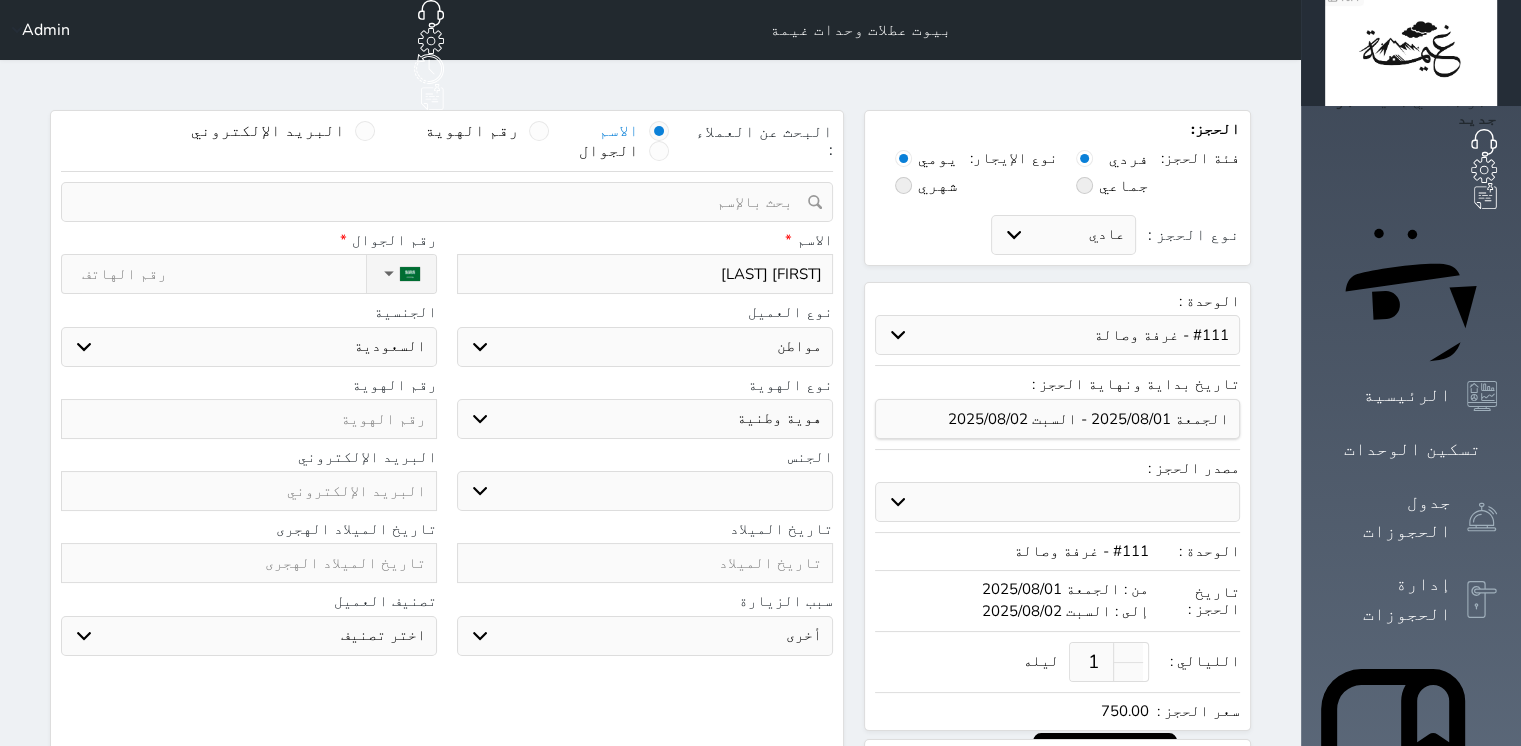 select 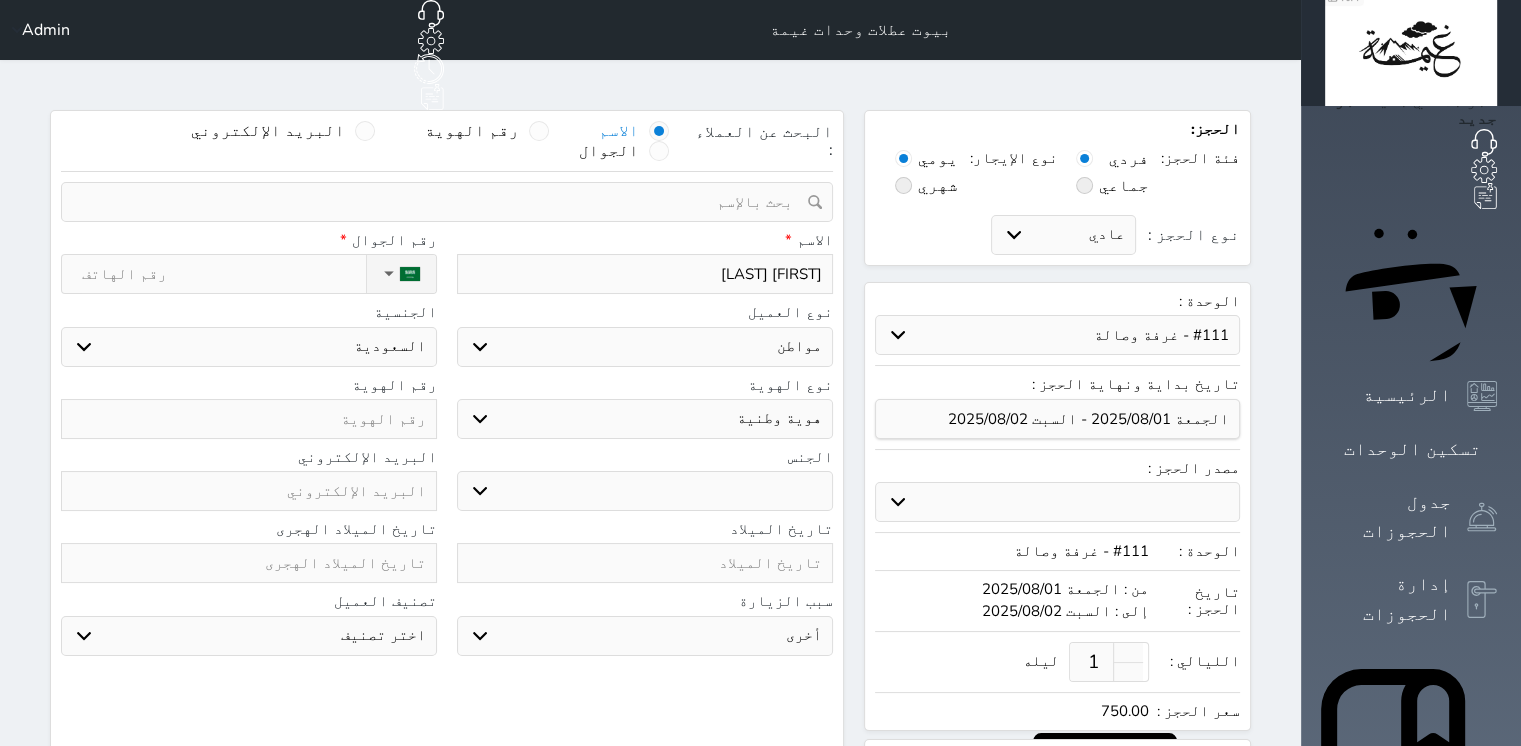 type on "[FIRST] [LAST]" 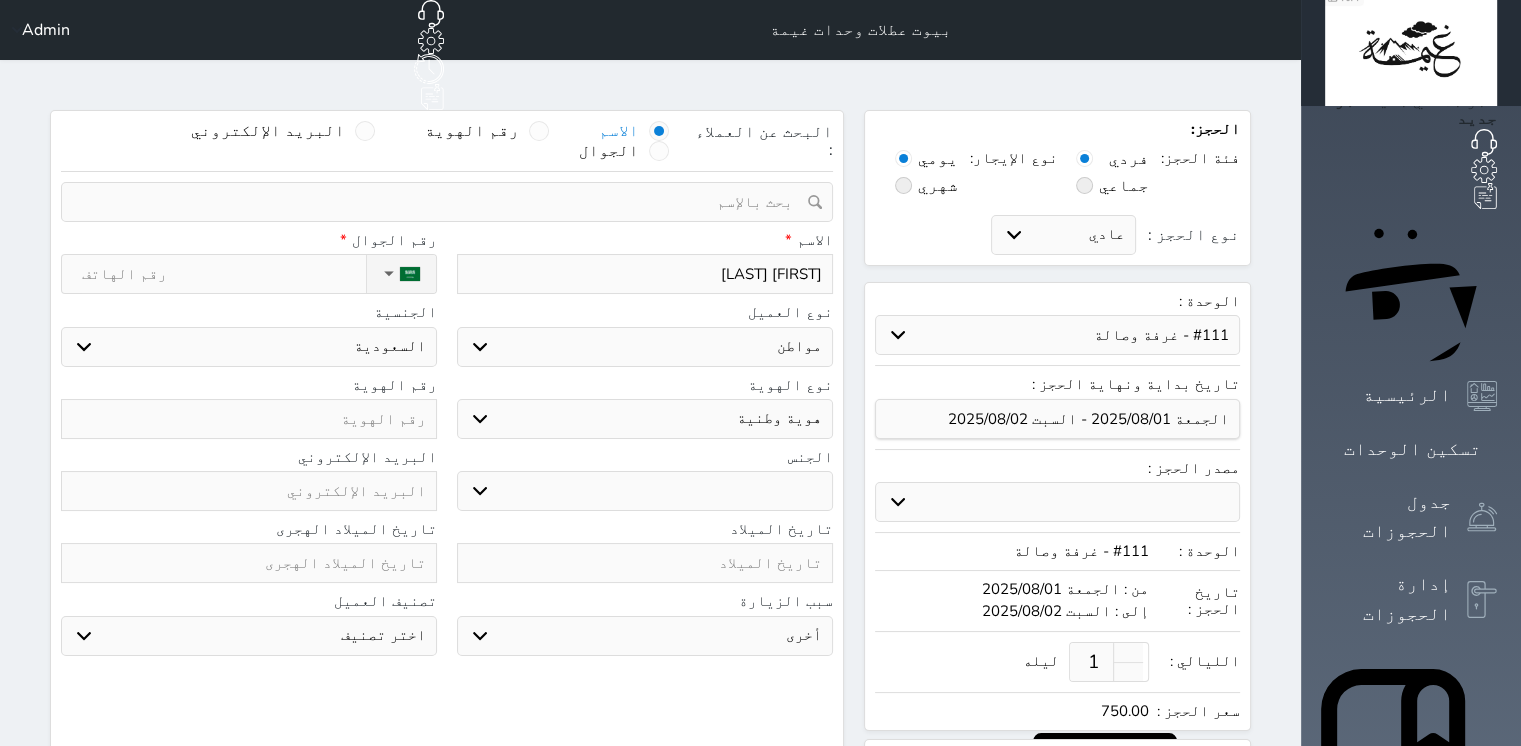 select 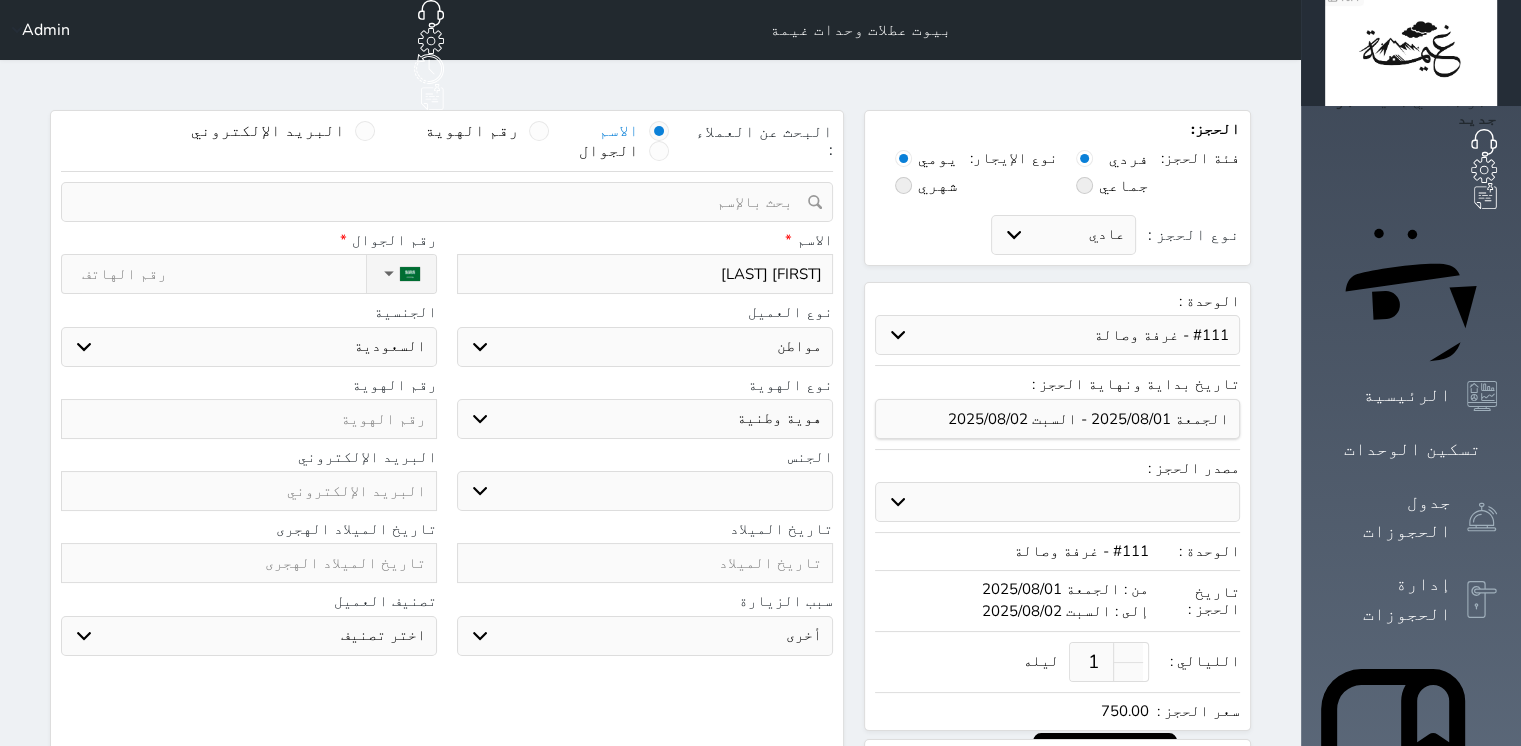 type on "[FIRST] [LAST]" 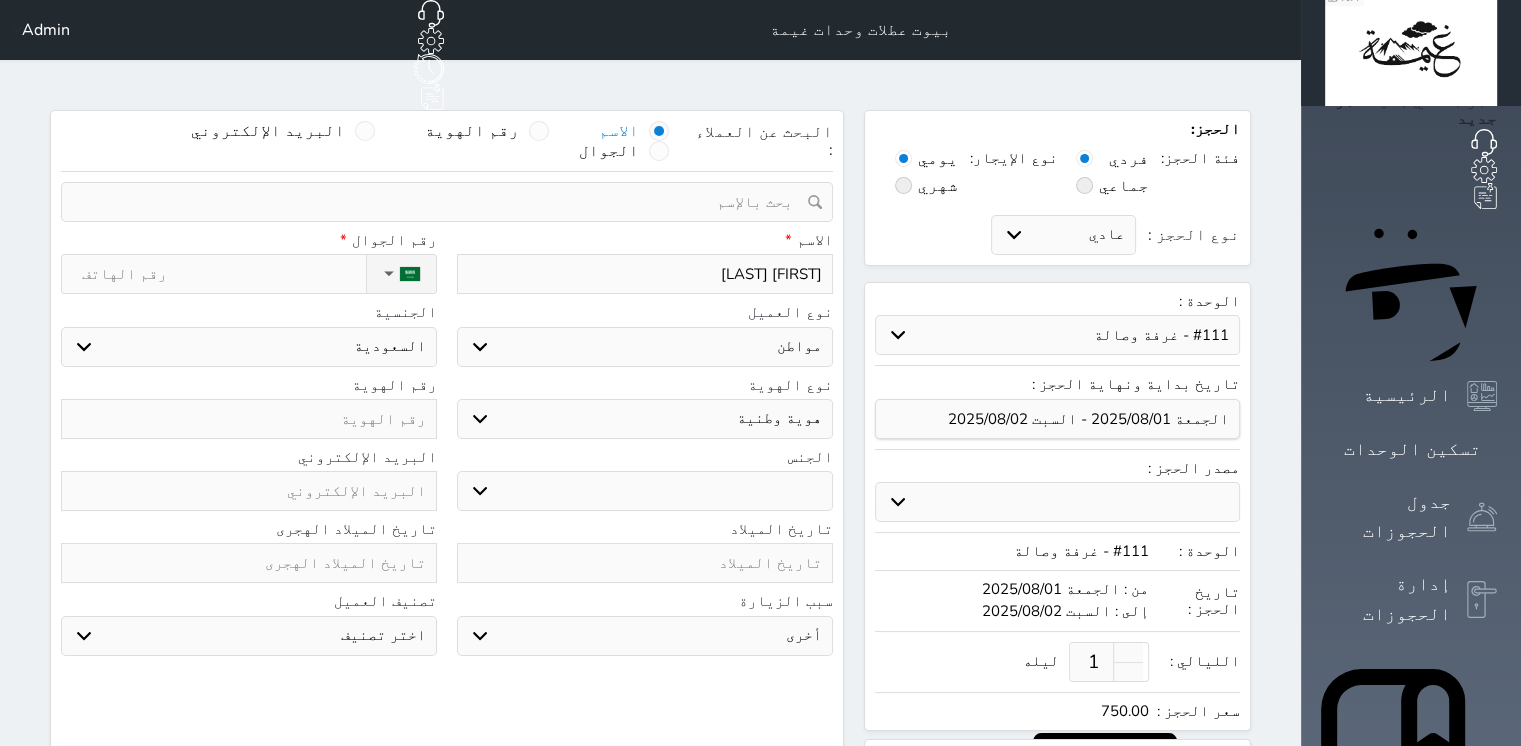 select 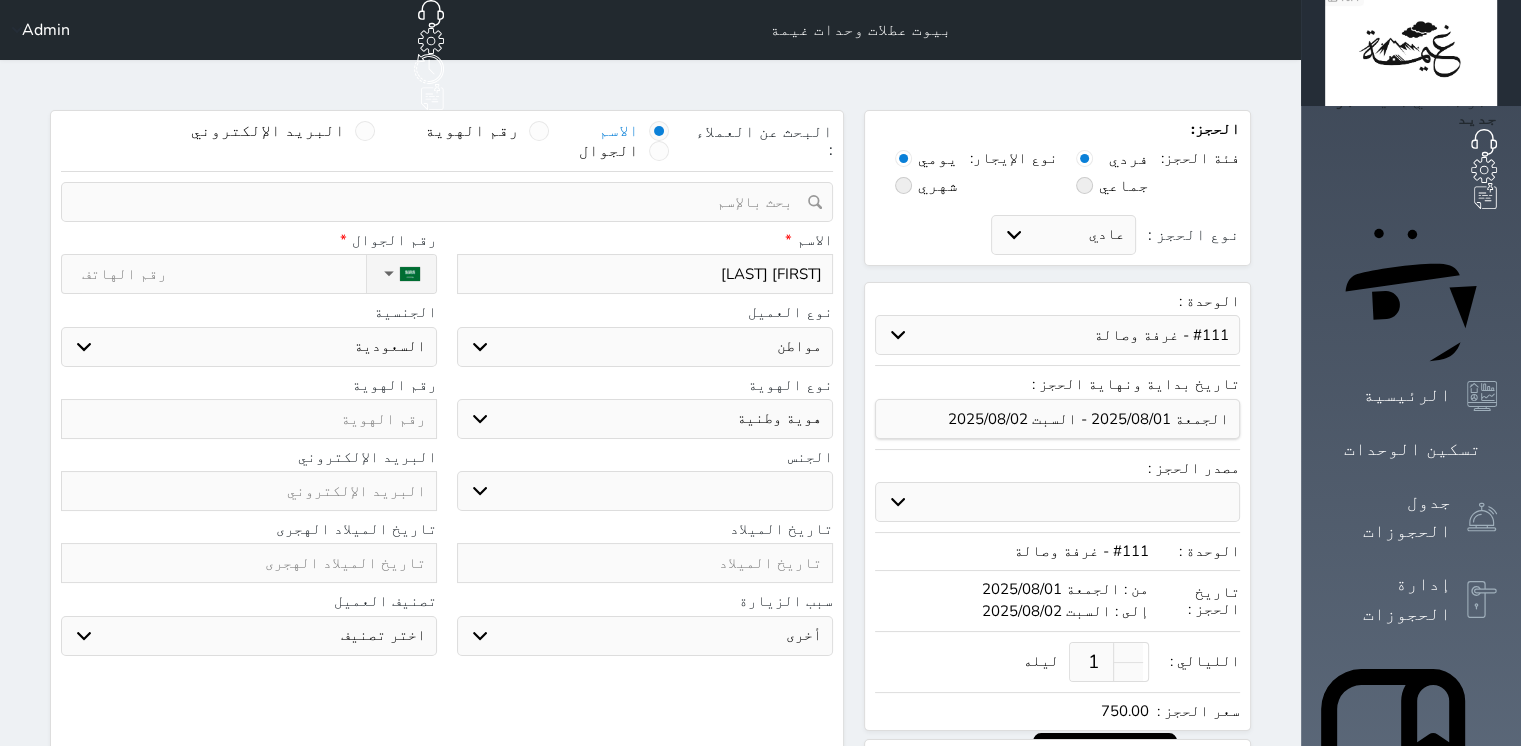 type on "[FIRST] [LAST]" 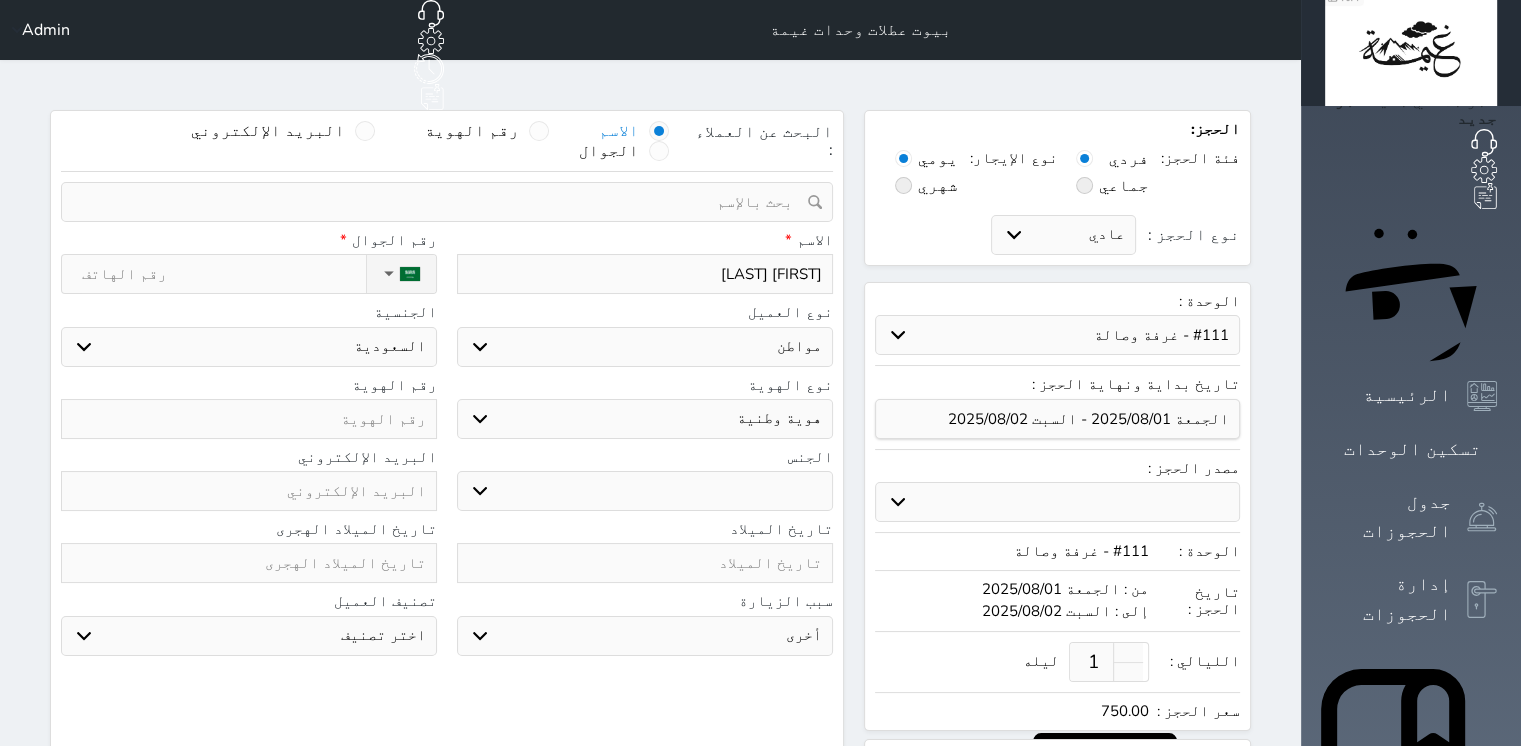 type on "0" 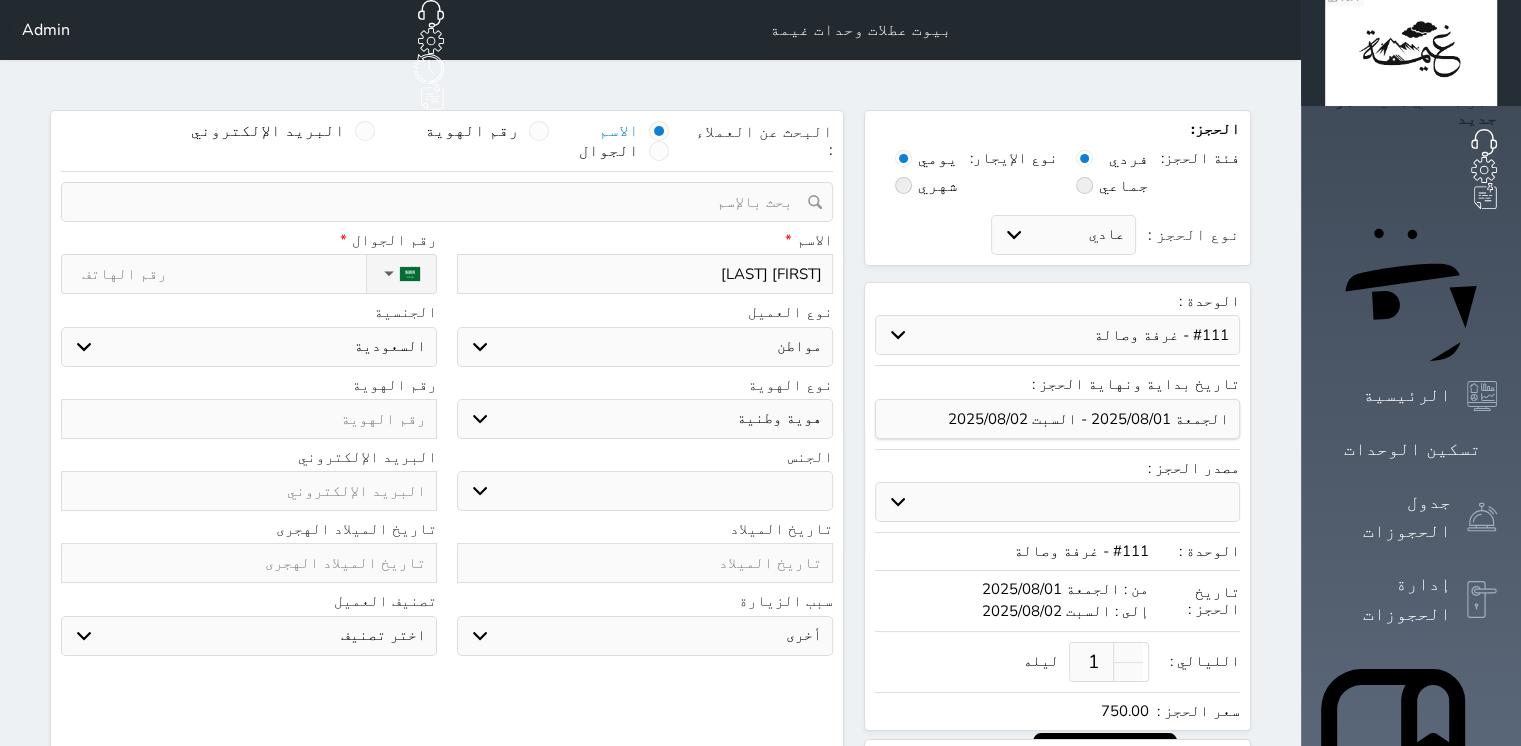 select 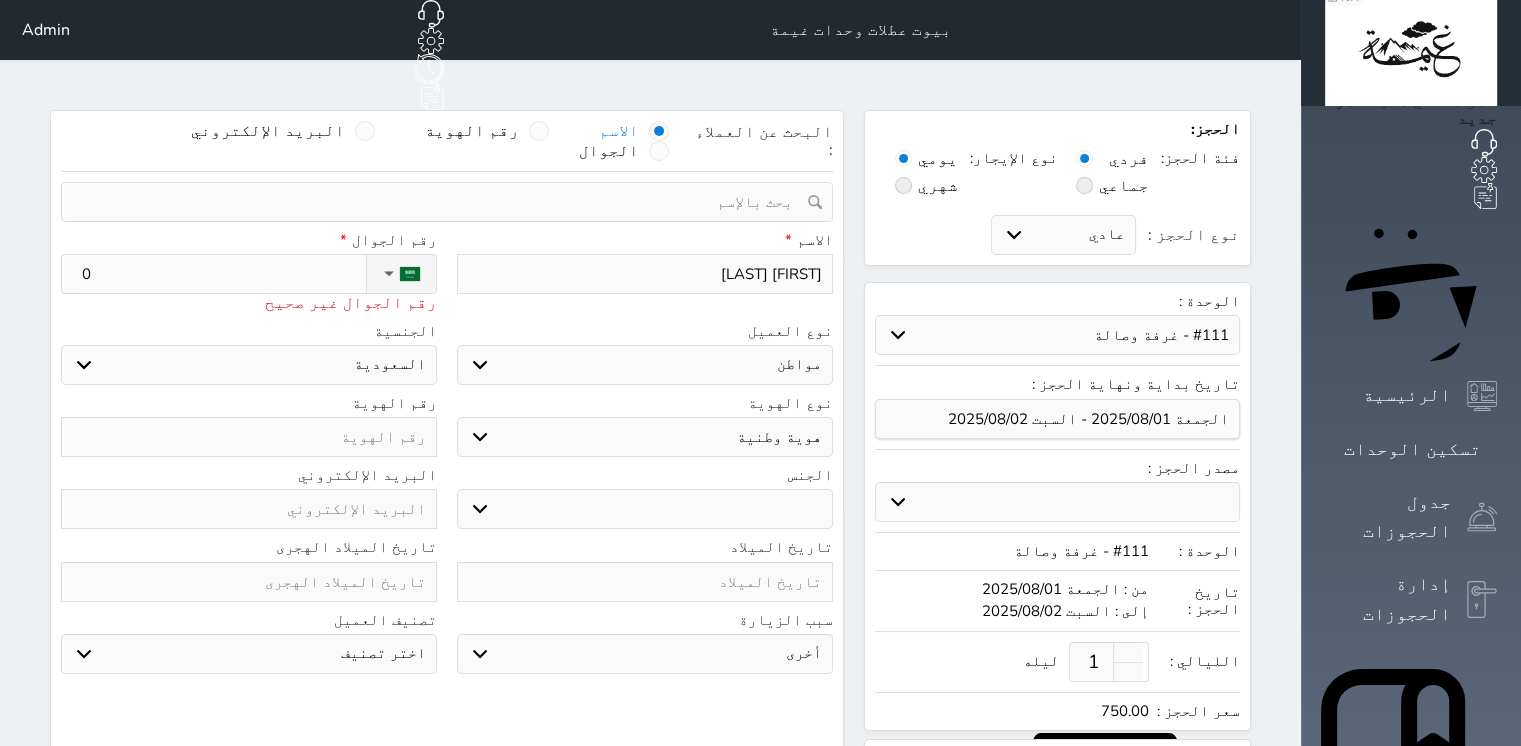 type on "05" 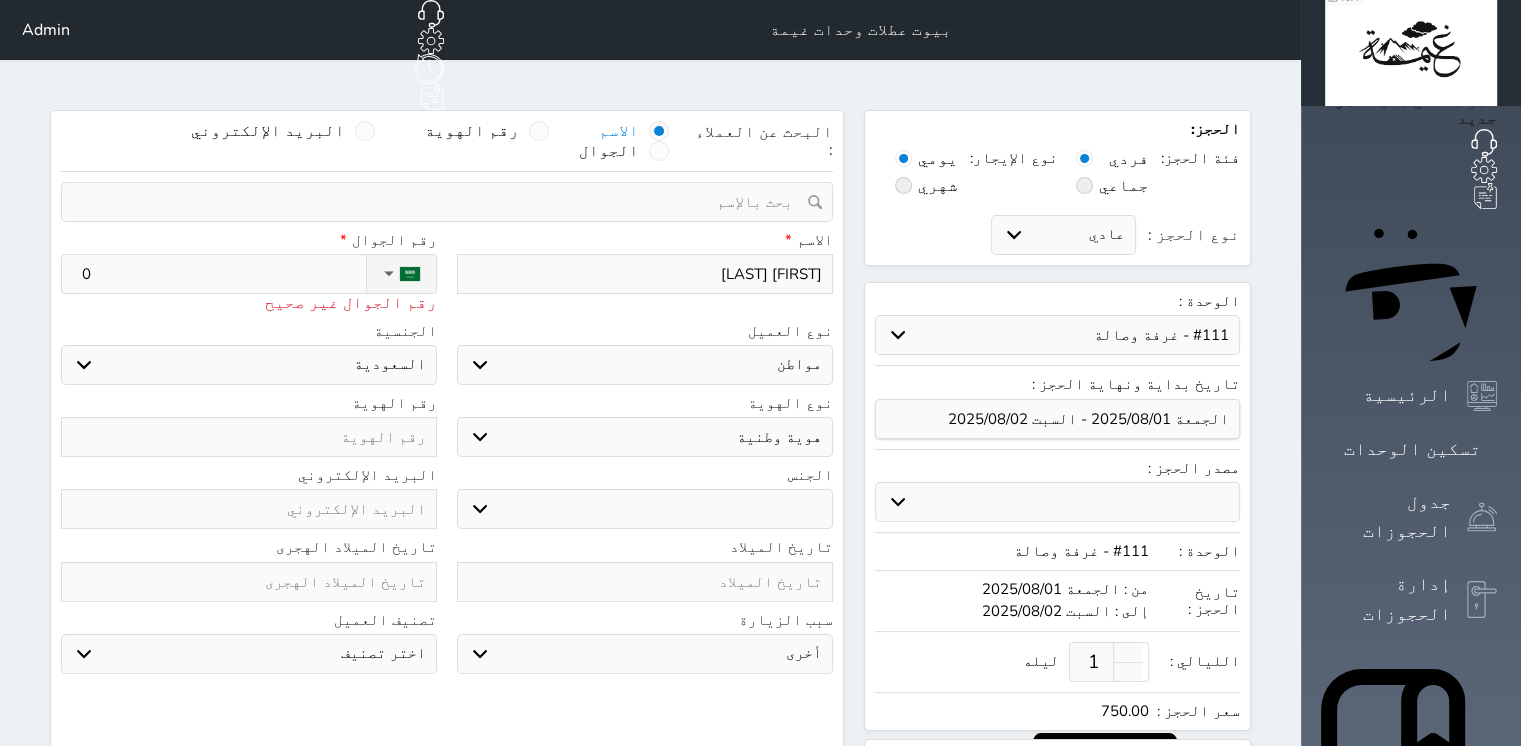 select 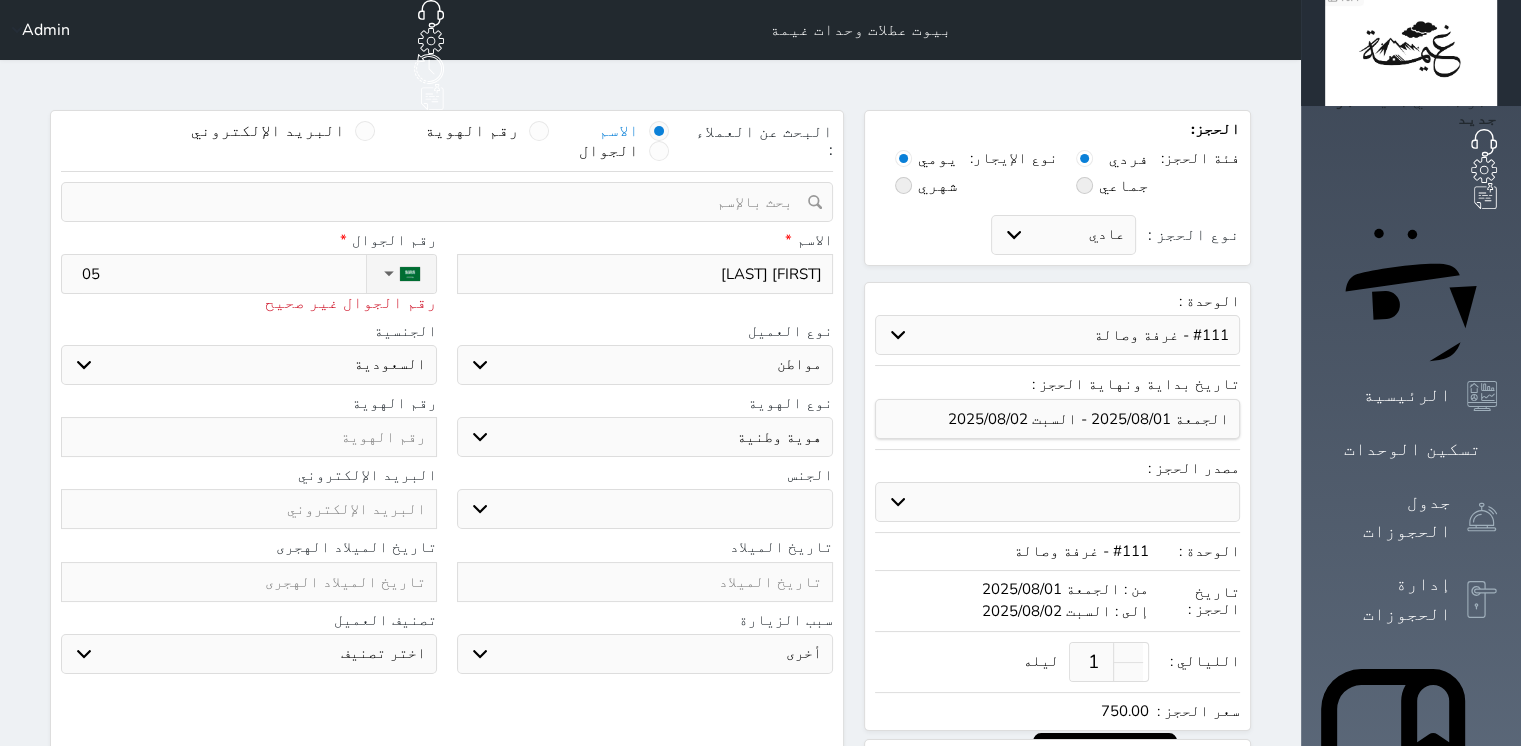 type on "050" 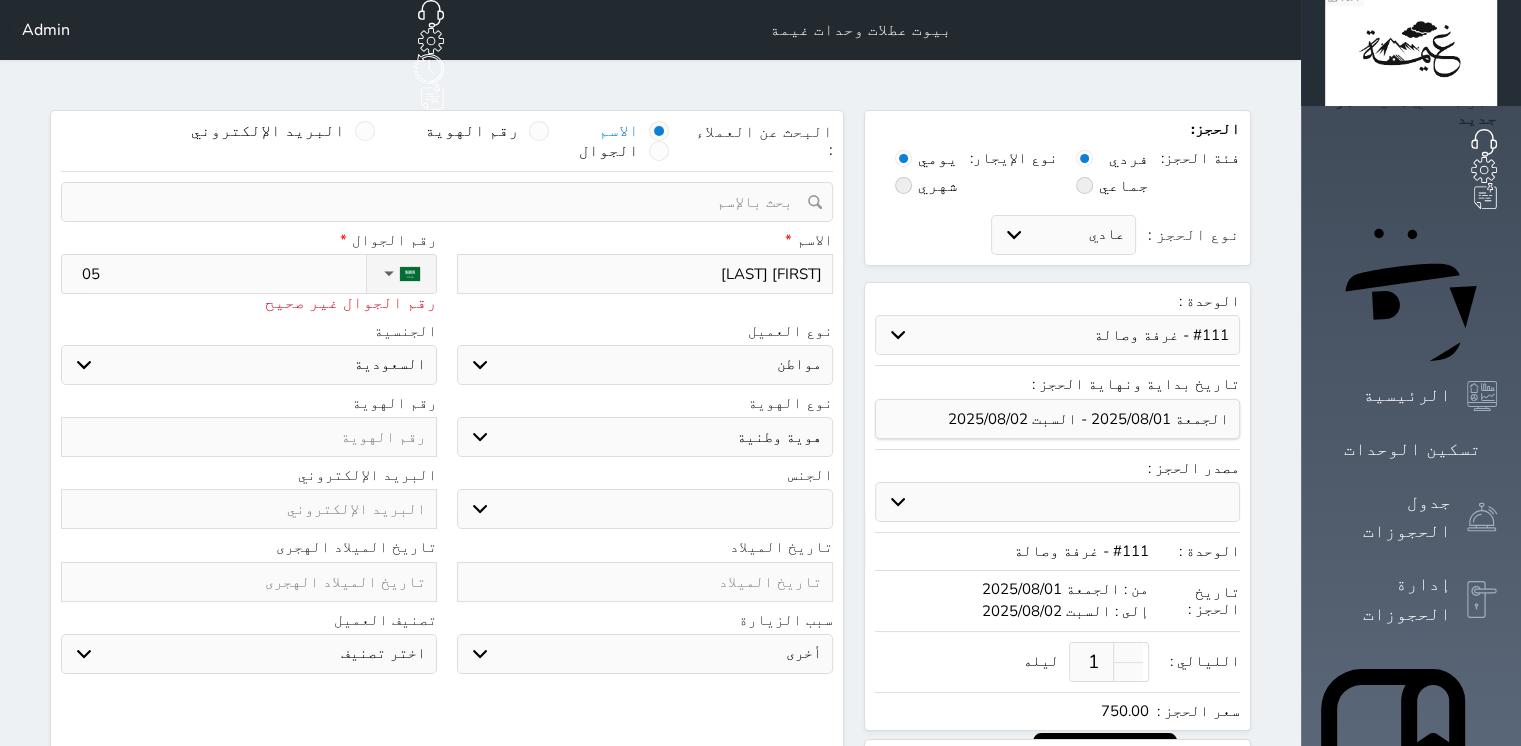 select 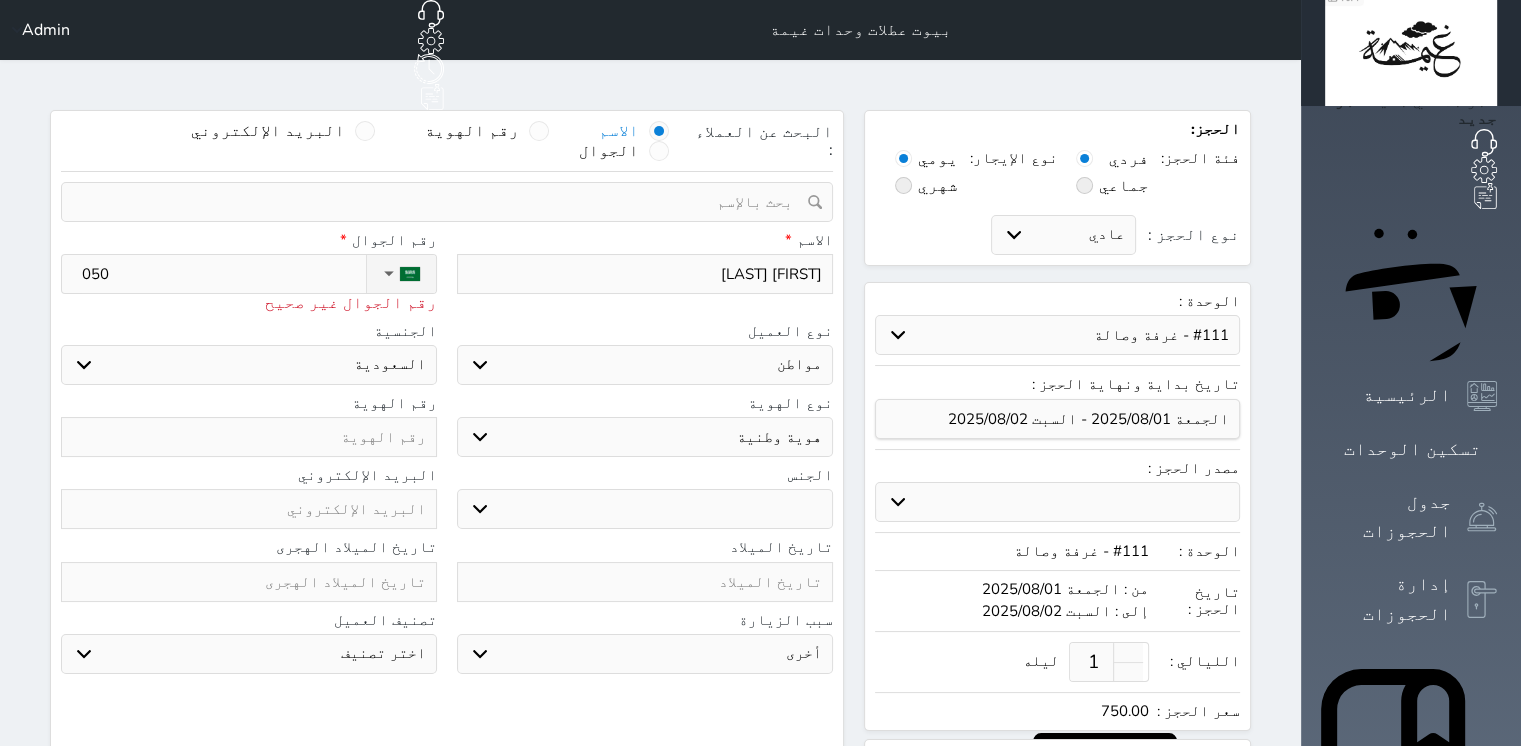 type on "0500" 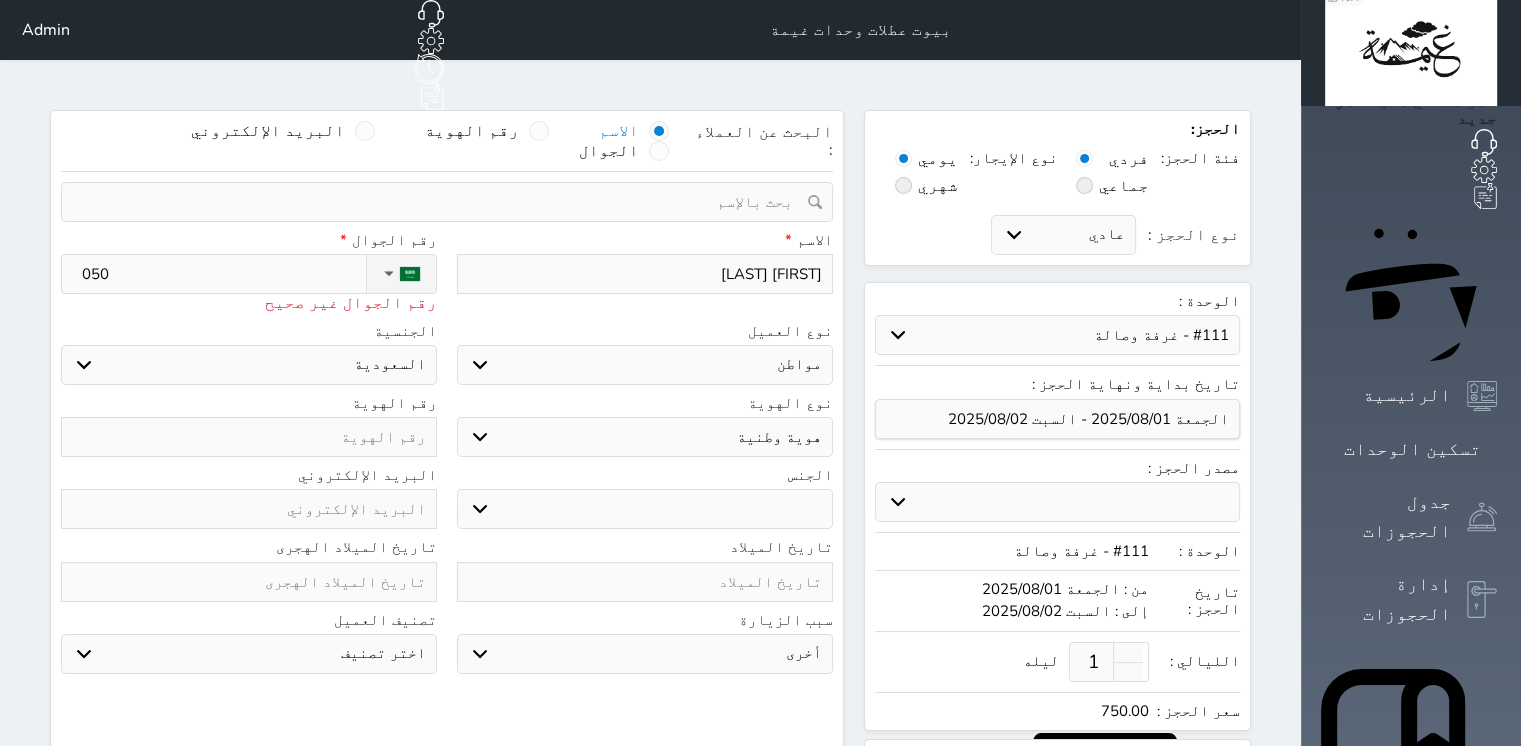 select 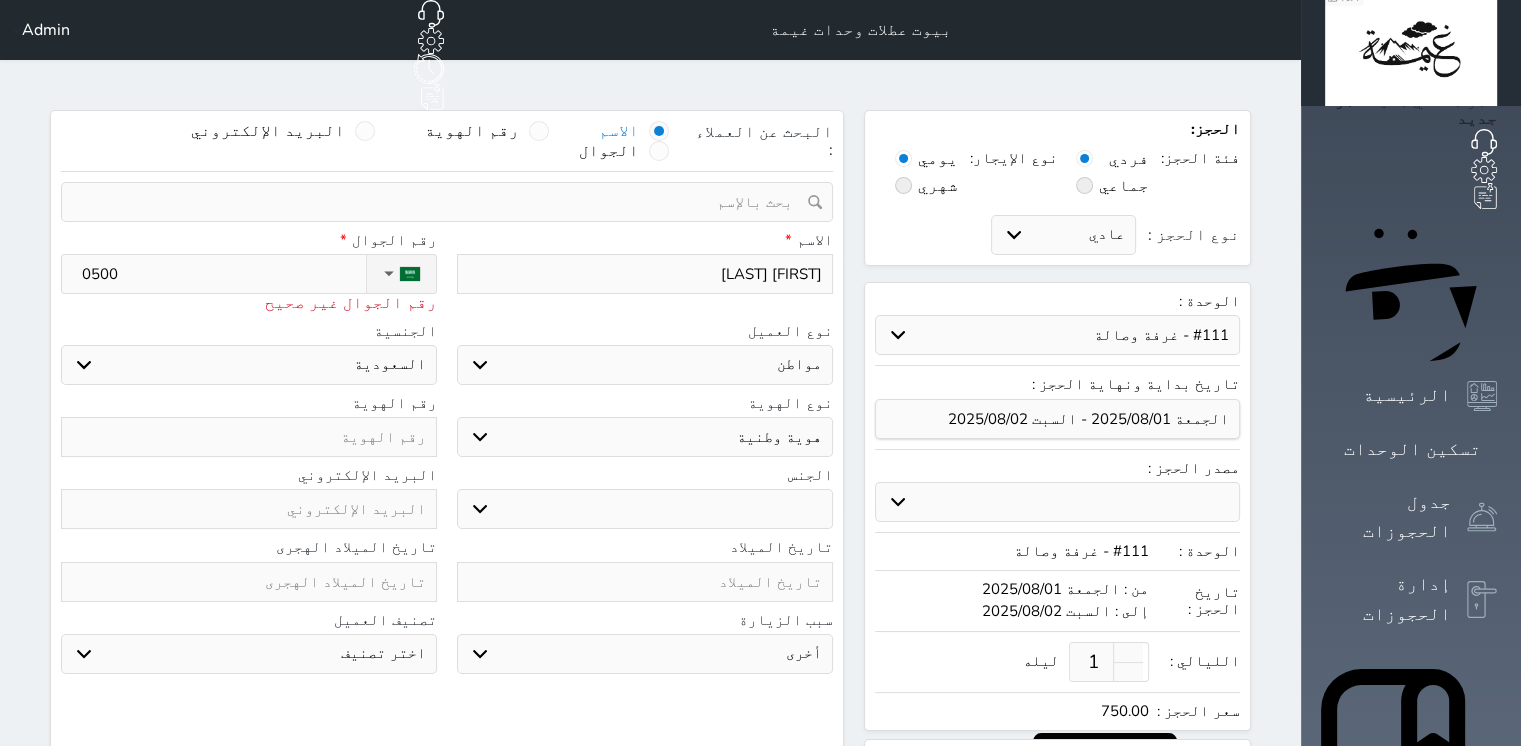 type on "05006" 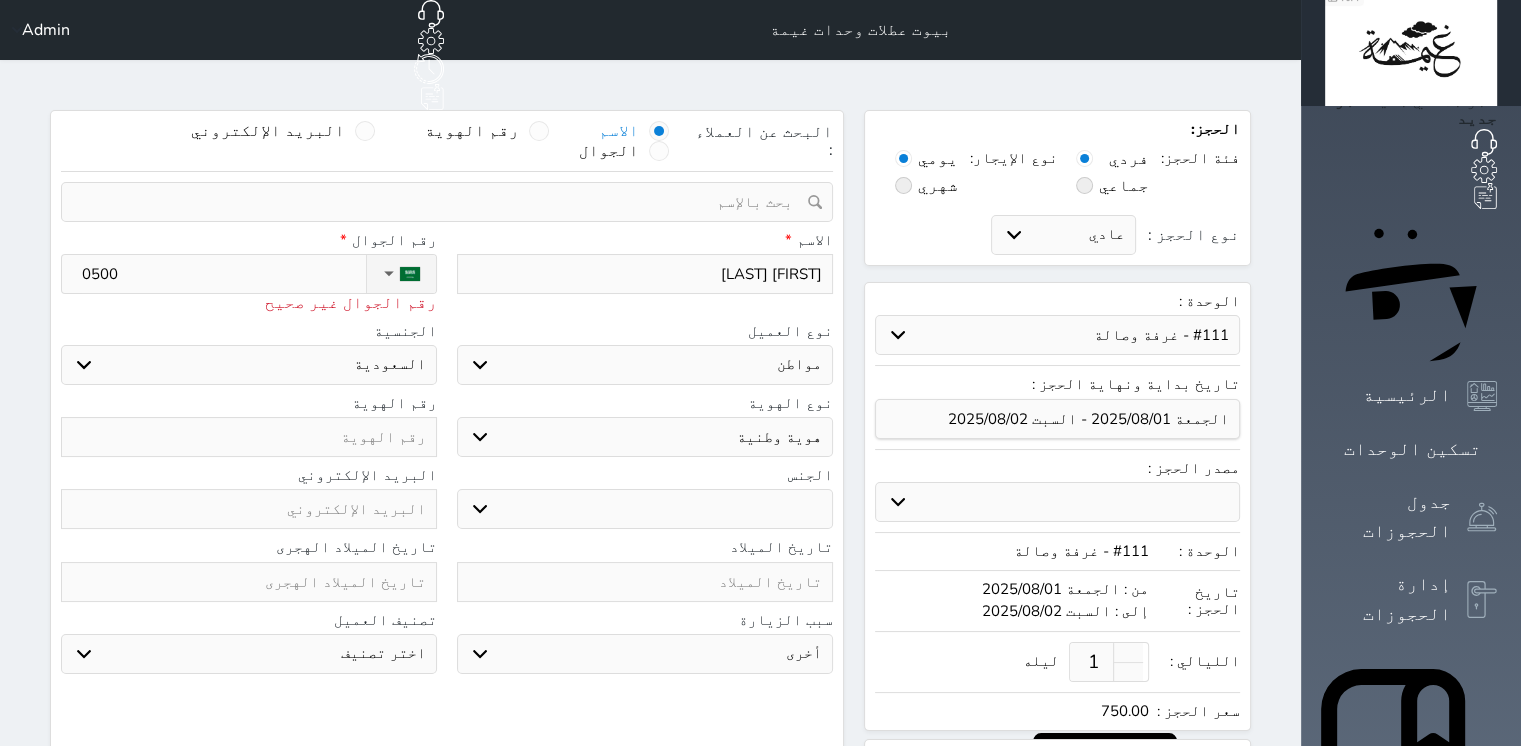 select 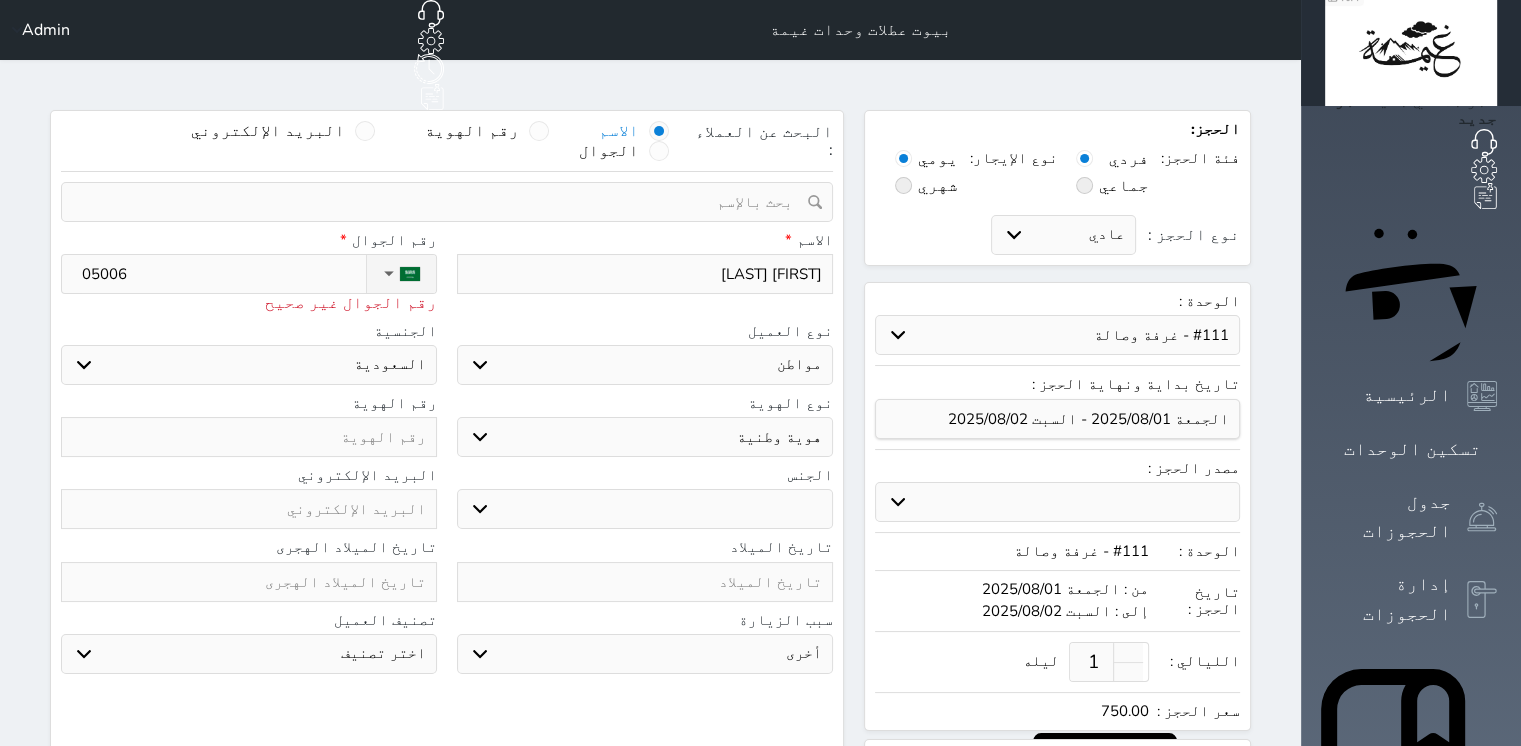type on "[PHONE]" 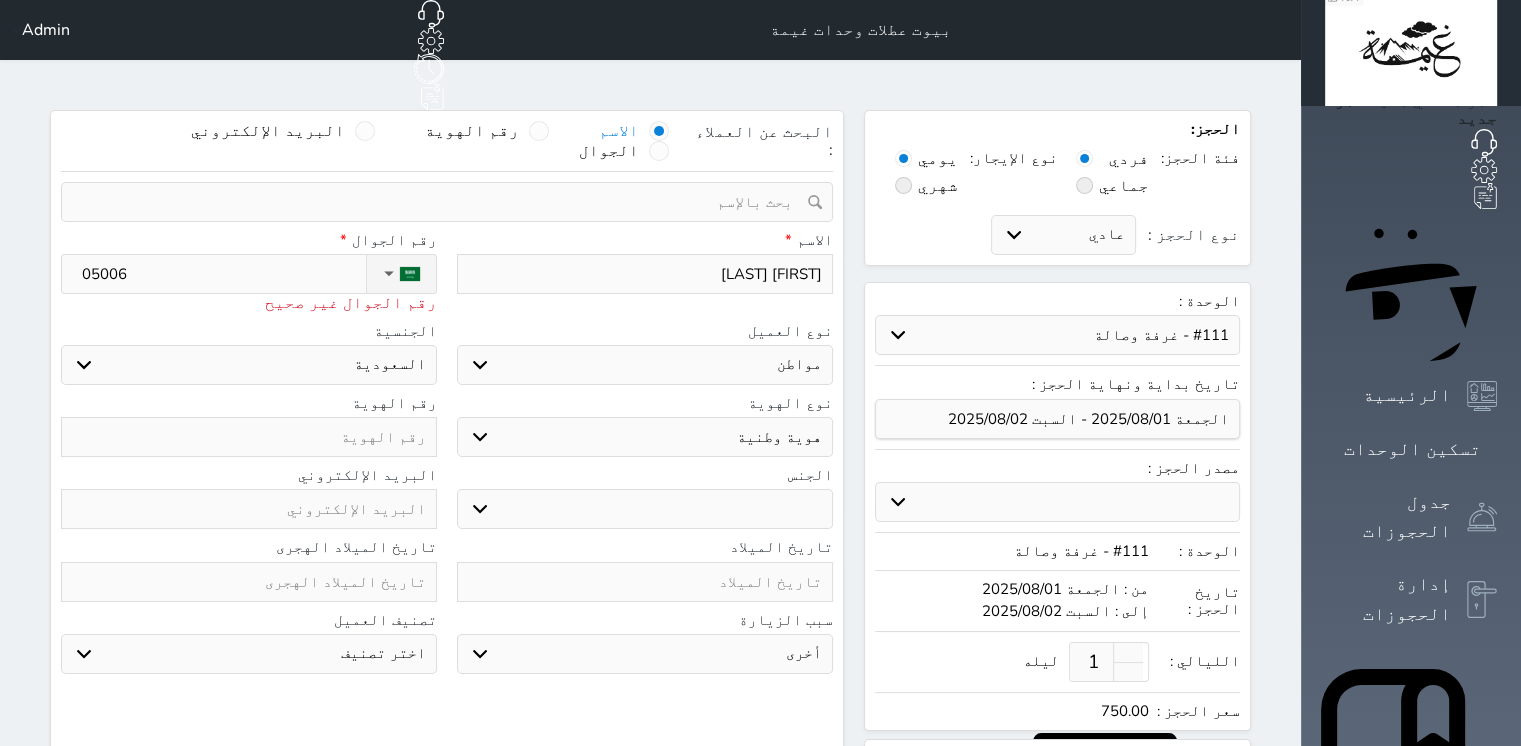 select 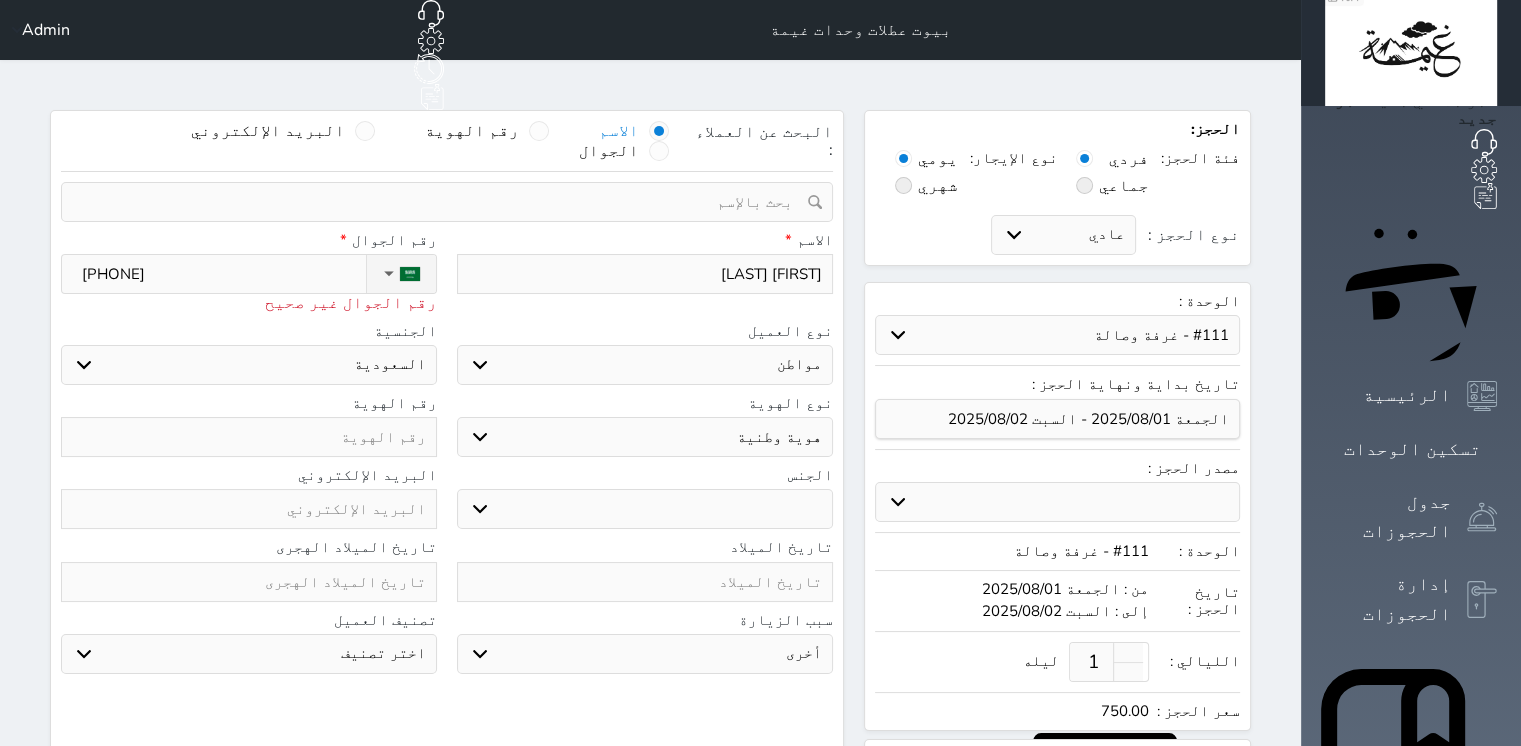 type on "[PHONE]" 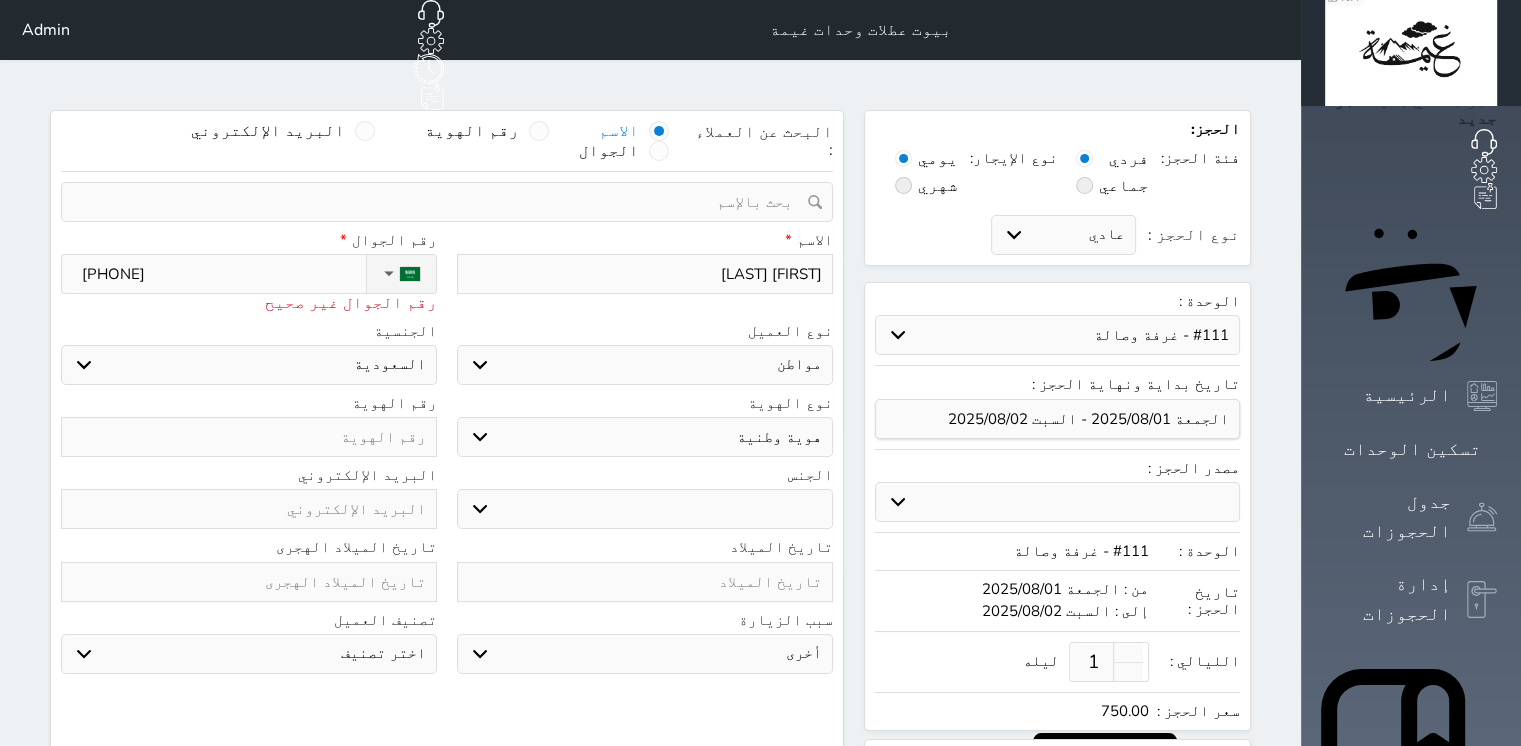 select 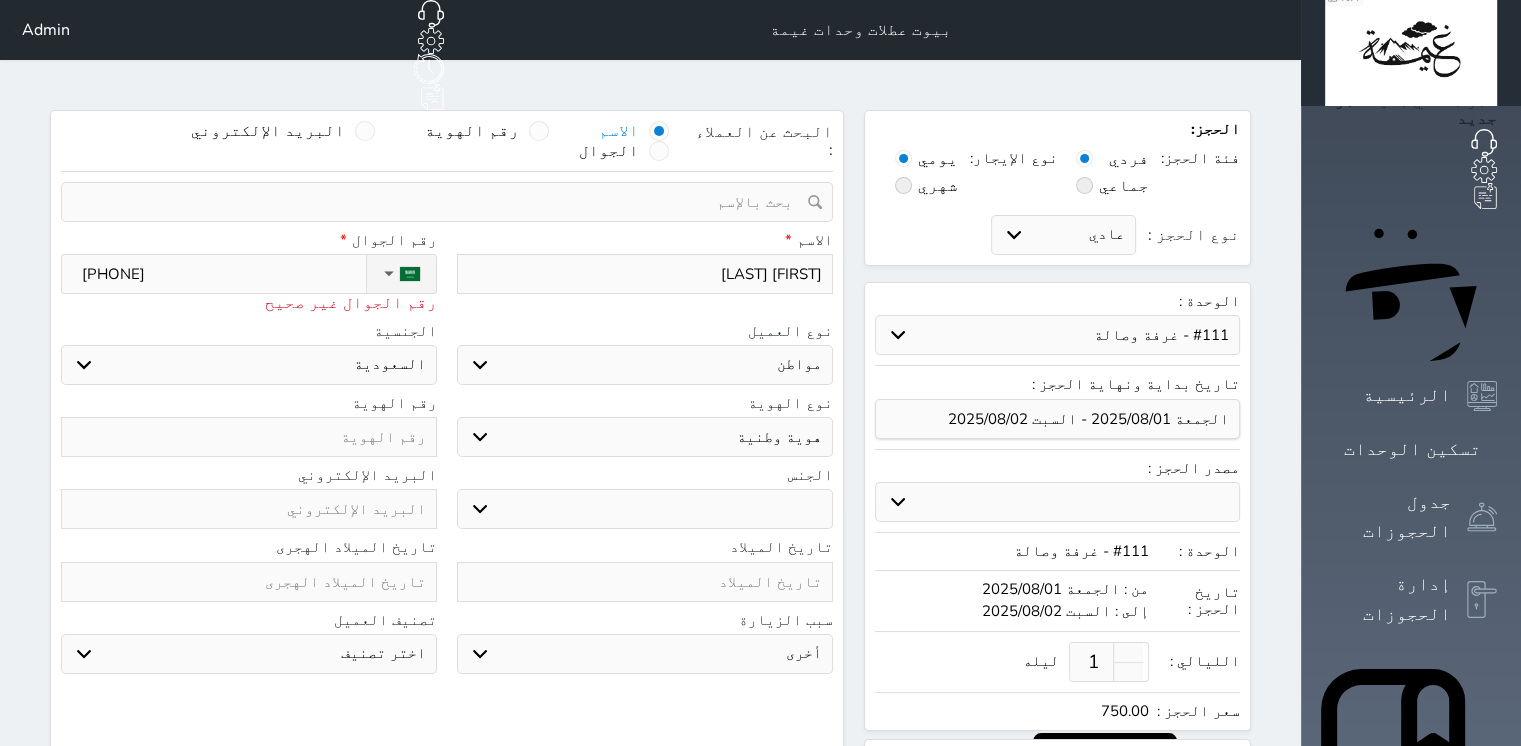 type on "[PHONE]" 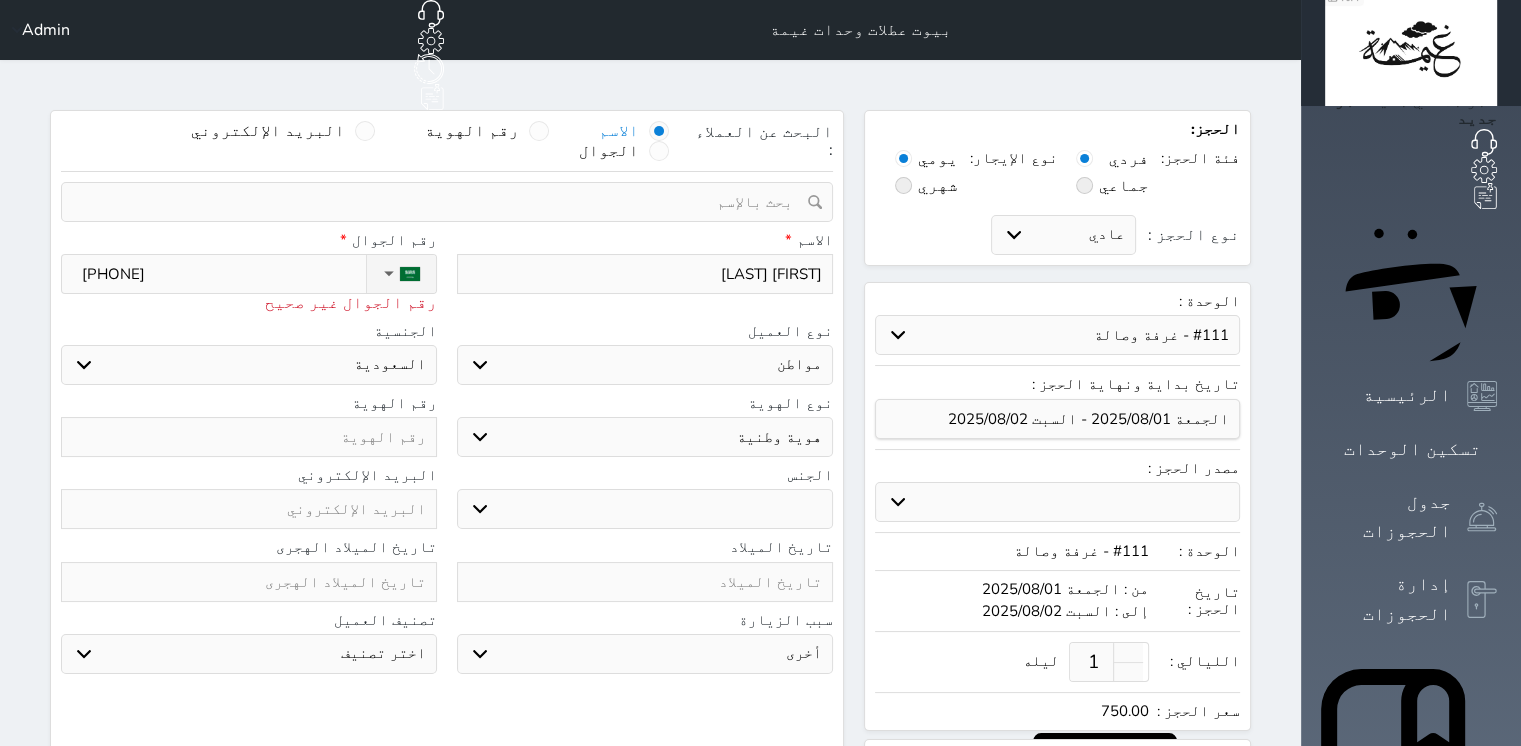 select 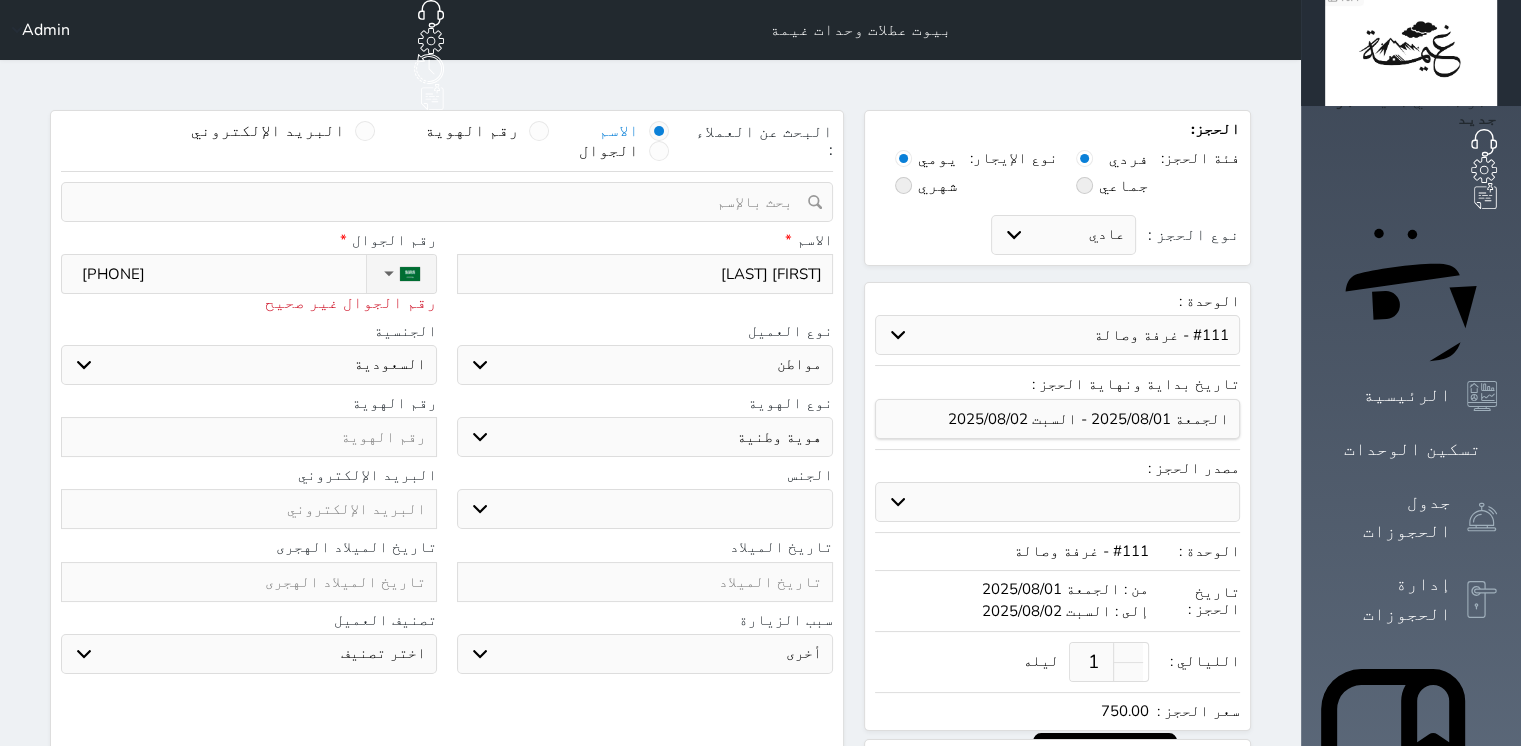type on "[PHONE]" 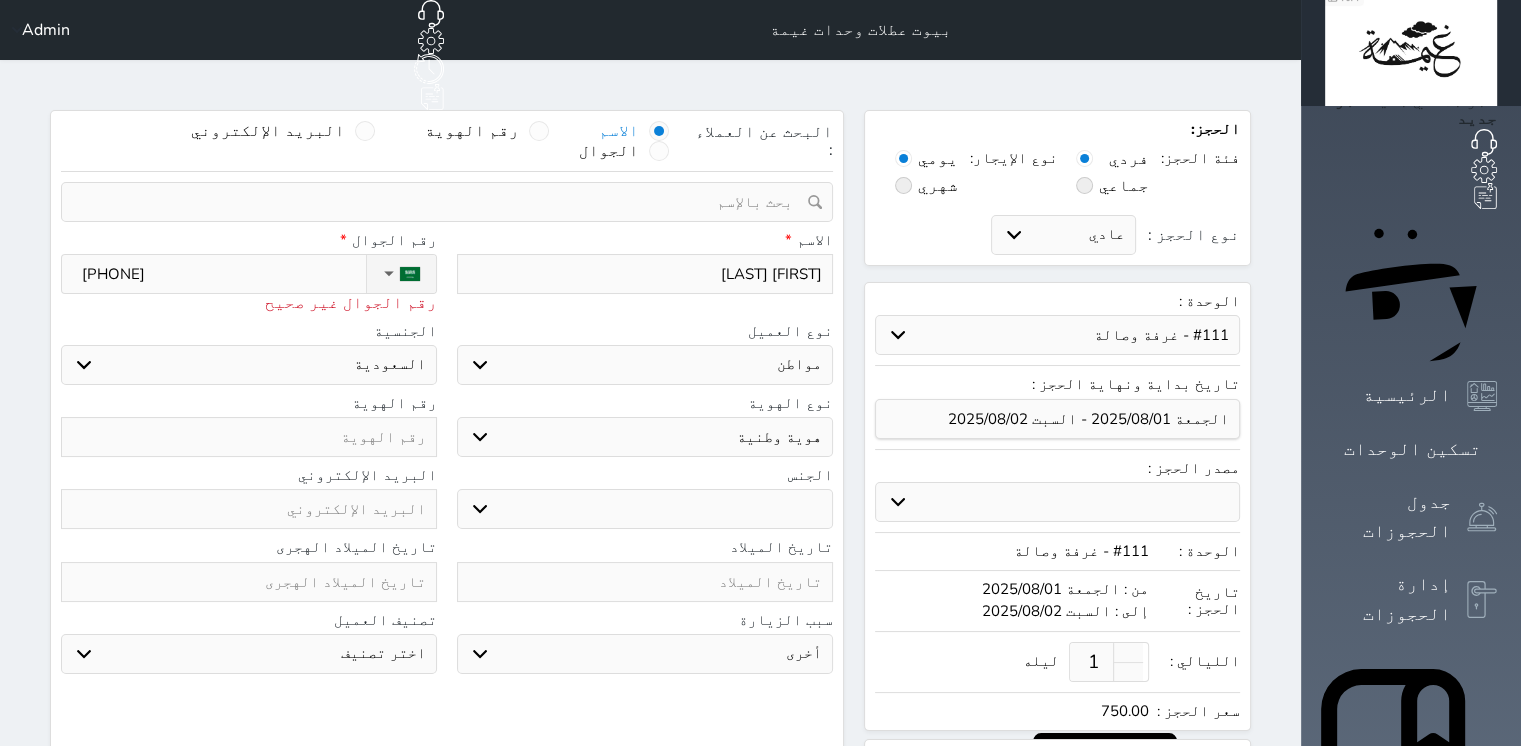 select 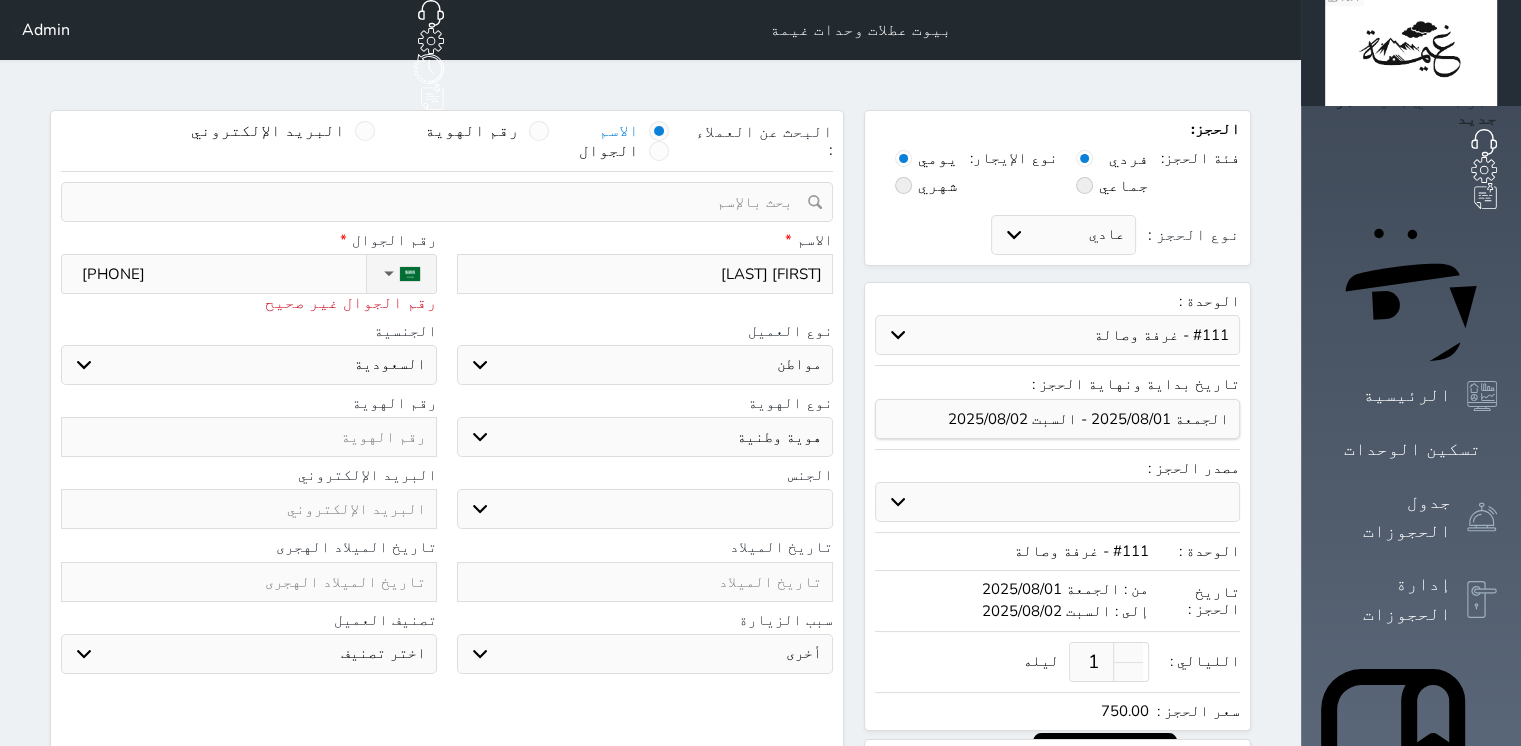 type on "+966 [PHONE]" 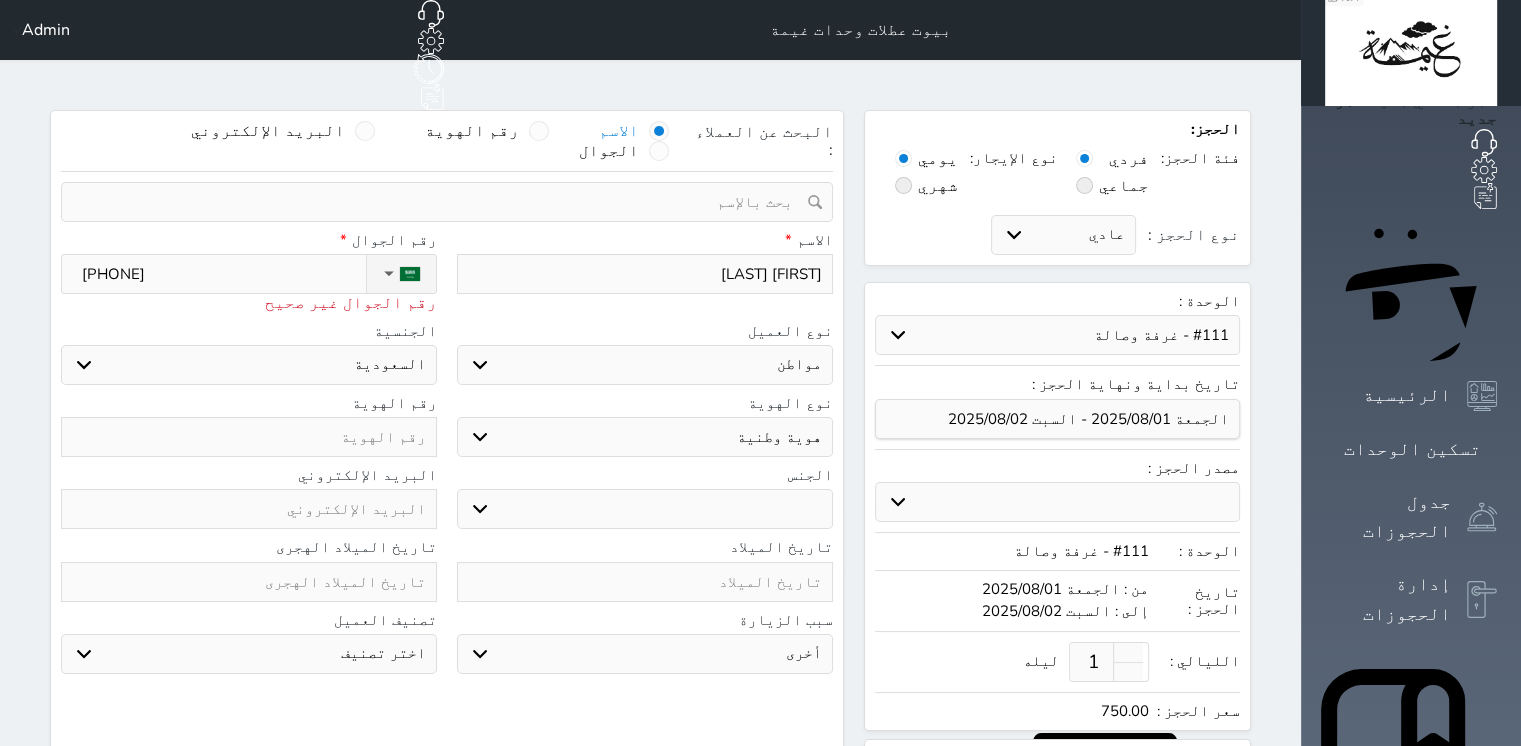 select 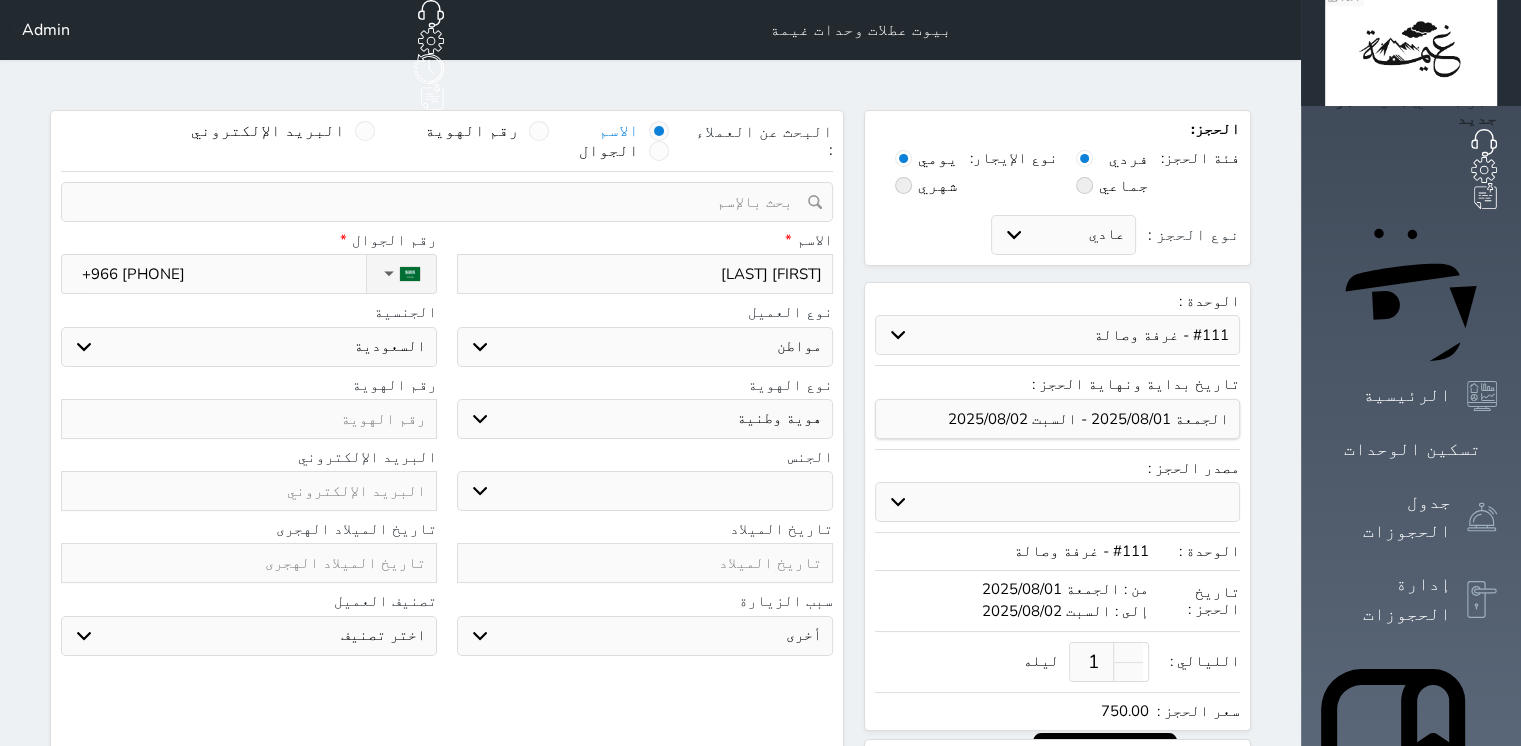 type on "+966 [PHONE]" 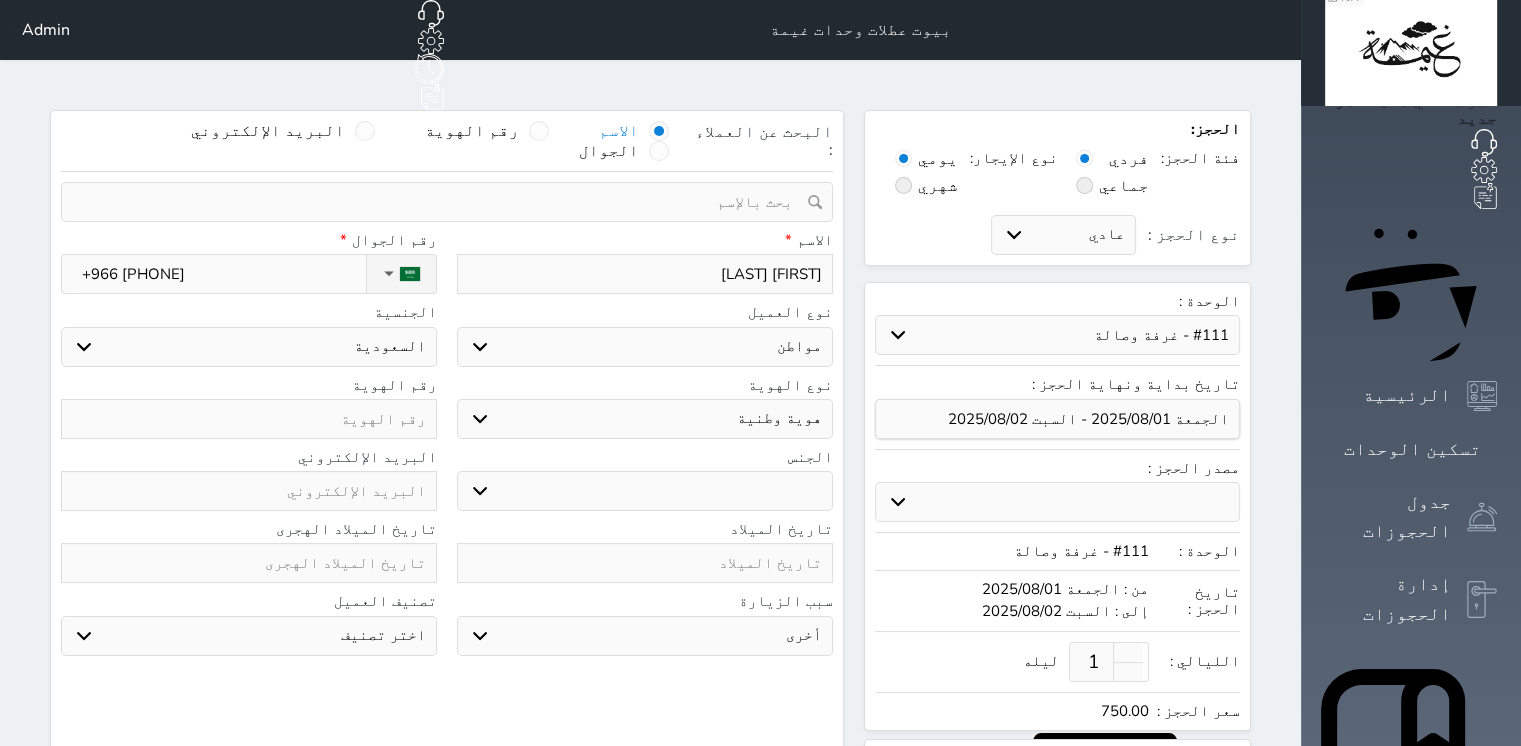type on "1" 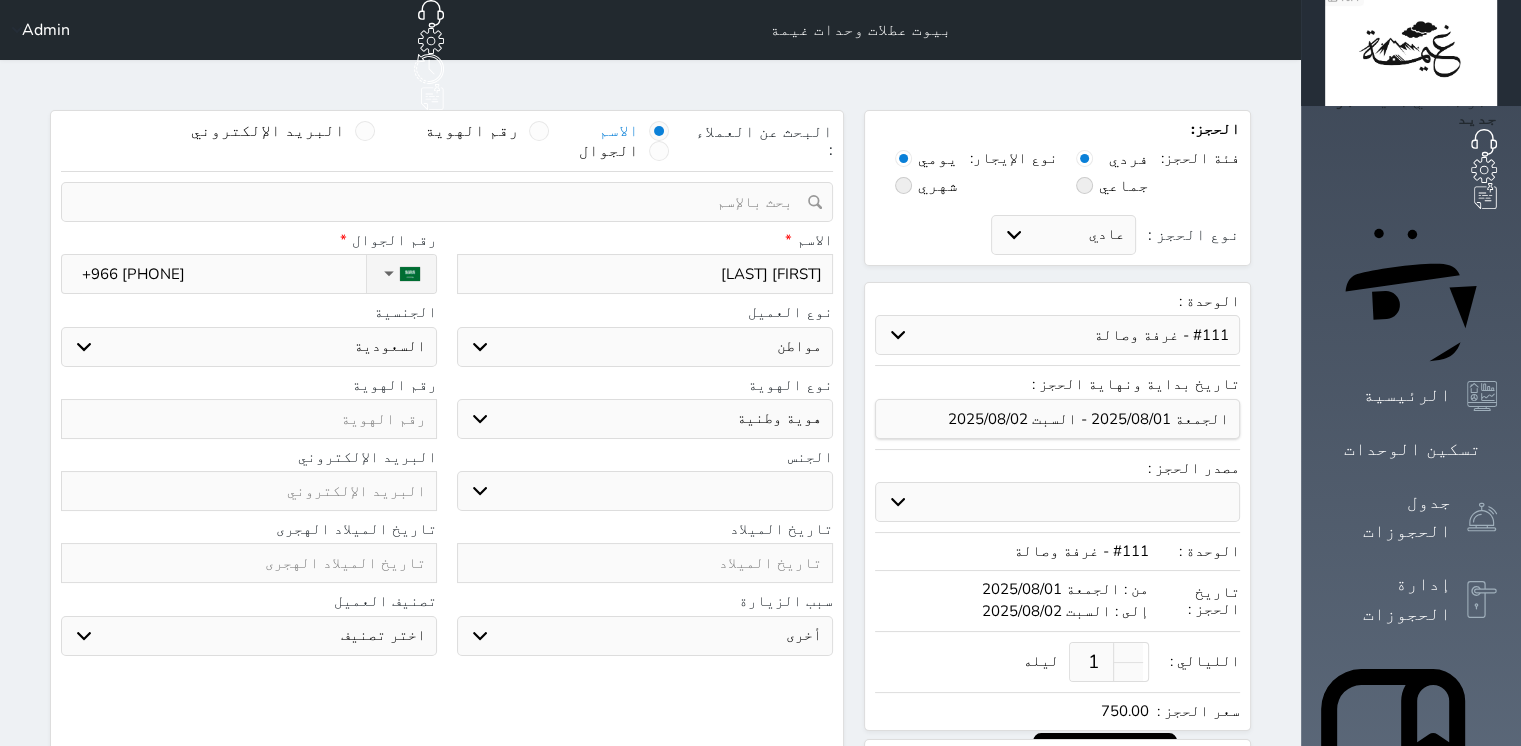 select 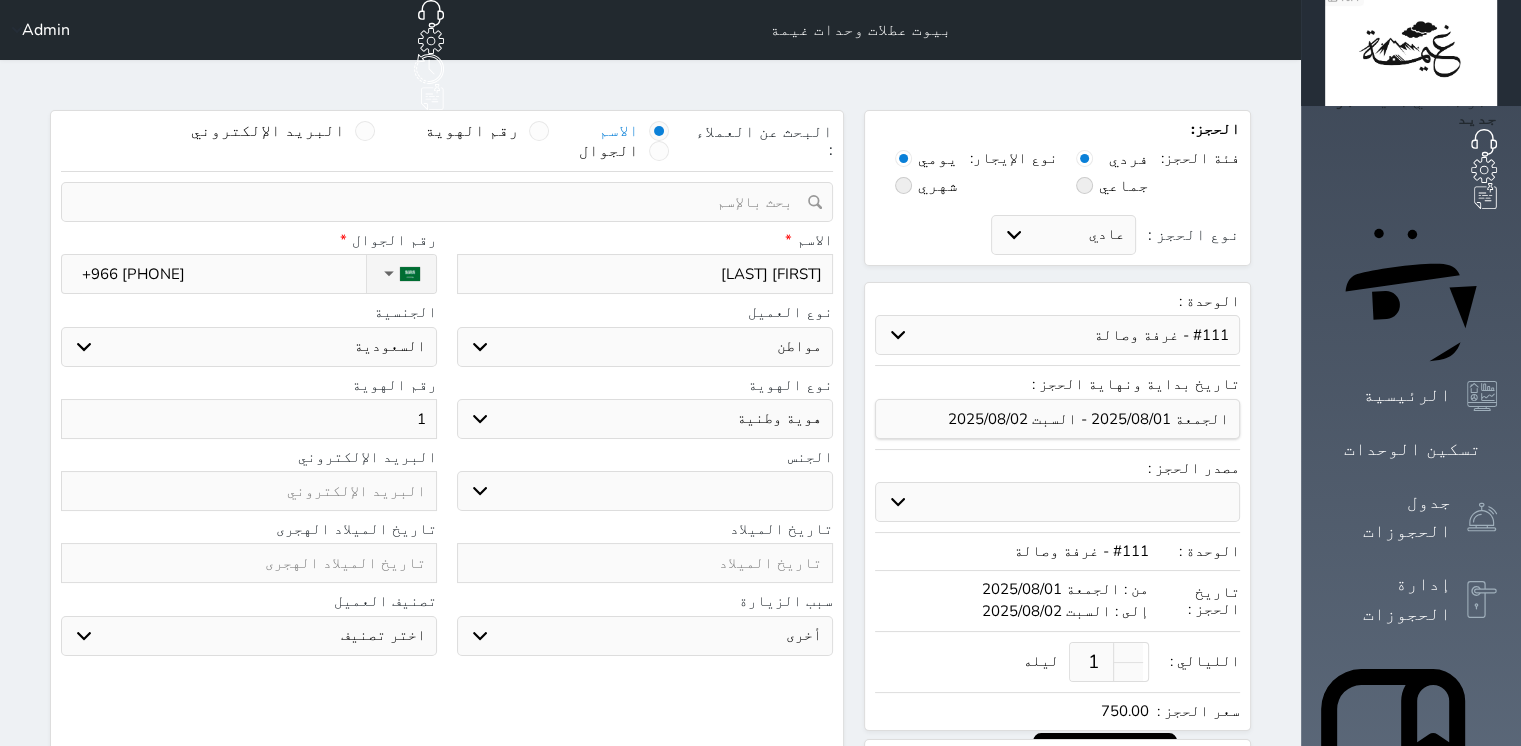 type on "10" 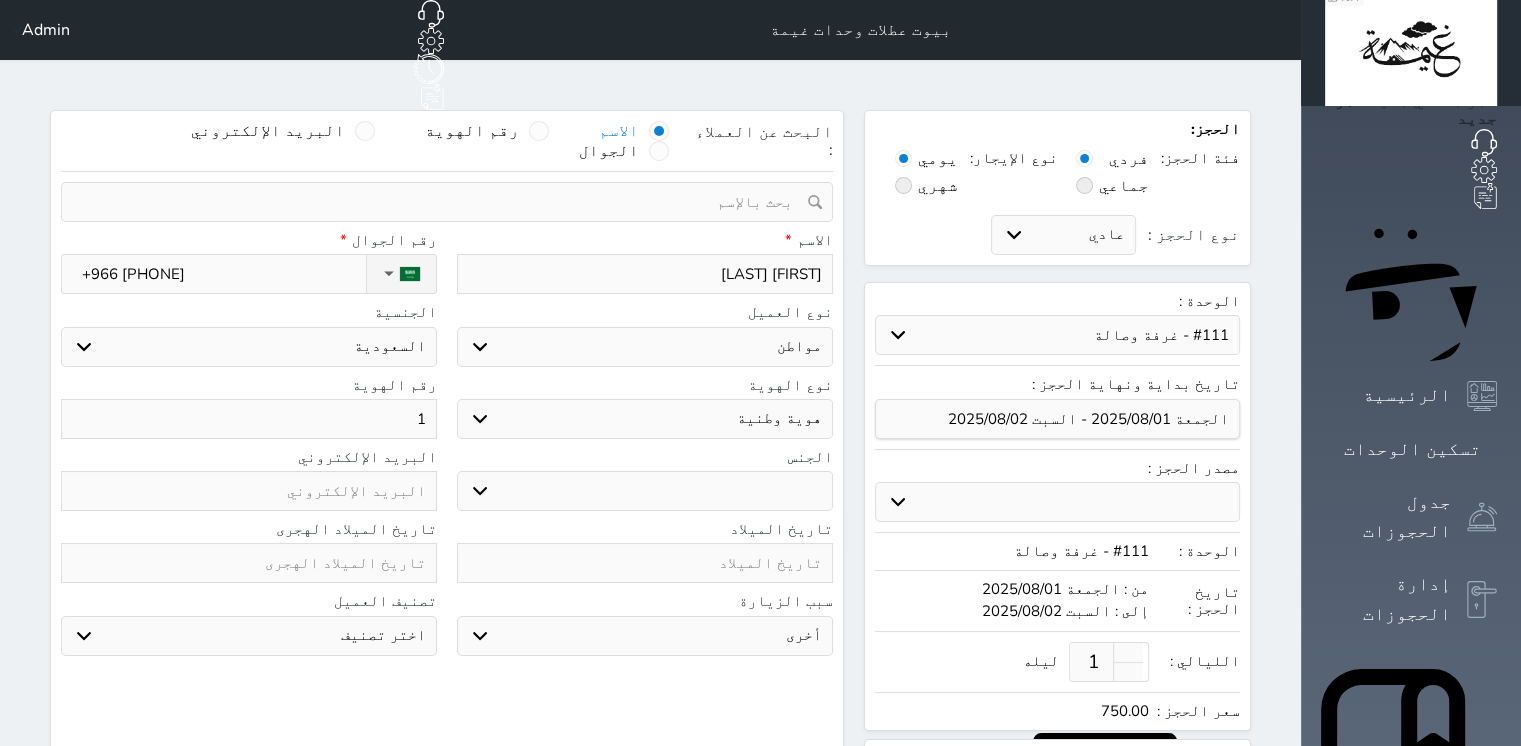 select 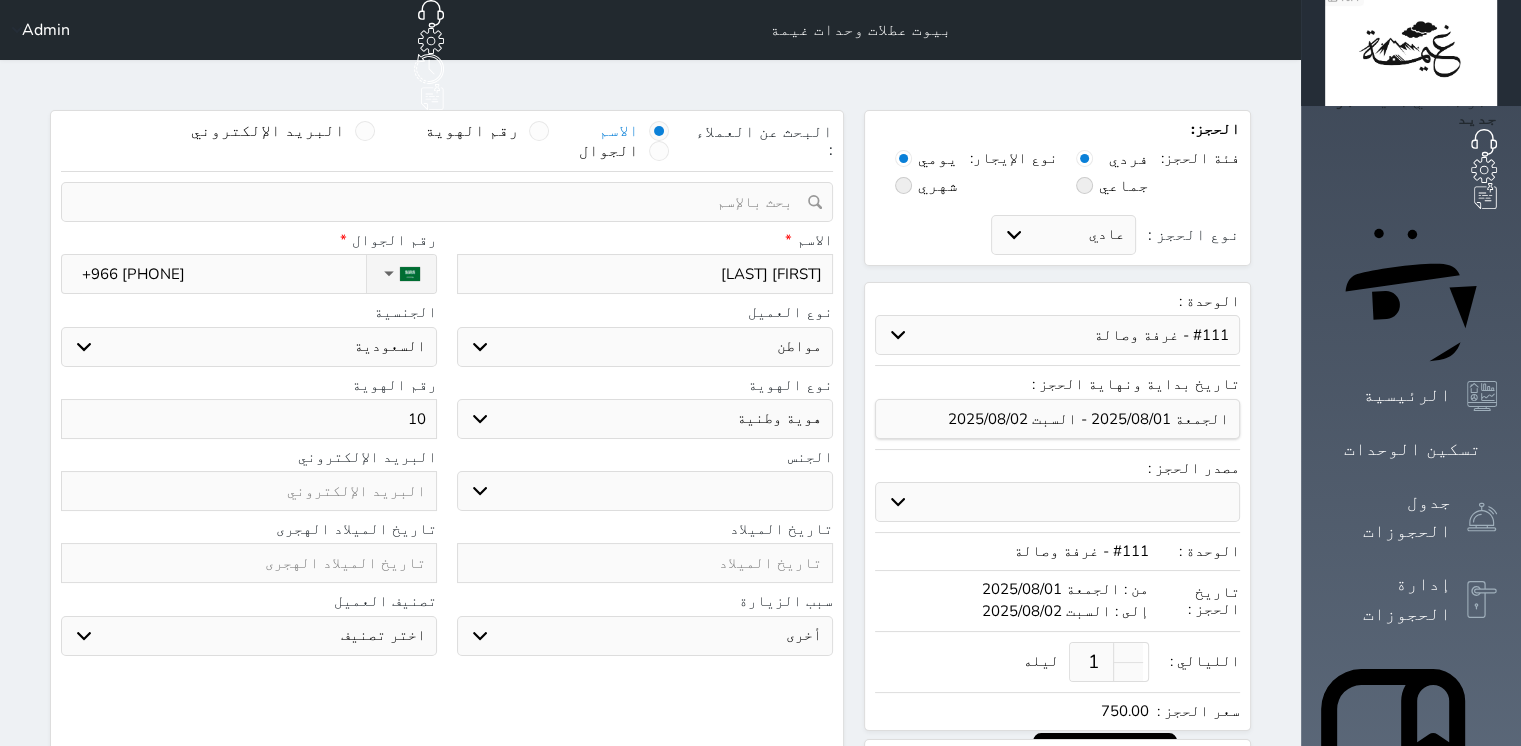 type on "104" 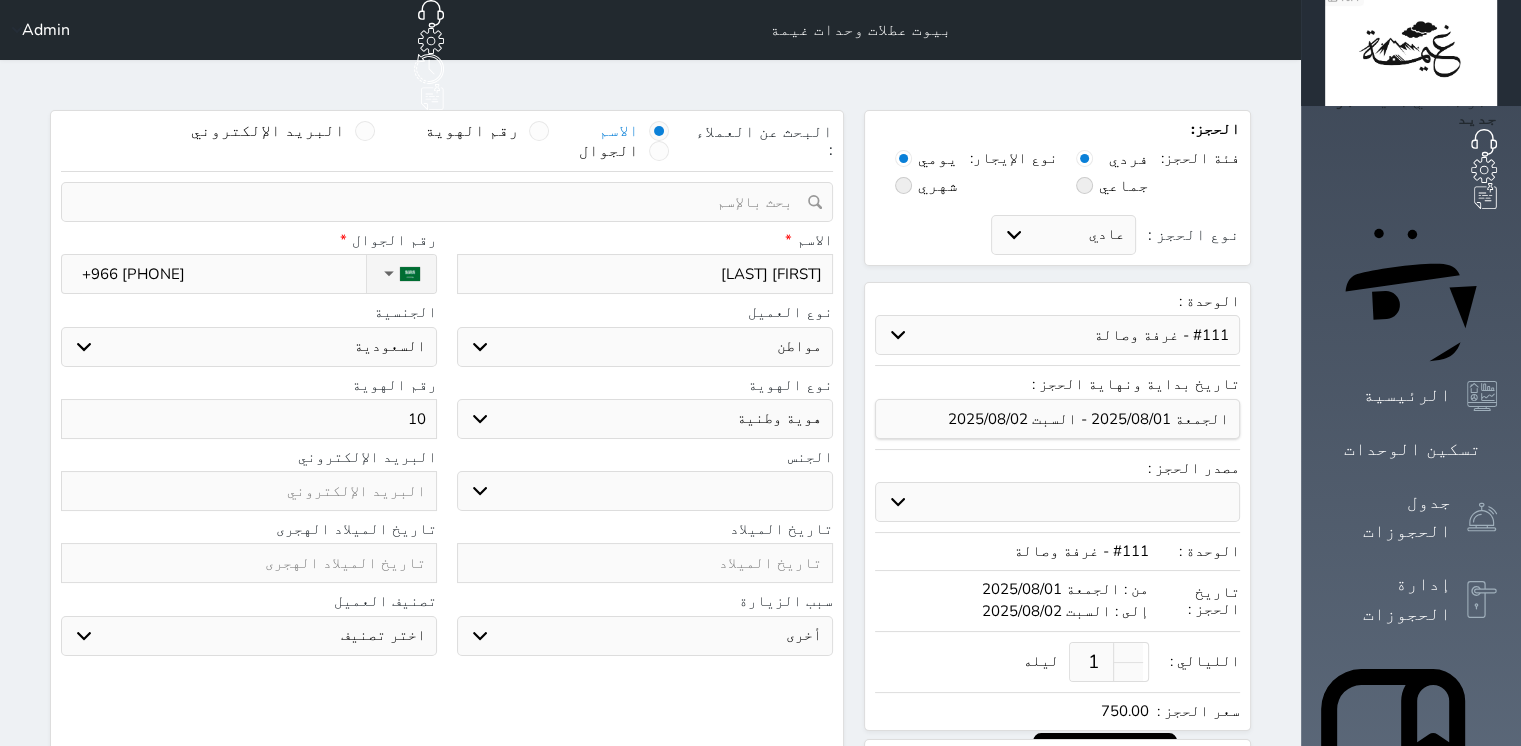 select 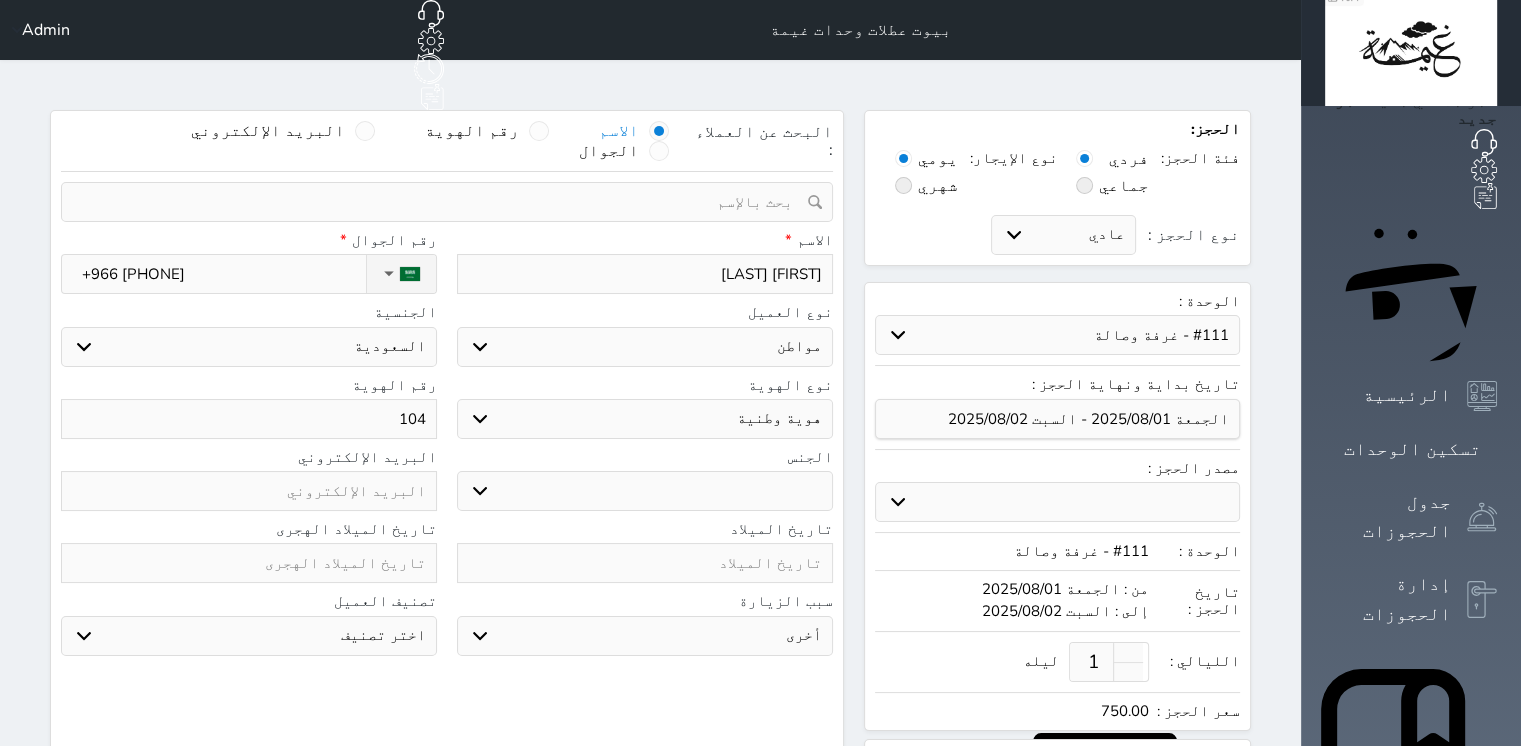 type on "1042" 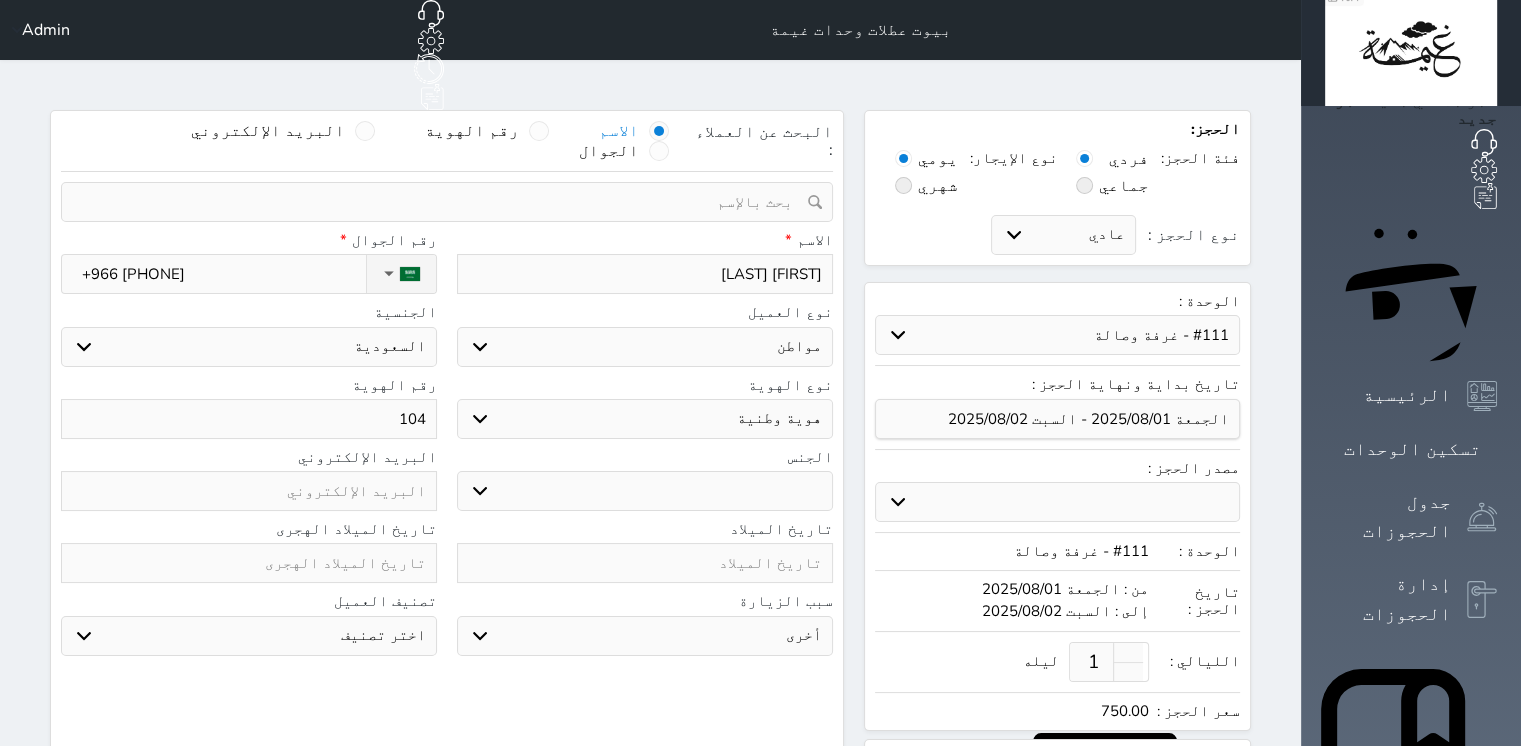 select 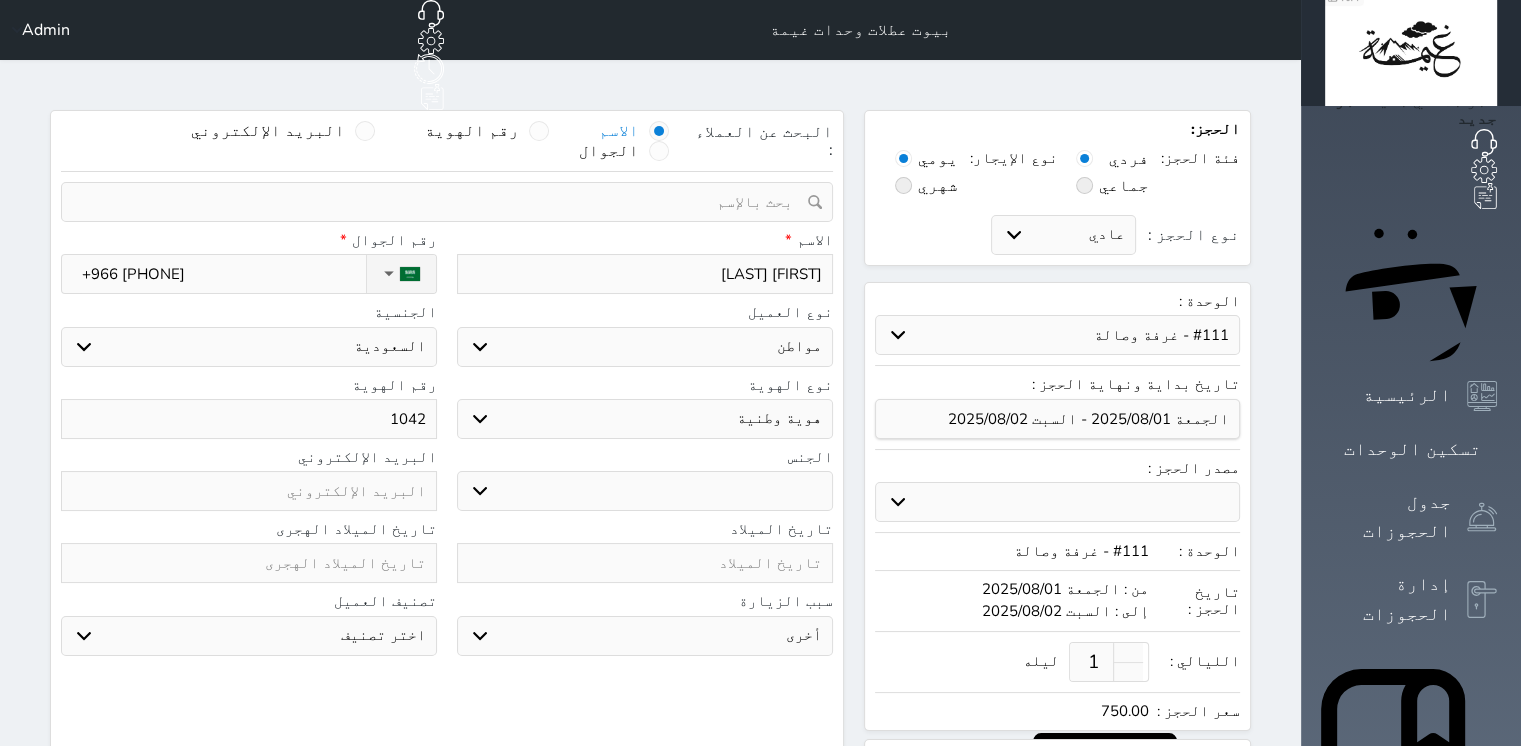 type on "10420" 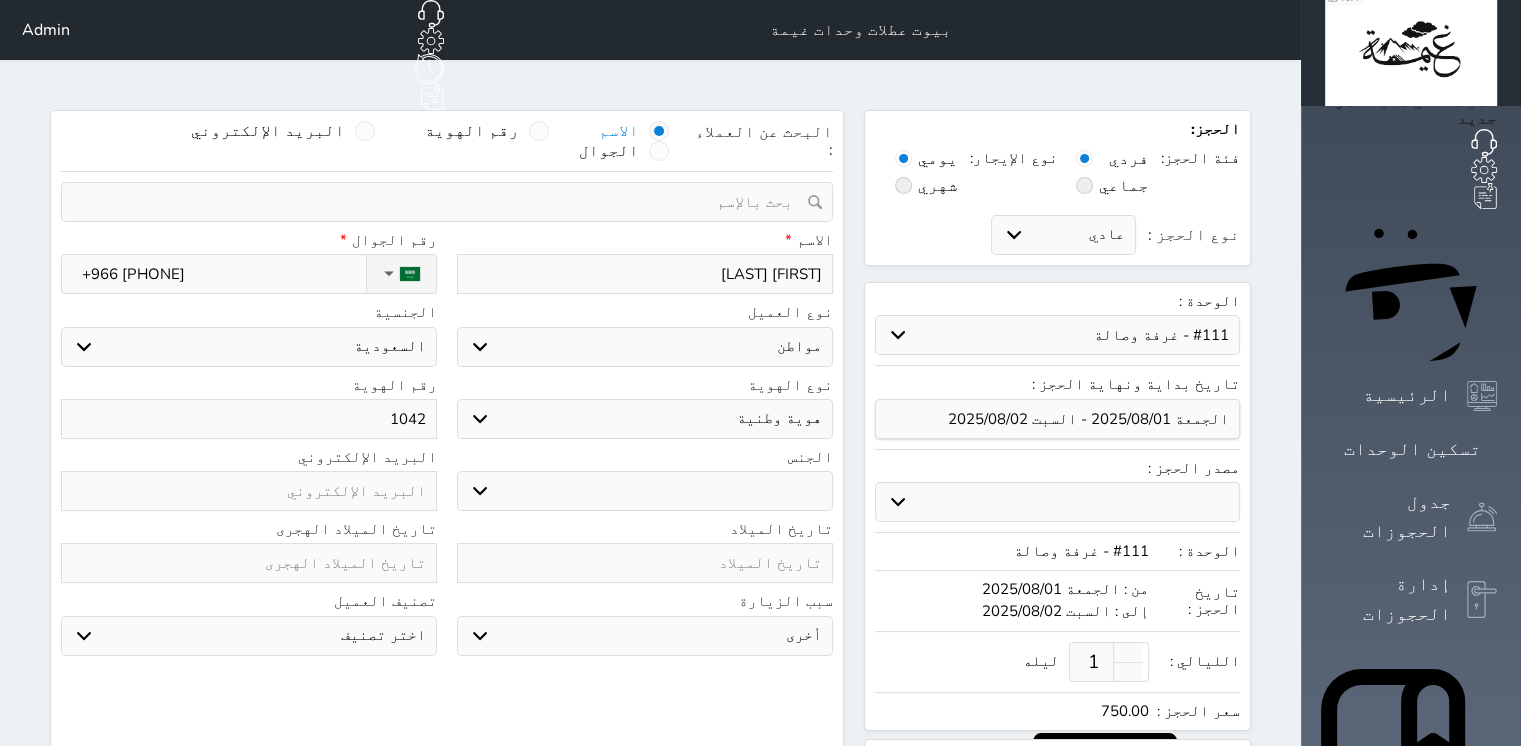 select 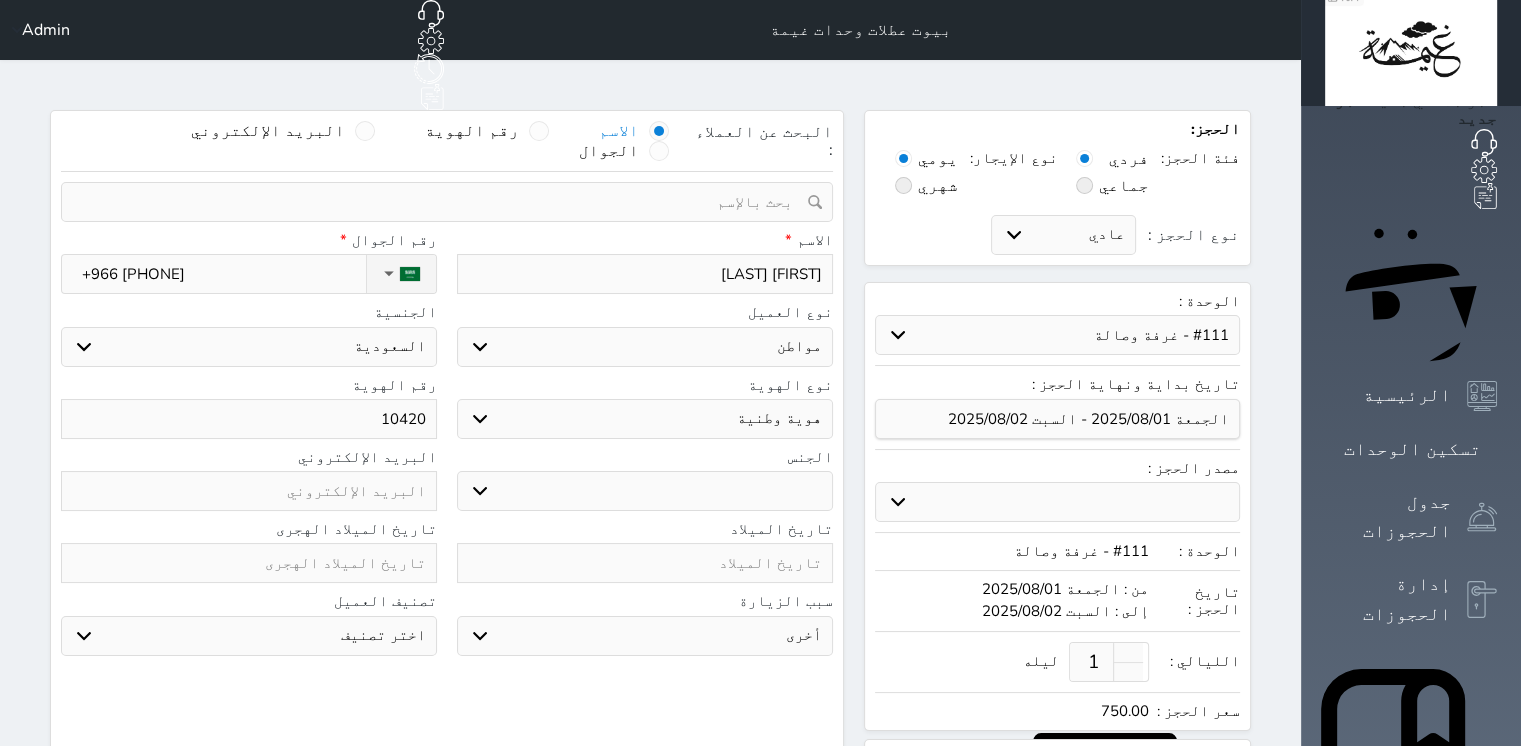type on "104200" 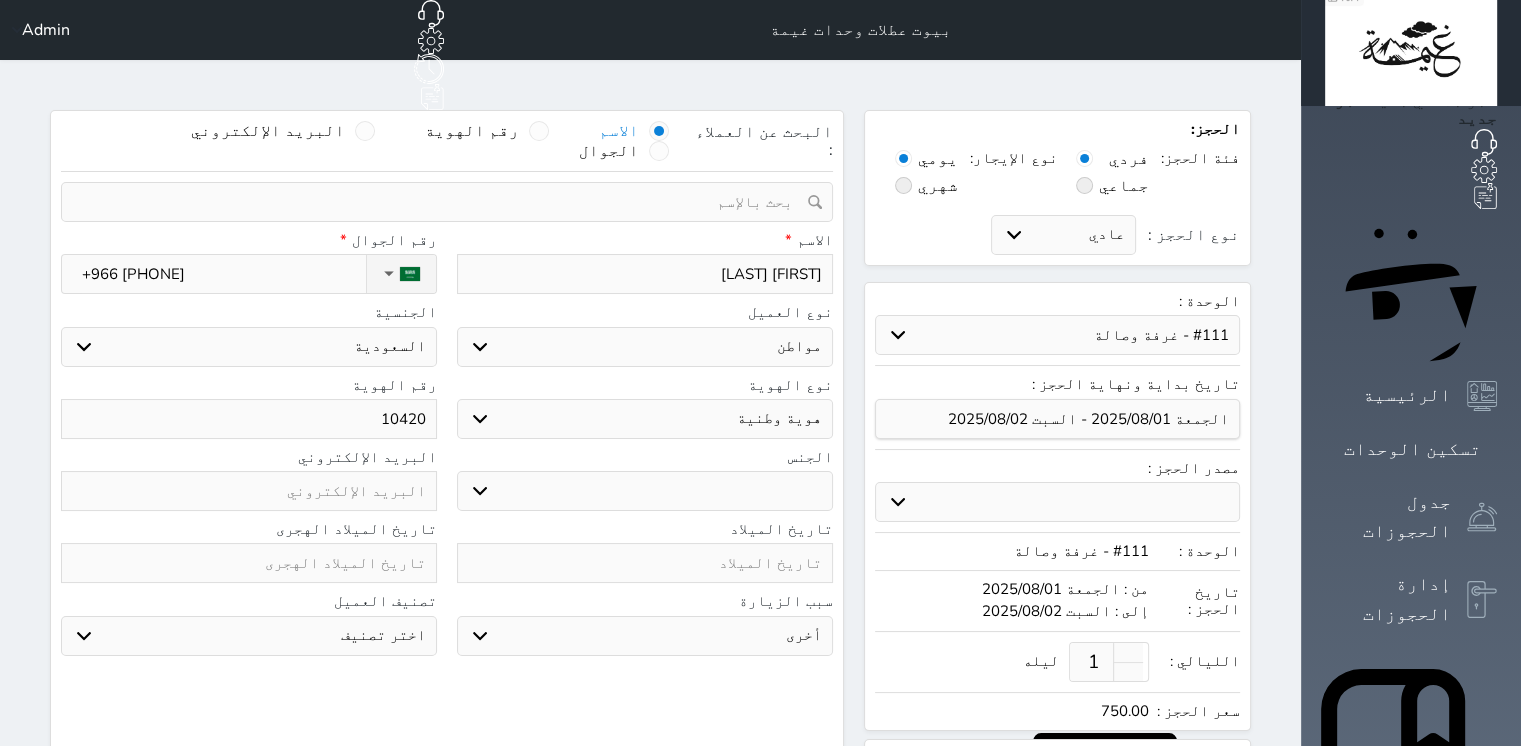 select 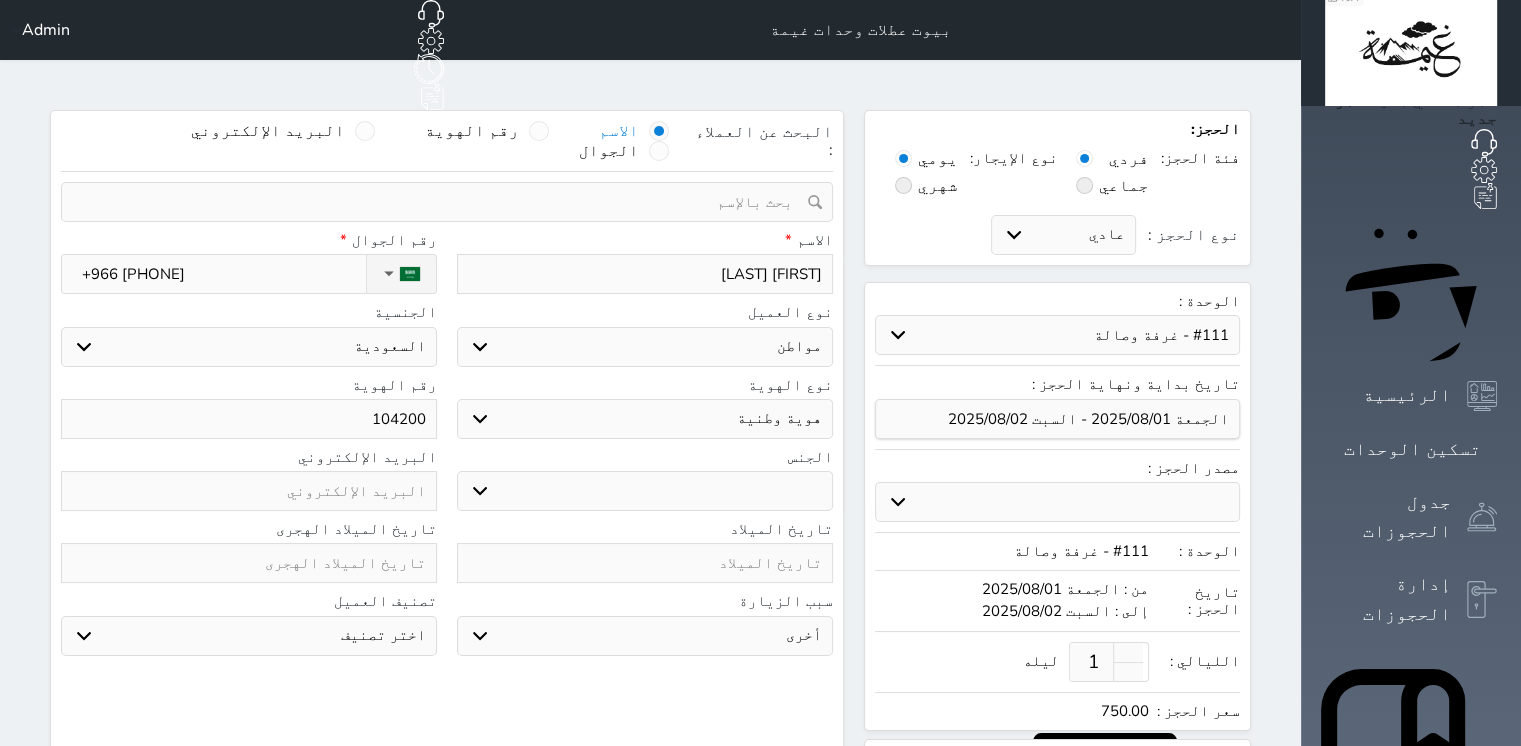 type on "1042007" 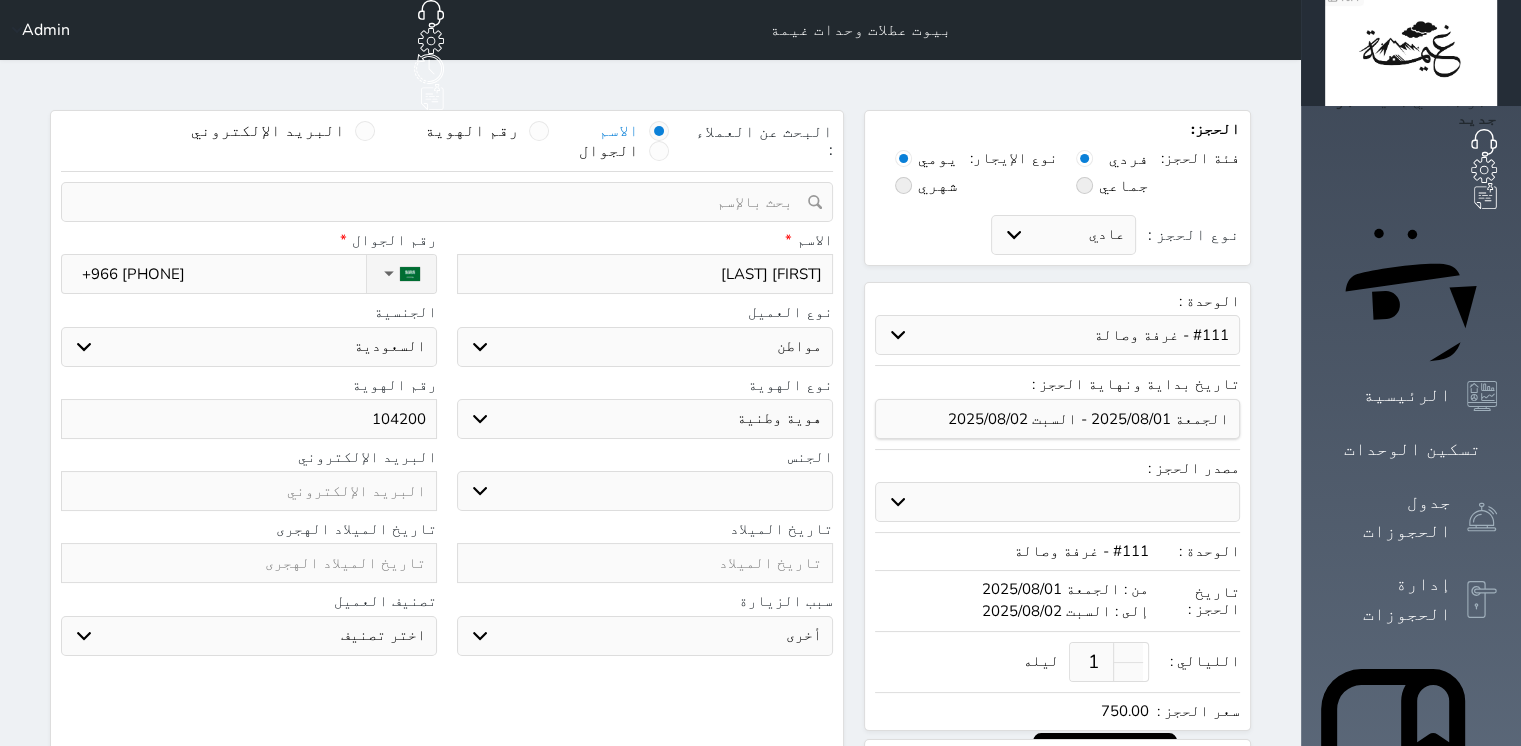 select 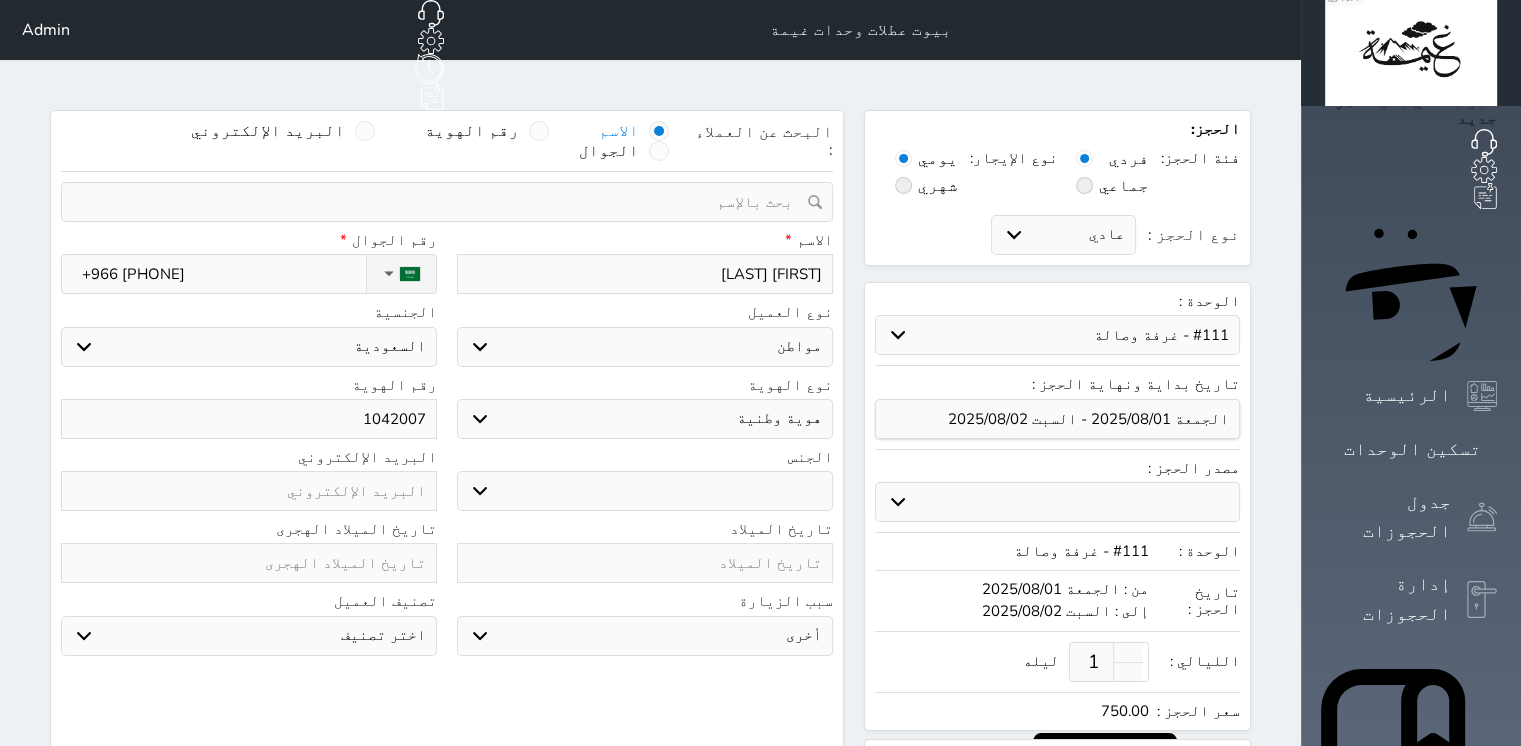 type on "[NUMBER]" 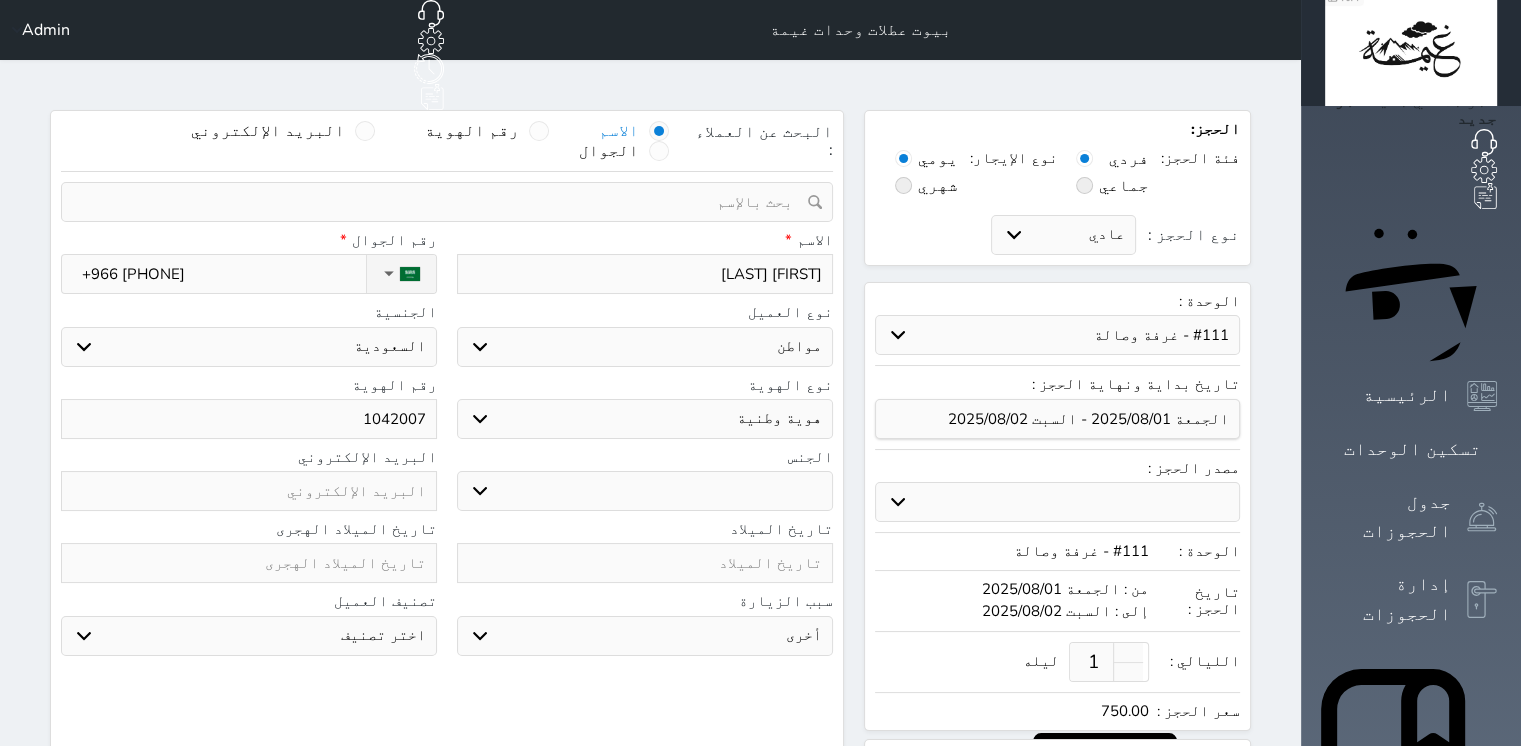 select 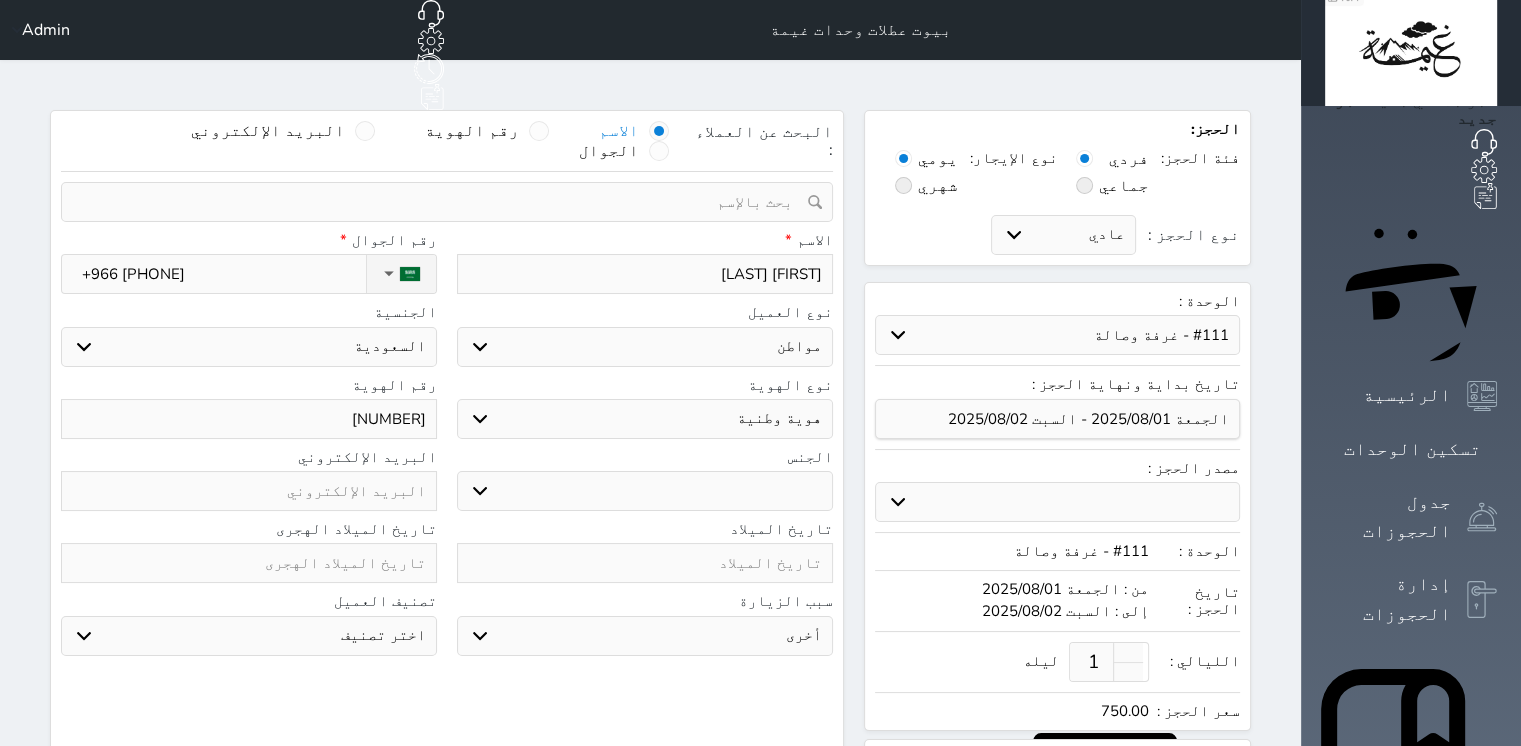 type on "[NUMBER]" 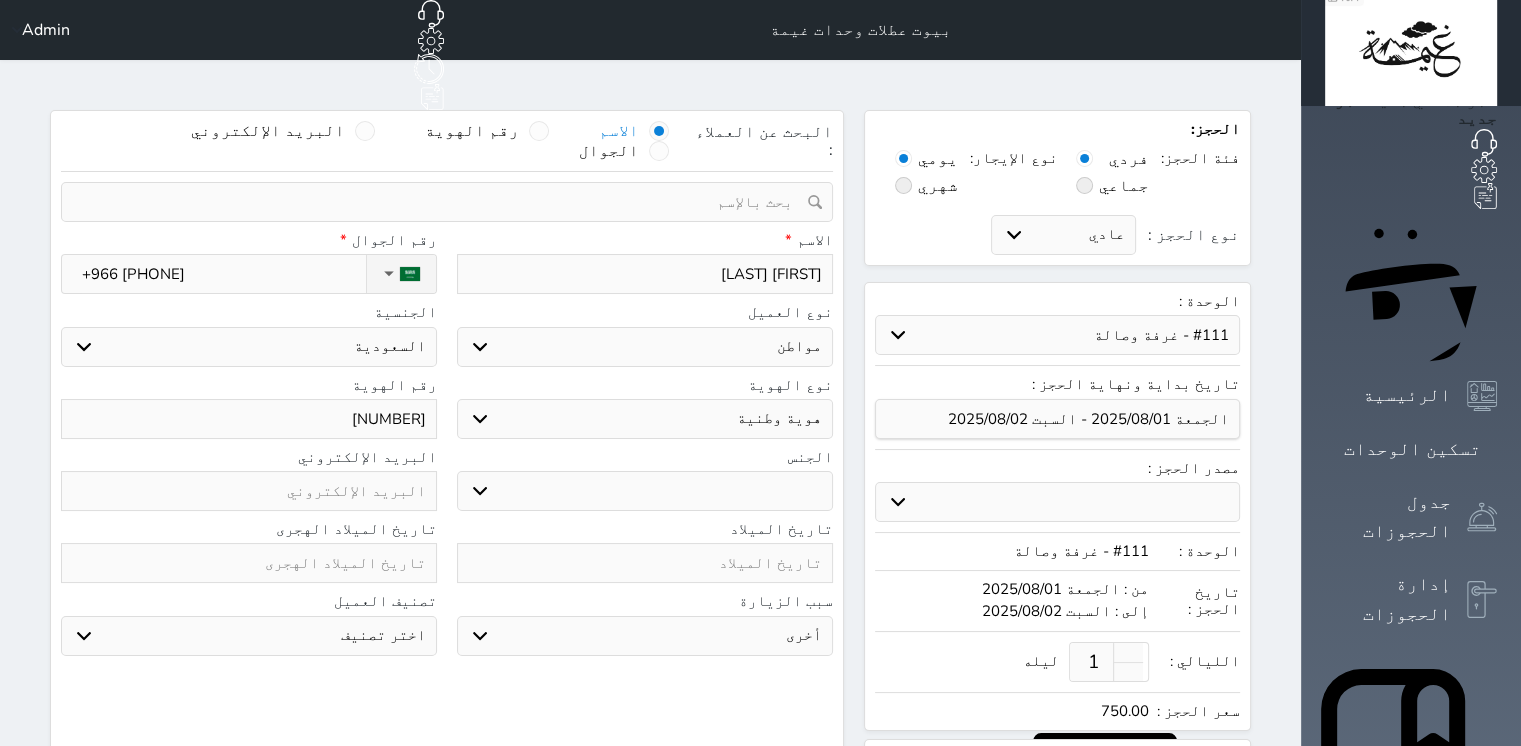 select 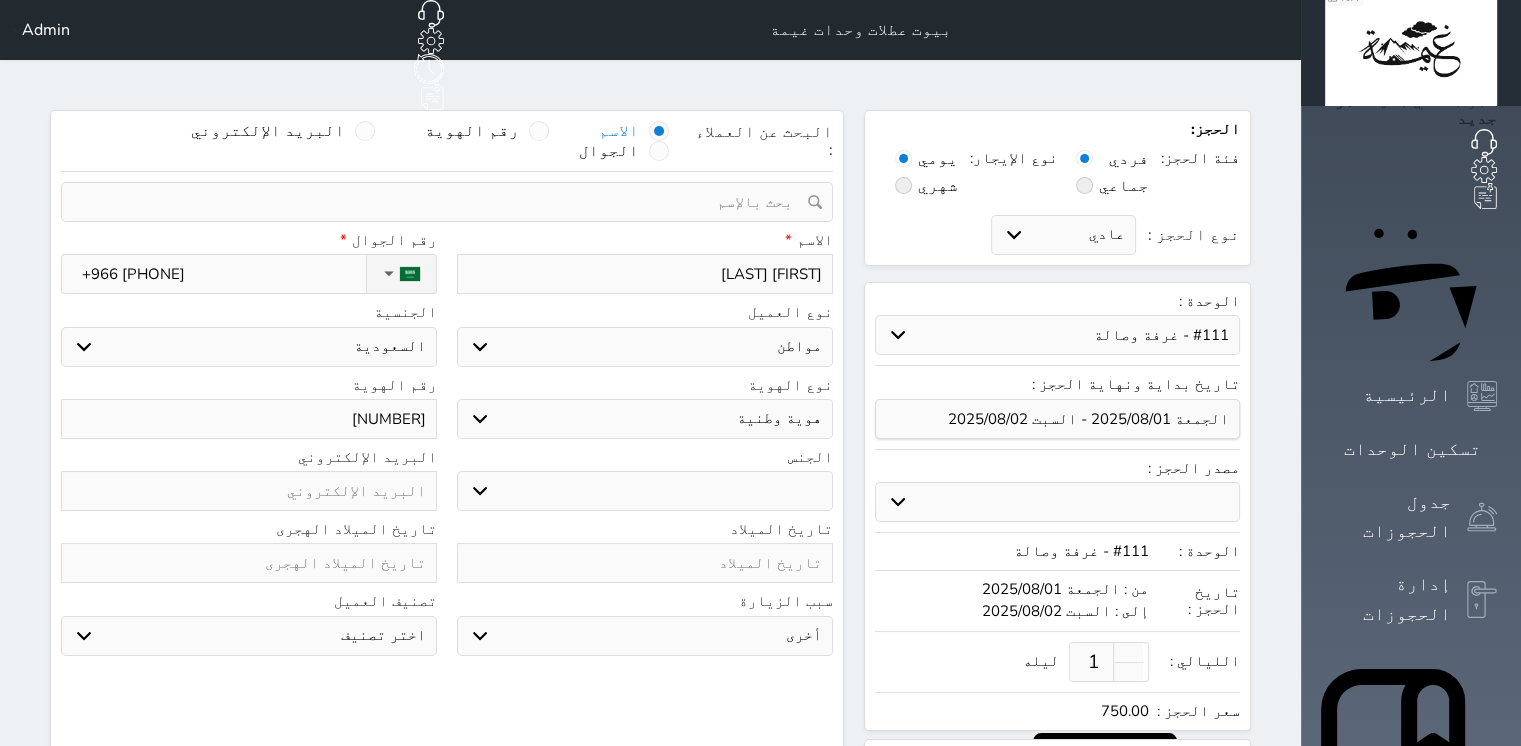 type on "[NUMBER]" 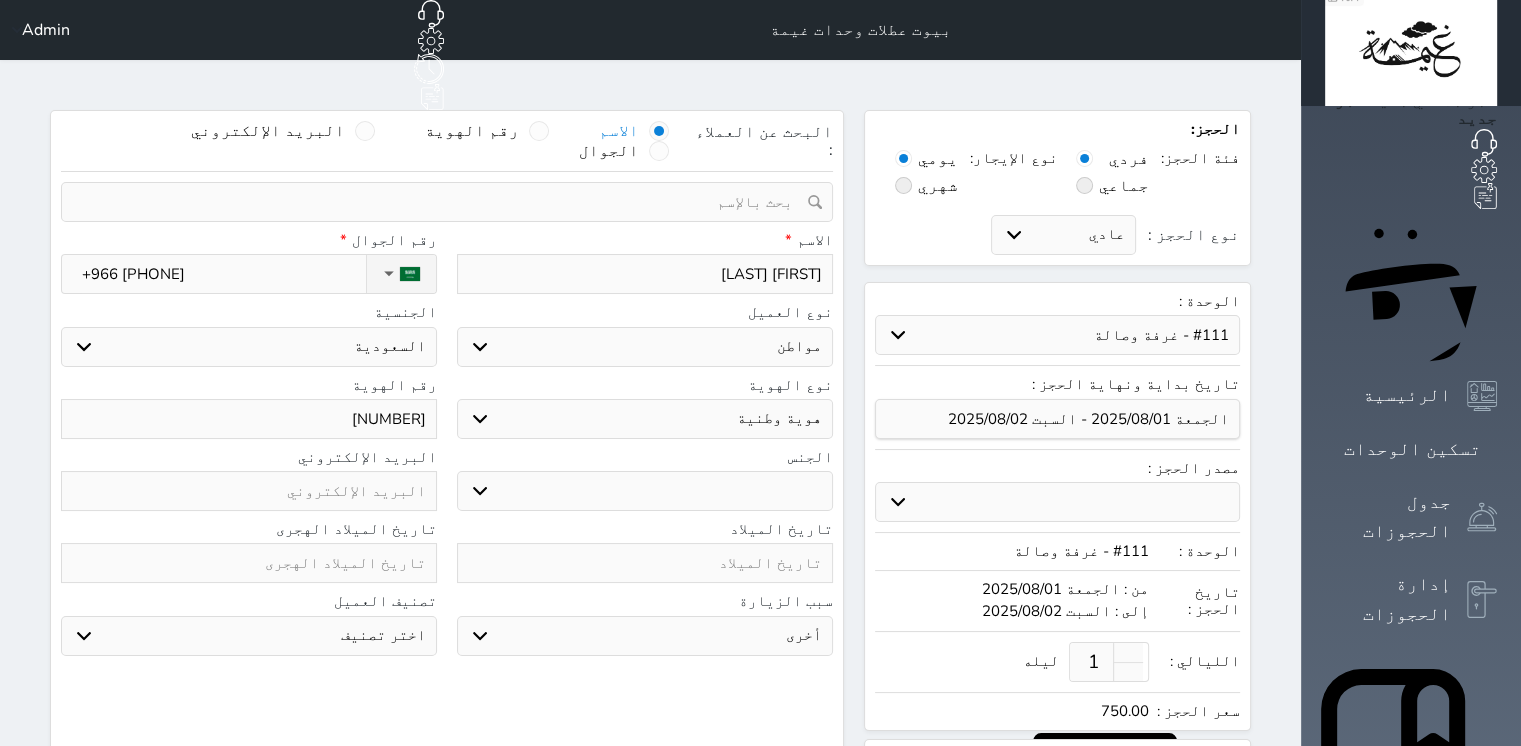 select 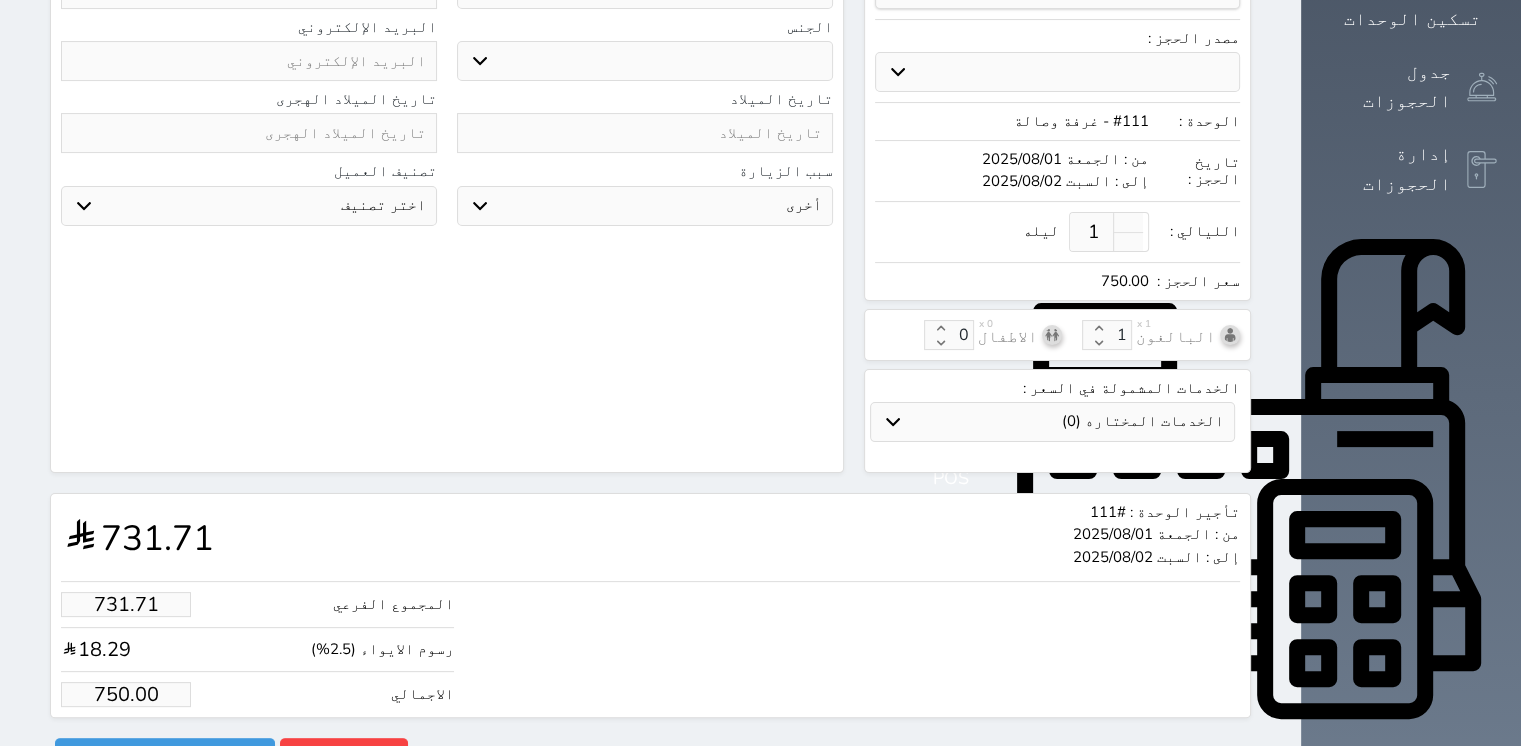 scroll, scrollTop: 440, scrollLeft: 0, axis: vertical 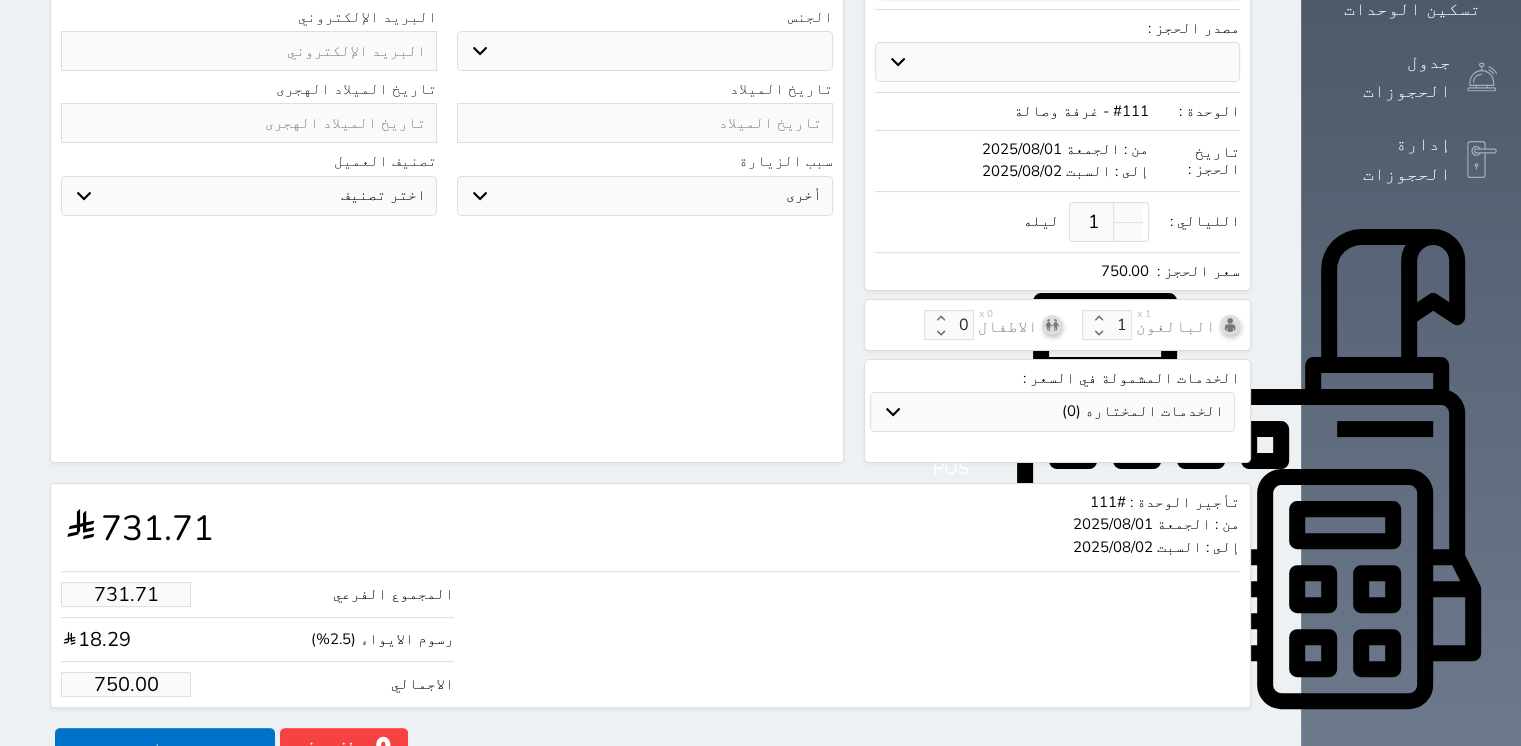type on "[NUMBER]" 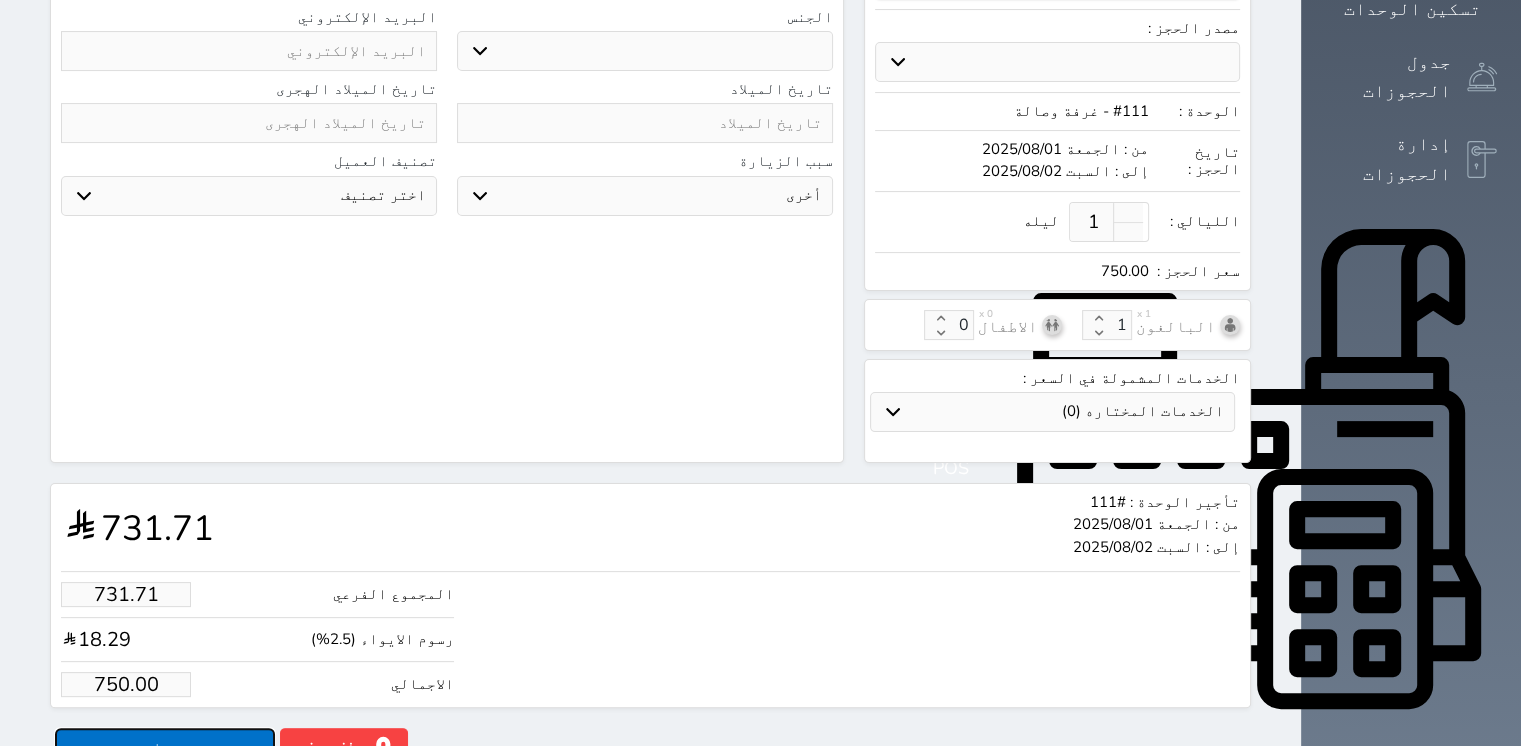 click on "حجز" at bounding box center [165, 745] 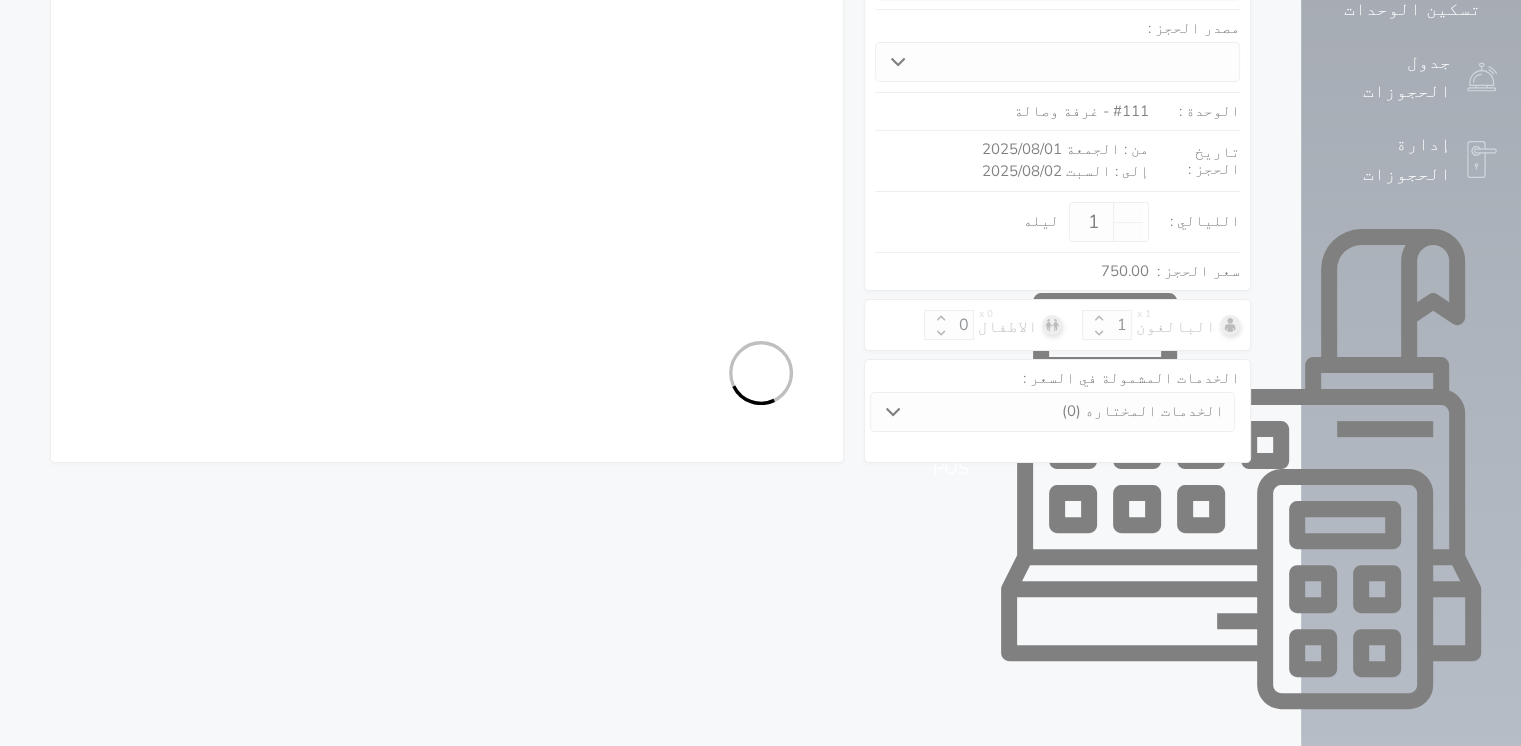 select on "1" 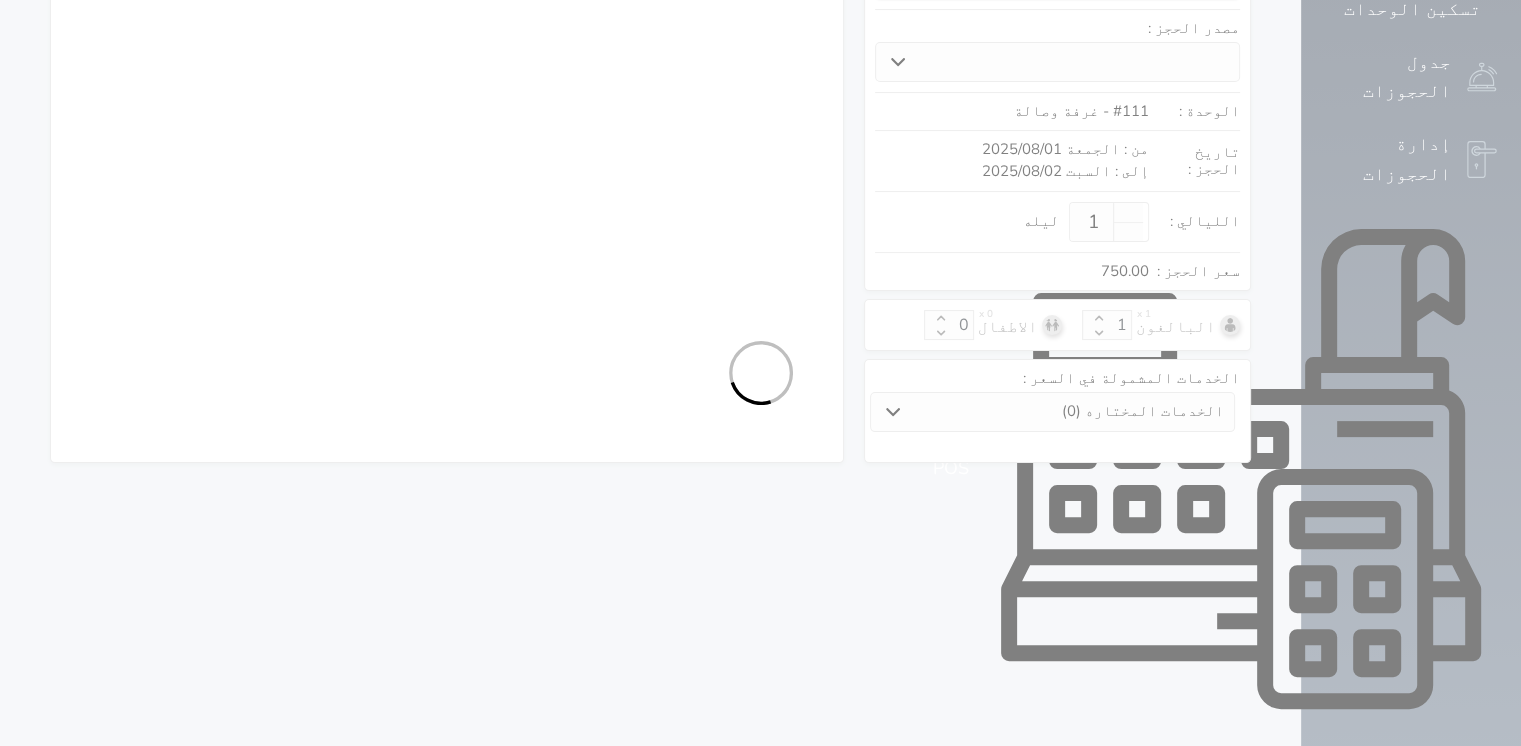 select on "113" 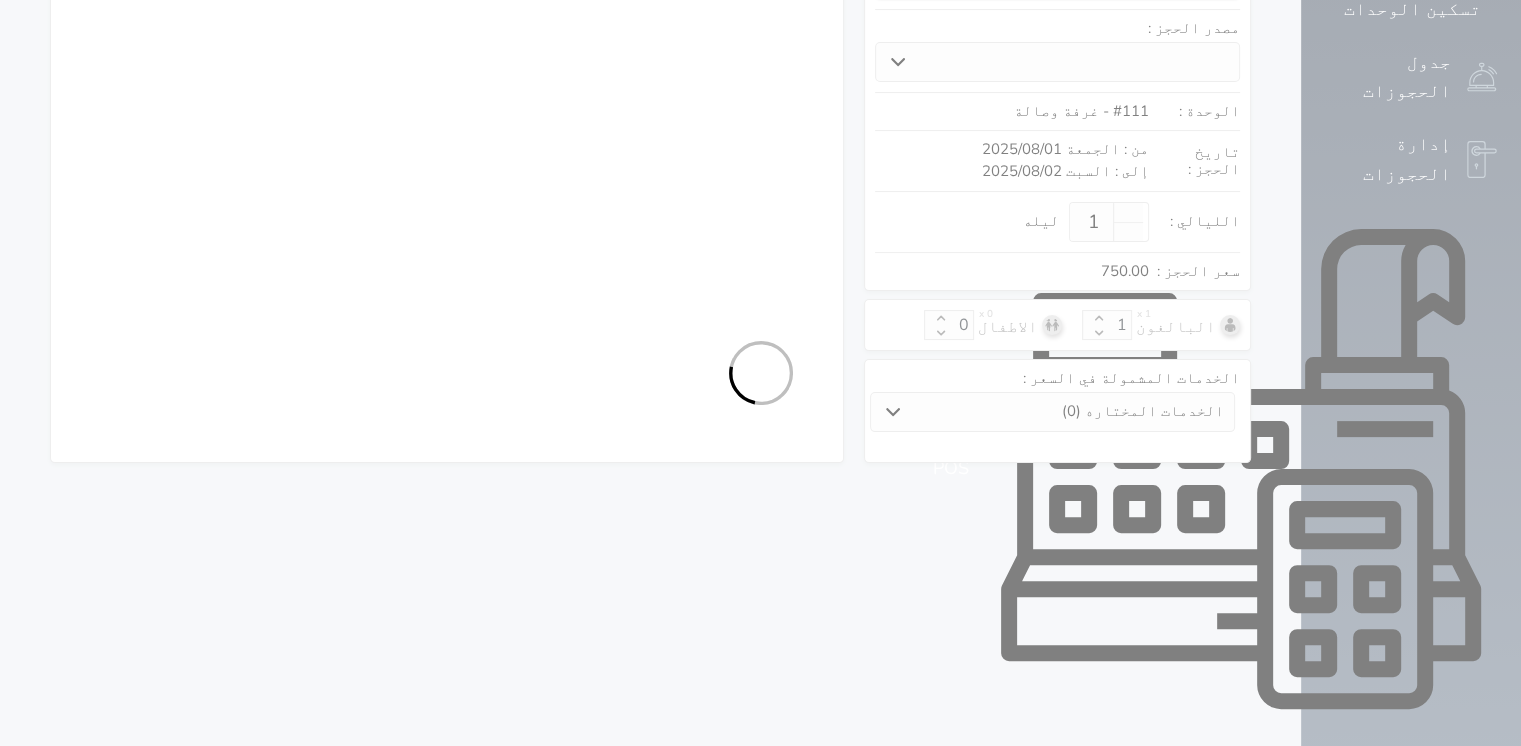 select on "1" 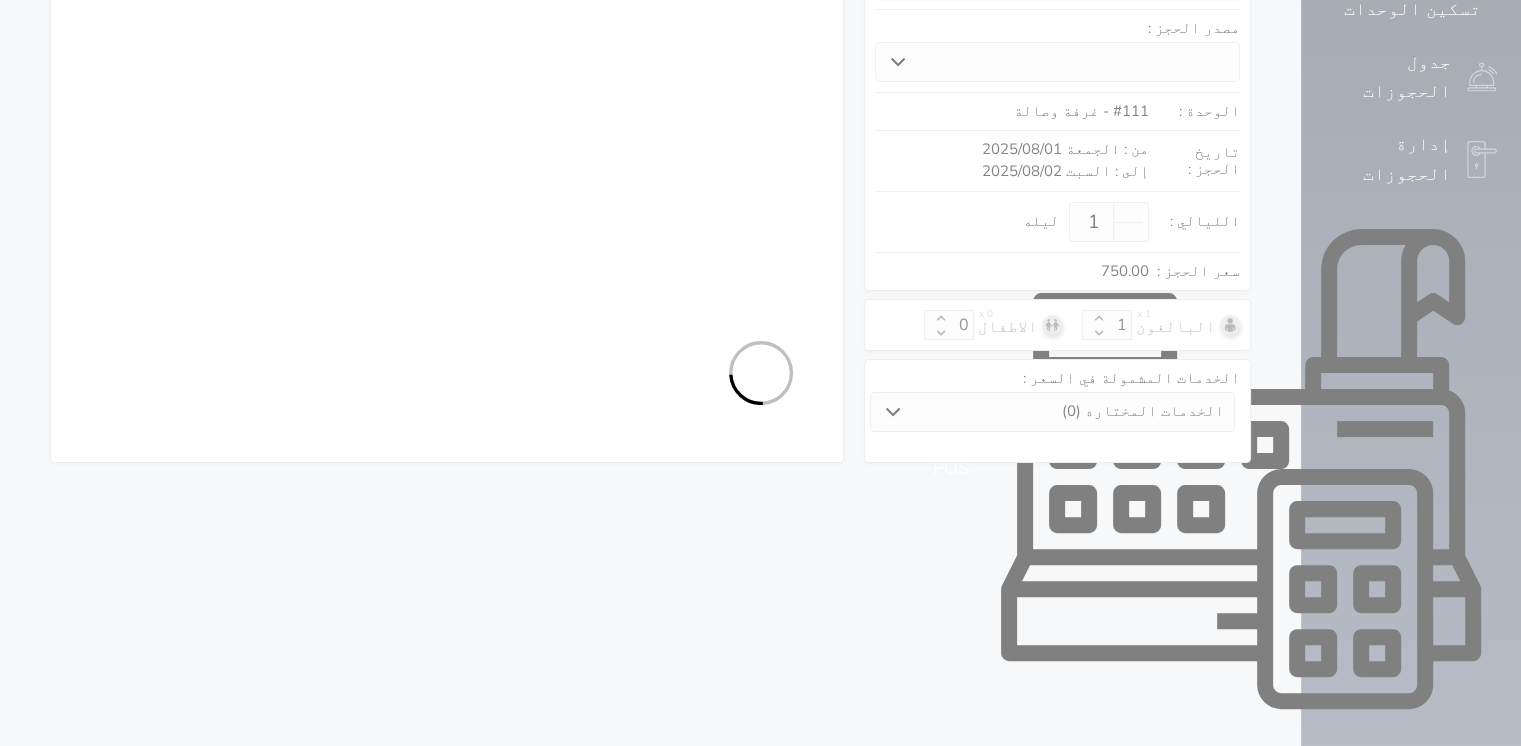select 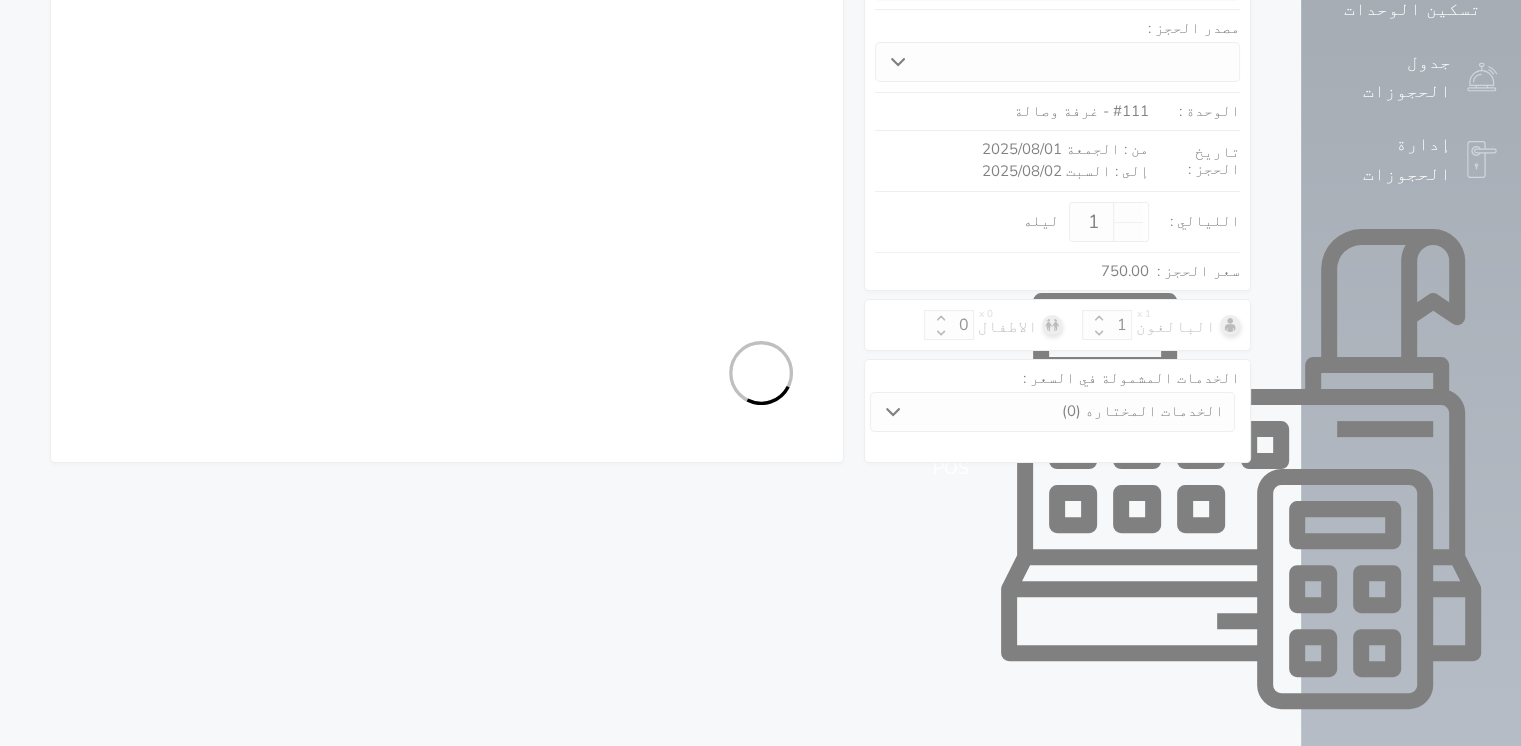 select on "7" 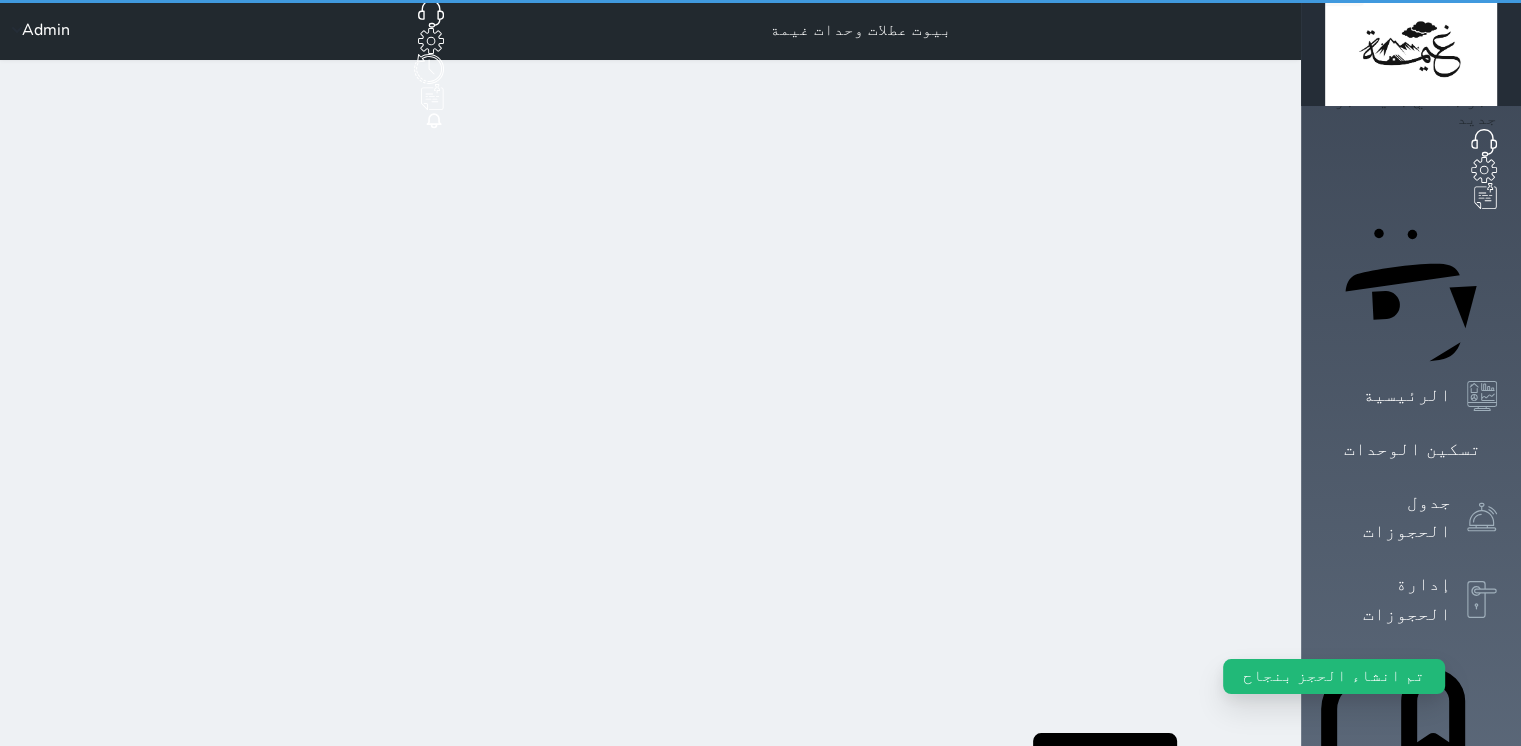 scroll, scrollTop: 0, scrollLeft: 0, axis: both 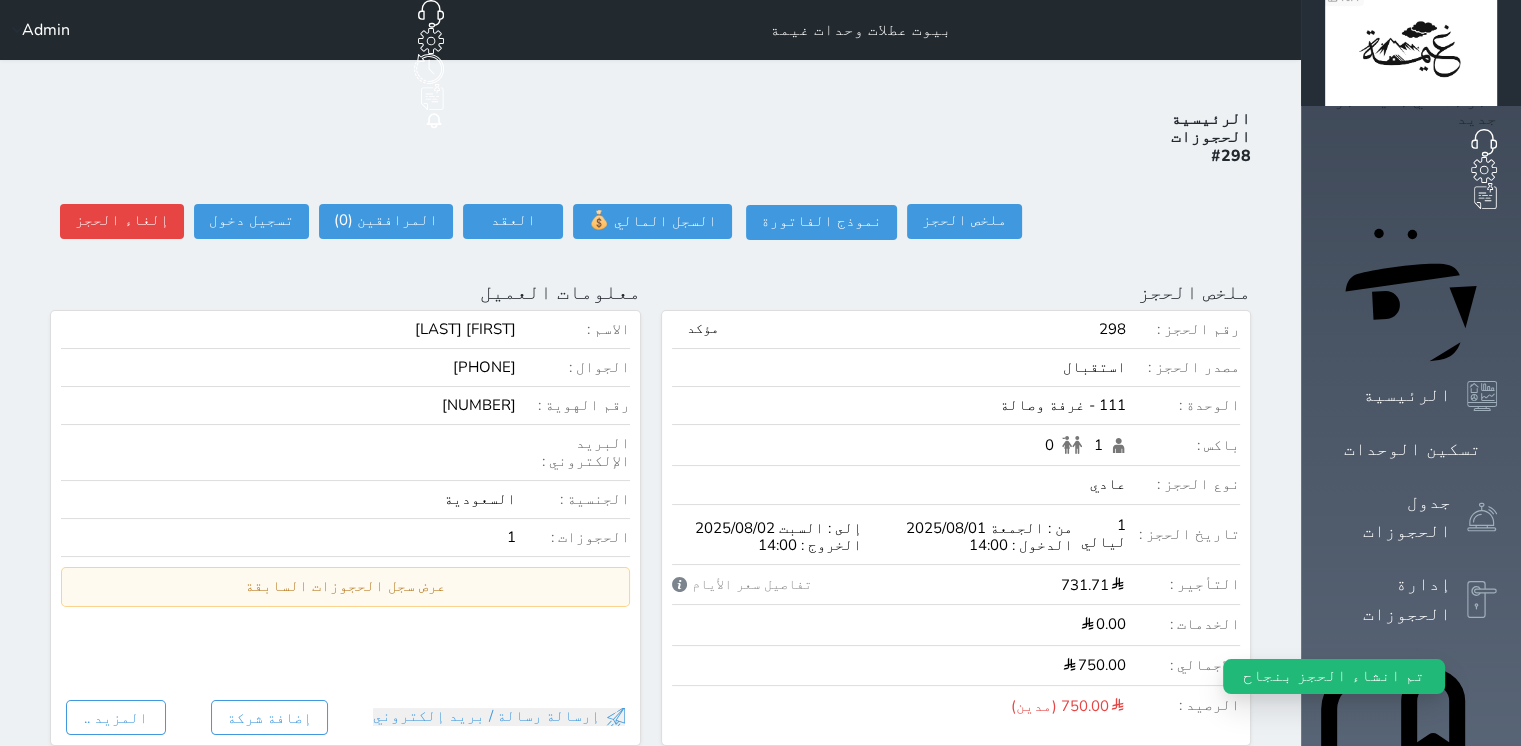 select 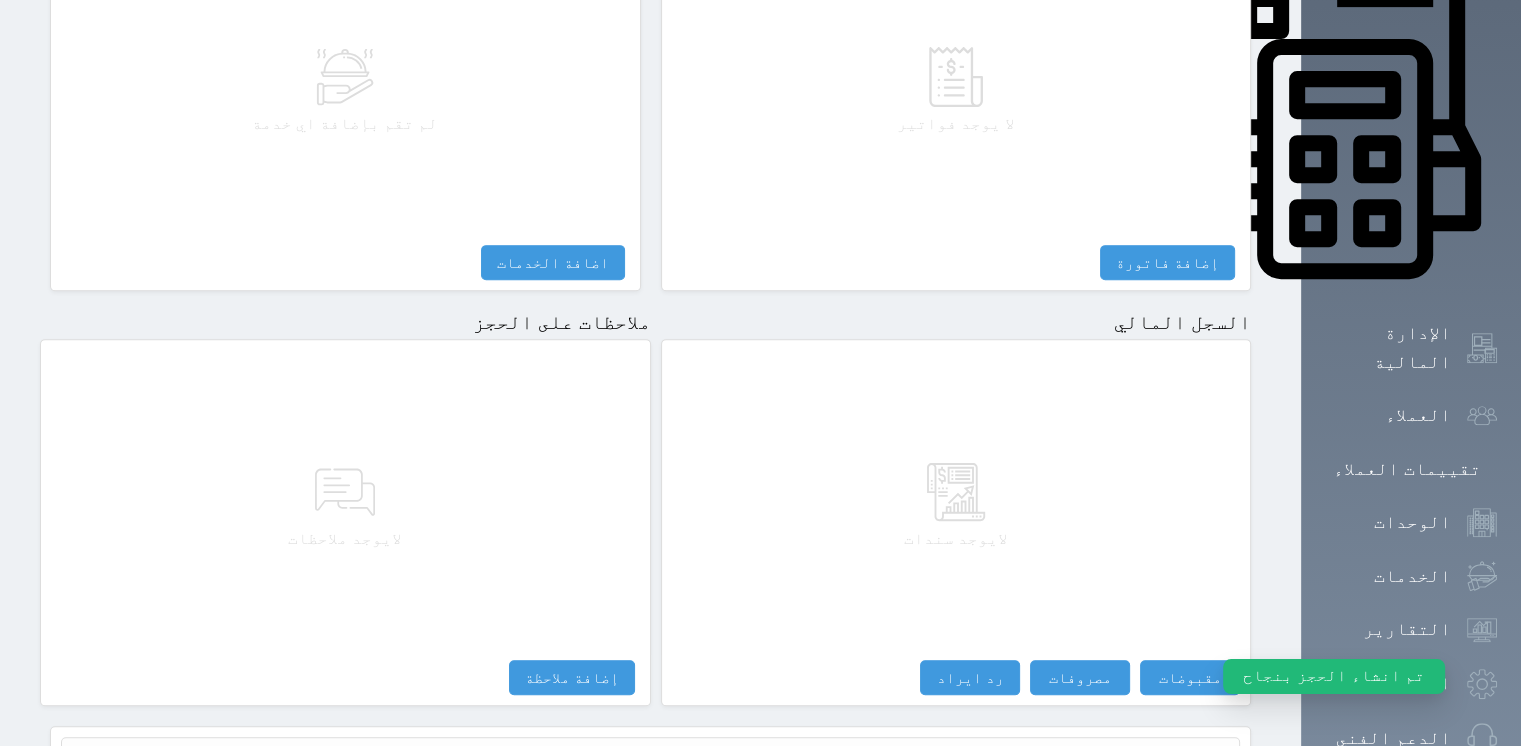scroll, scrollTop: 899, scrollLeft: 0, axis: vertical 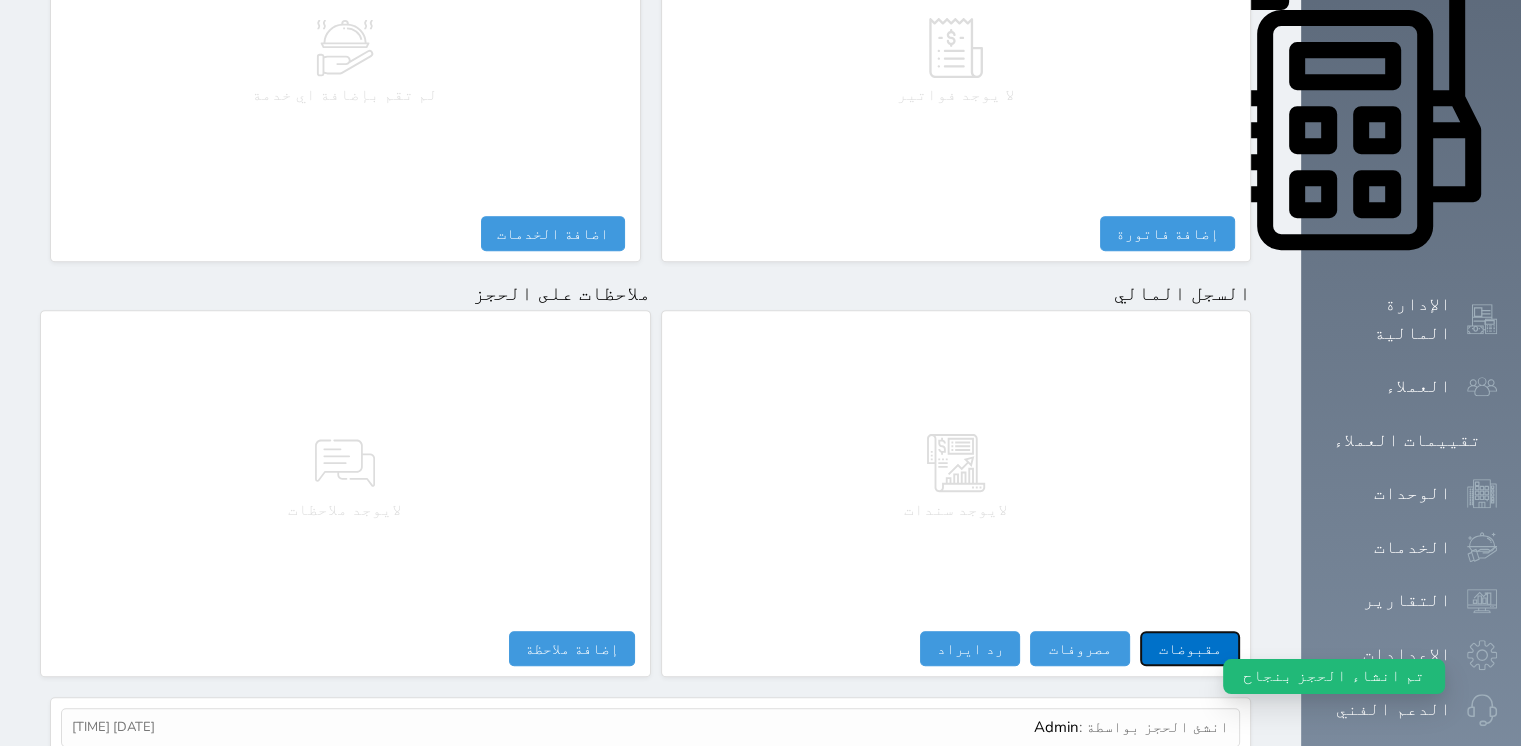 click on "مقبوضات" at bounding box center [1190, 648] 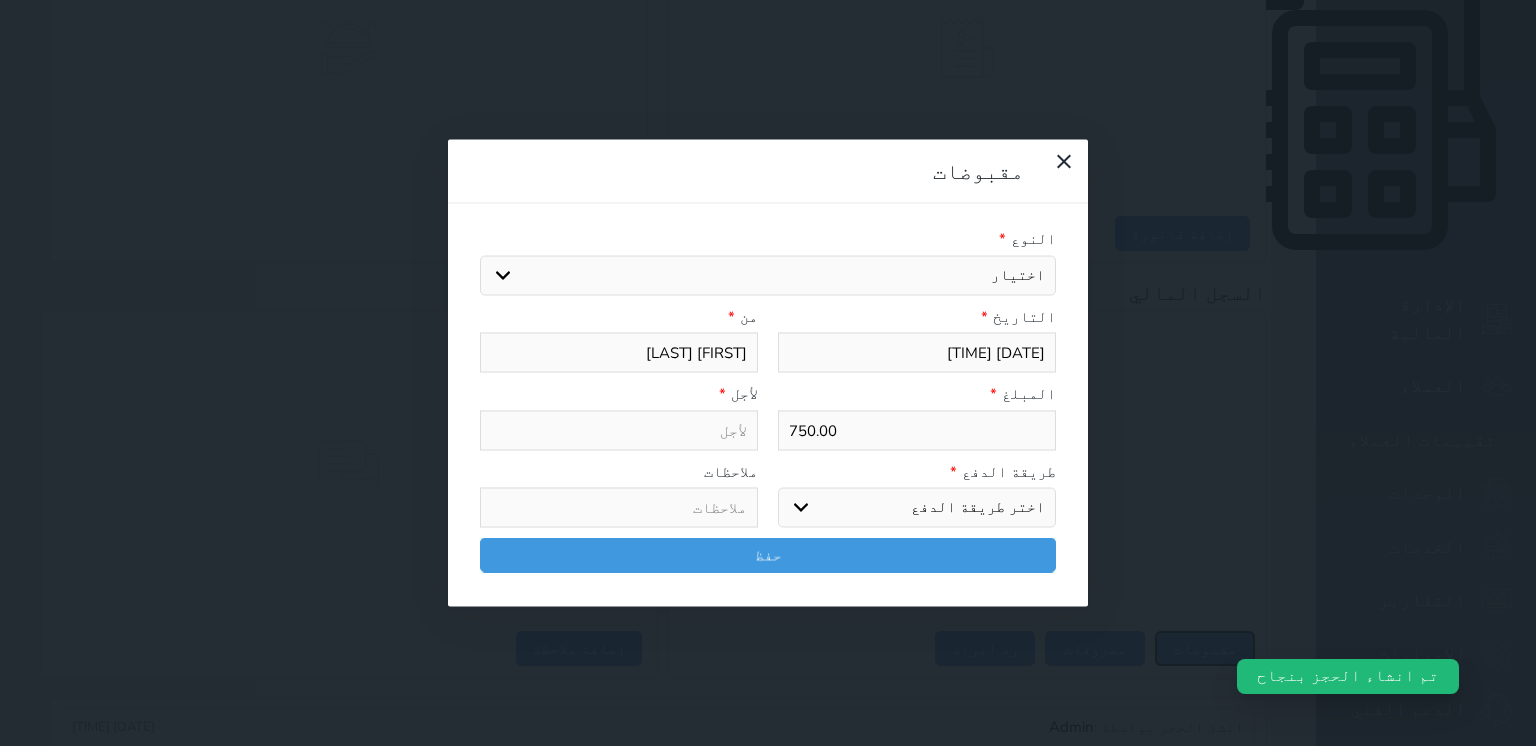 select 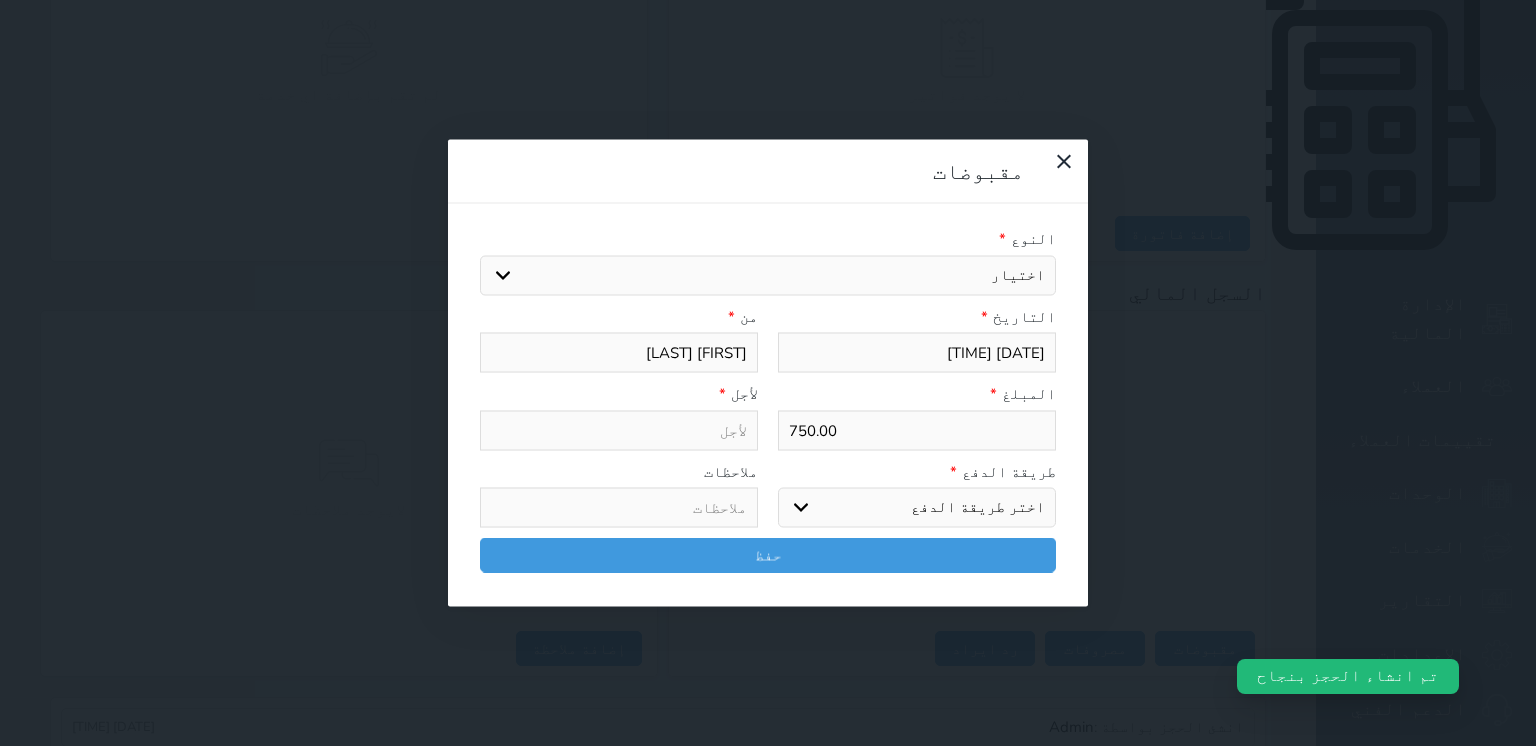 click on "اختيار   مقبوضات عامة قيمة إيجار فواتير تامين عربون لا ينطبق آخر مغسلة واي فاي - الإنترنت مواقف السيارات طعام الأغذية والمشروبات مشروبات المشروبات الباردة المشروبات الساخنة الإفطار غداء عشاء مخبز و كعك حمام سباحة الصالة الرياضية سبا و خدمات الجمال اختيار وإسقاط (خدمات النقل) ميني بار كابل - تلفزيون سرير إضافي تصفيف الشعر التسوق خدمات الجولات السياحية المنظمة خدمات الدليل السياحي" at bounding box center [768, 275] 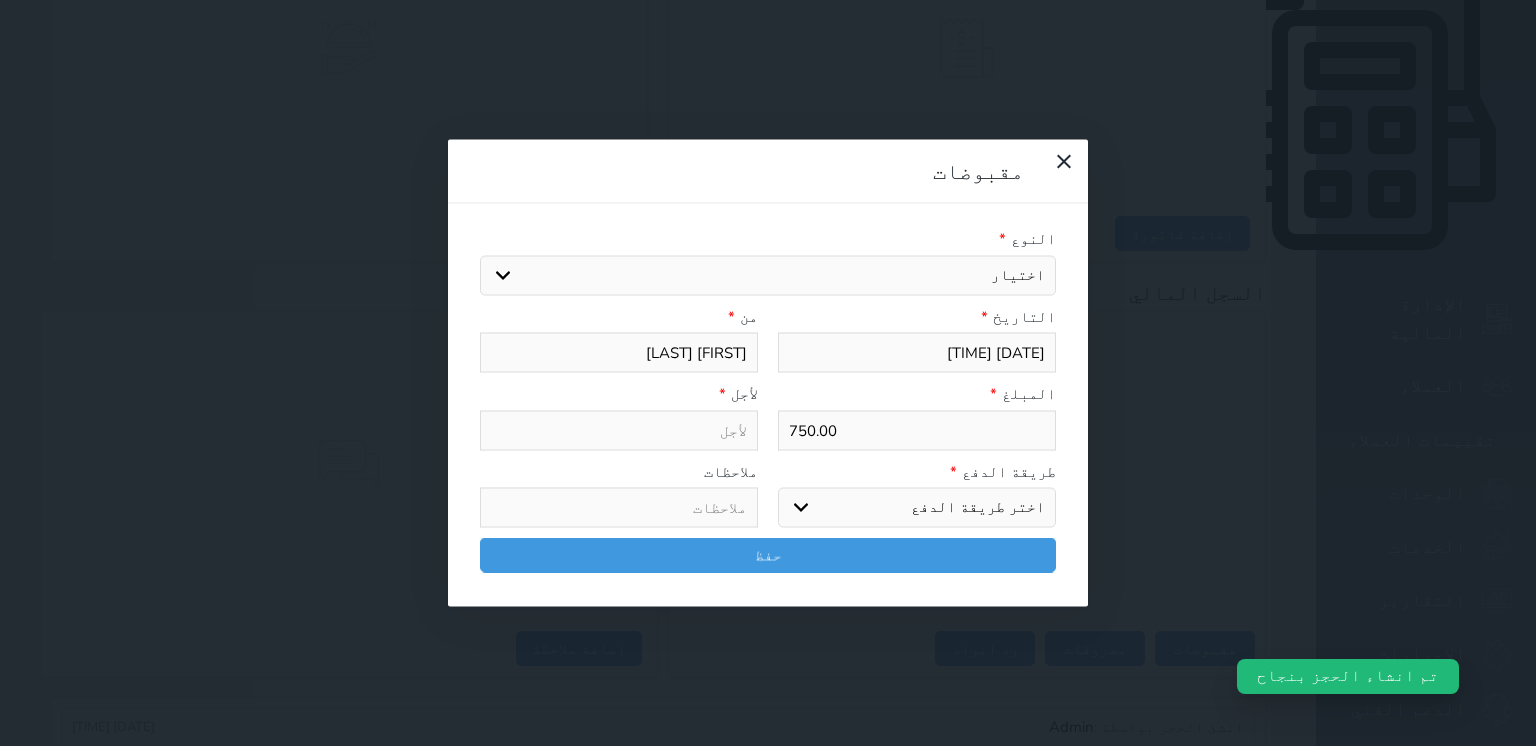select on "154198" 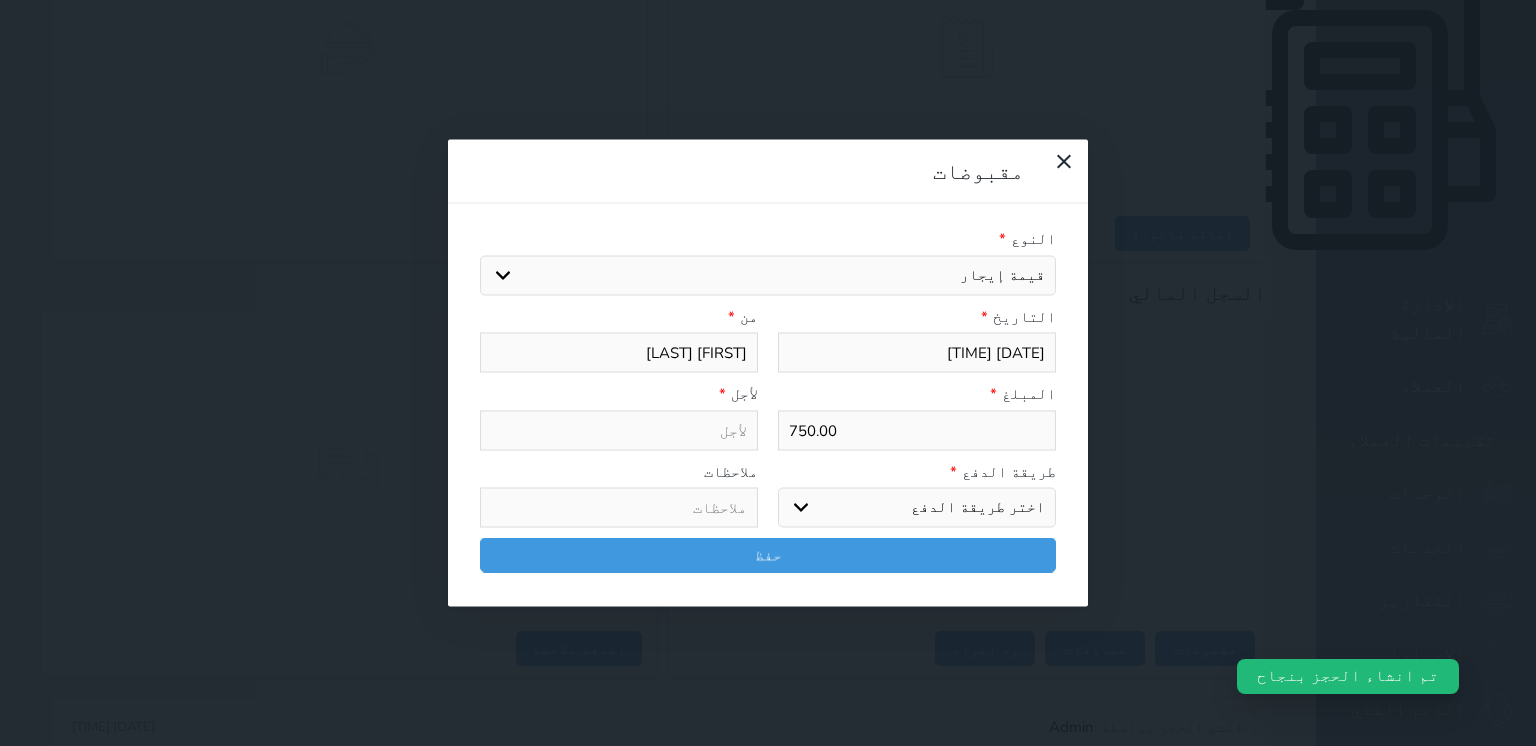 click on "اختيار   مقبوضات عامة قيمة إيجار فواتير تامين عربون لا ينطبق آخر مغسلة واي فاي - الإنترنت مواقف السيارات طعام الأغذية والمشروبات مشروبات المشروبات الباردة المشروبات الساخنة الإفطار غداء عشاء مخبز و كعك حمام سباحة الصالة الرياضية سبا و خدمات الجمال اختيار وإسقاط (خدمات النقل) ميني بار كابل - تلفزيون سرير إضافي تصفيف الشعر التسوق خدمات الجولات السياحية المنظمة خدمات الدليل السياحي" at bounding box center [768, 275] 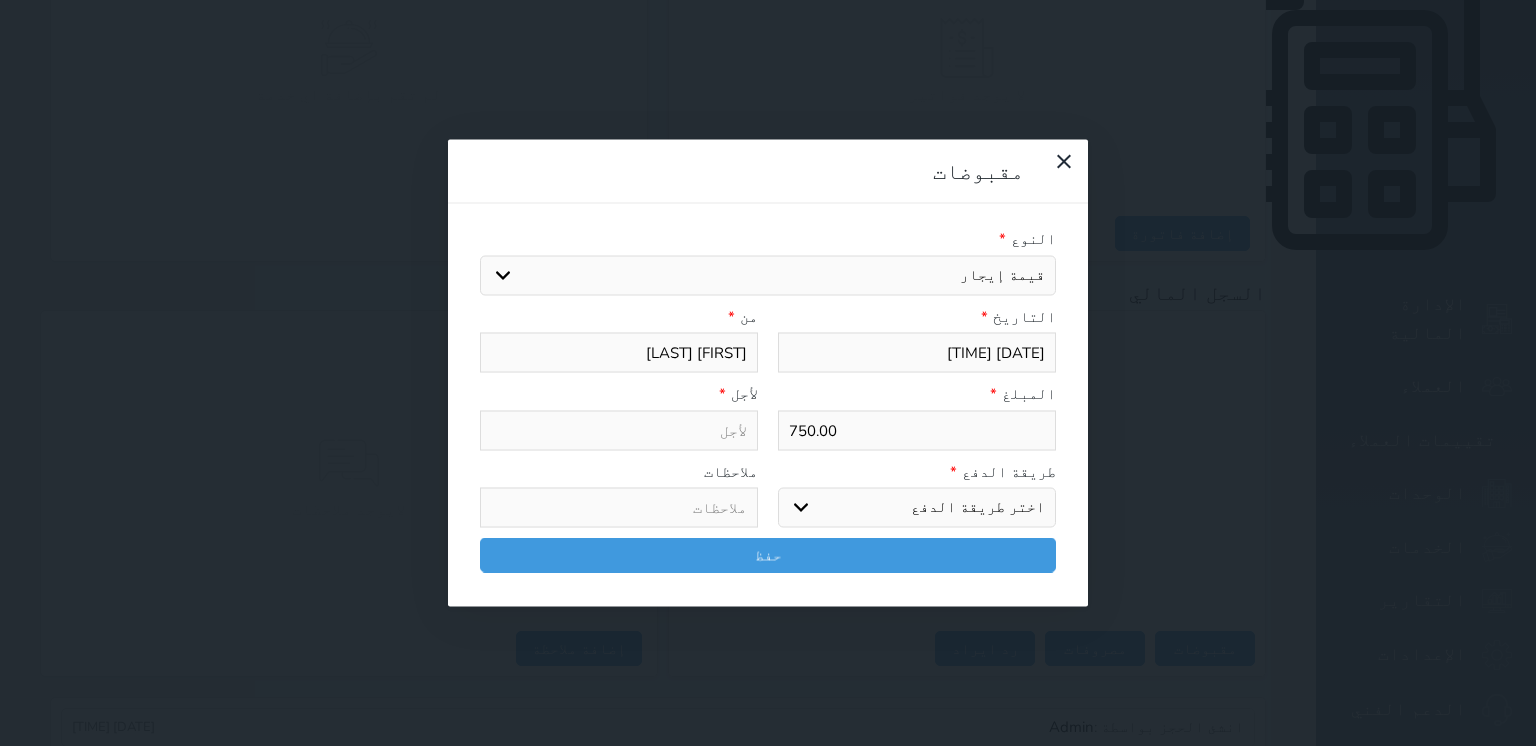 click on "اختر طريقة الدفع   دفع نقدى   تحويل بنكى   مدى   بطاقة ائتمان   آجل" at bounding box center [917, 508] 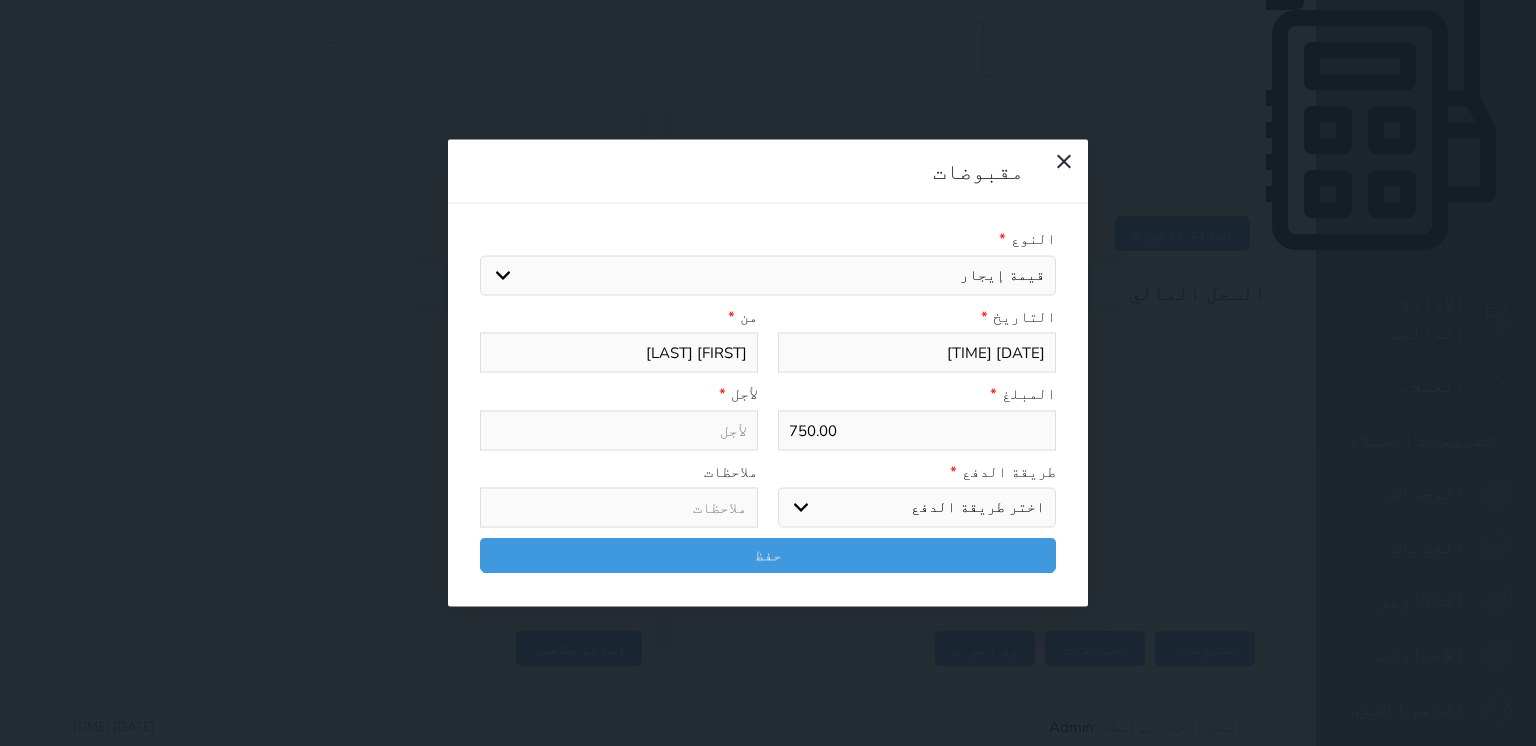 select on "mada" 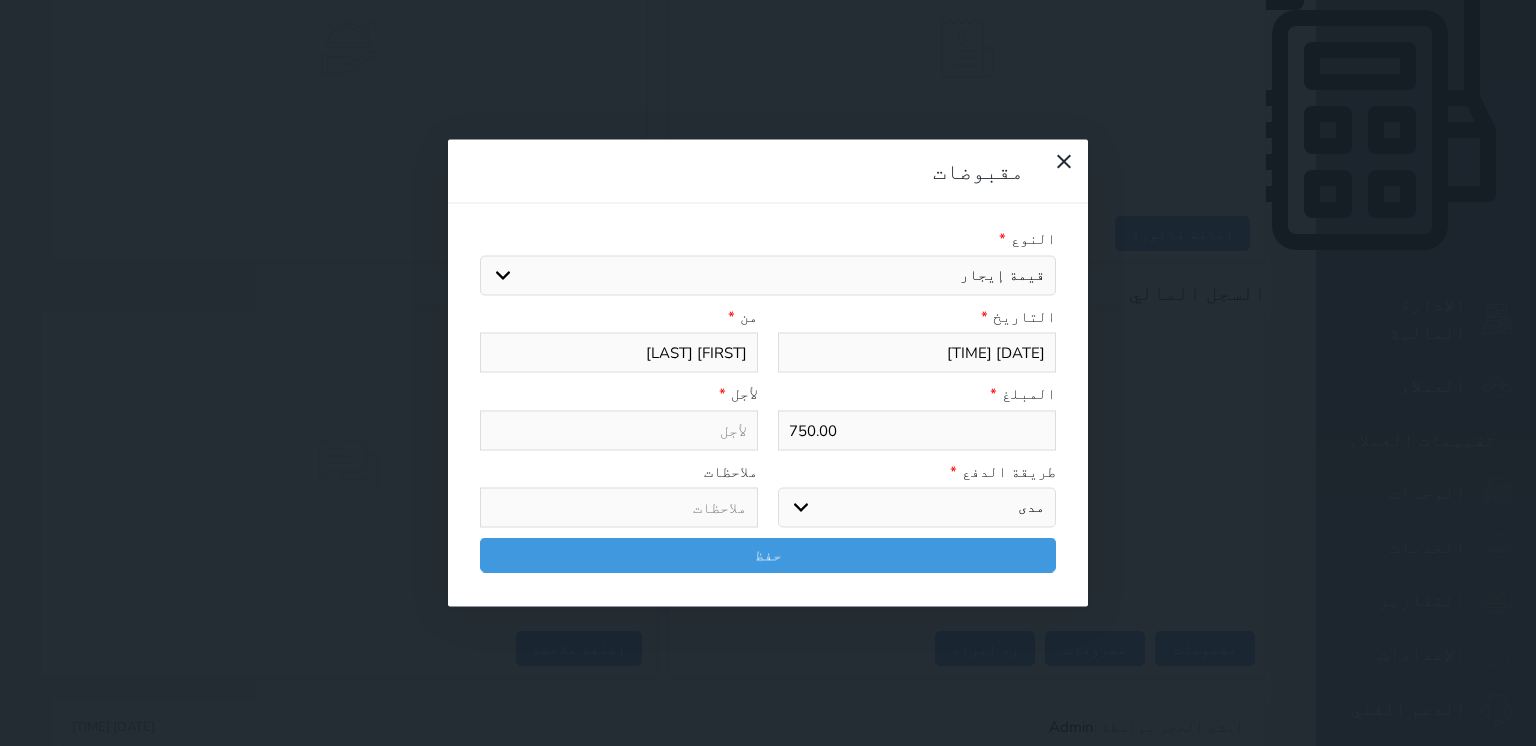 click on "اختر طريقة الدفع   دفع نقدى   تحويل بنكى   مدى   بطاقة ائتمان   آجل" at bounding box center (917, 508) 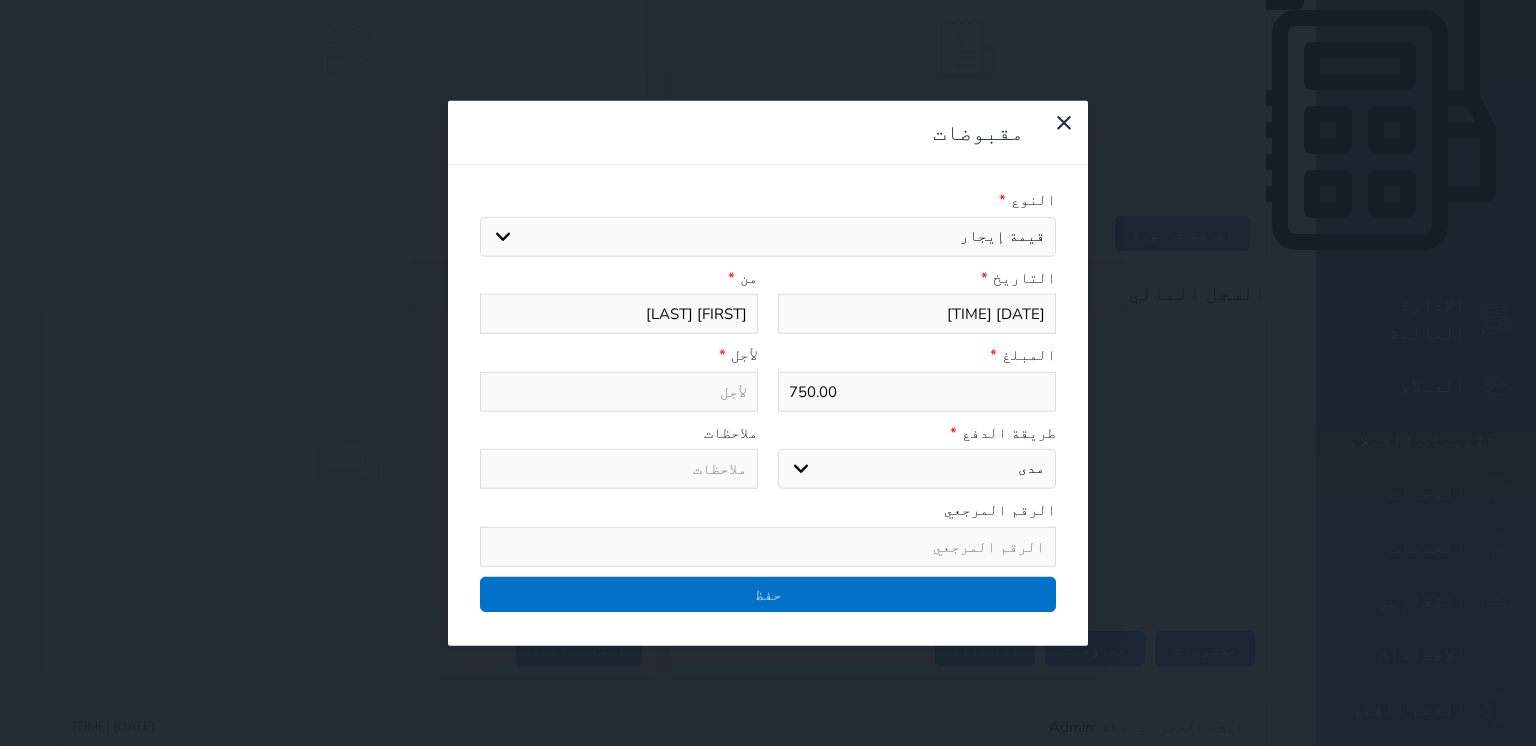 type on "قيمة إيجار - الوحدة - 111" 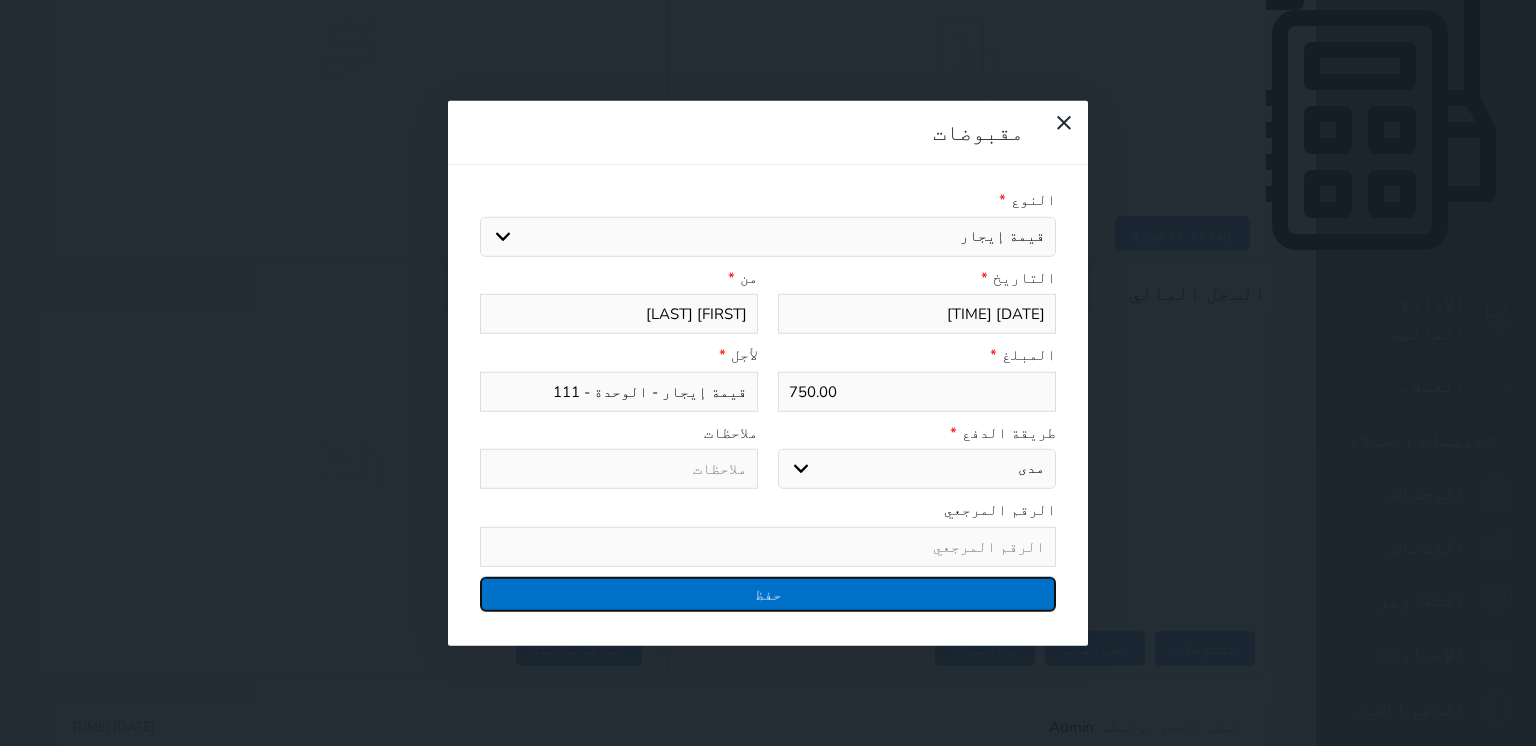 click on "حفظ" at bounding box center (768, 593) 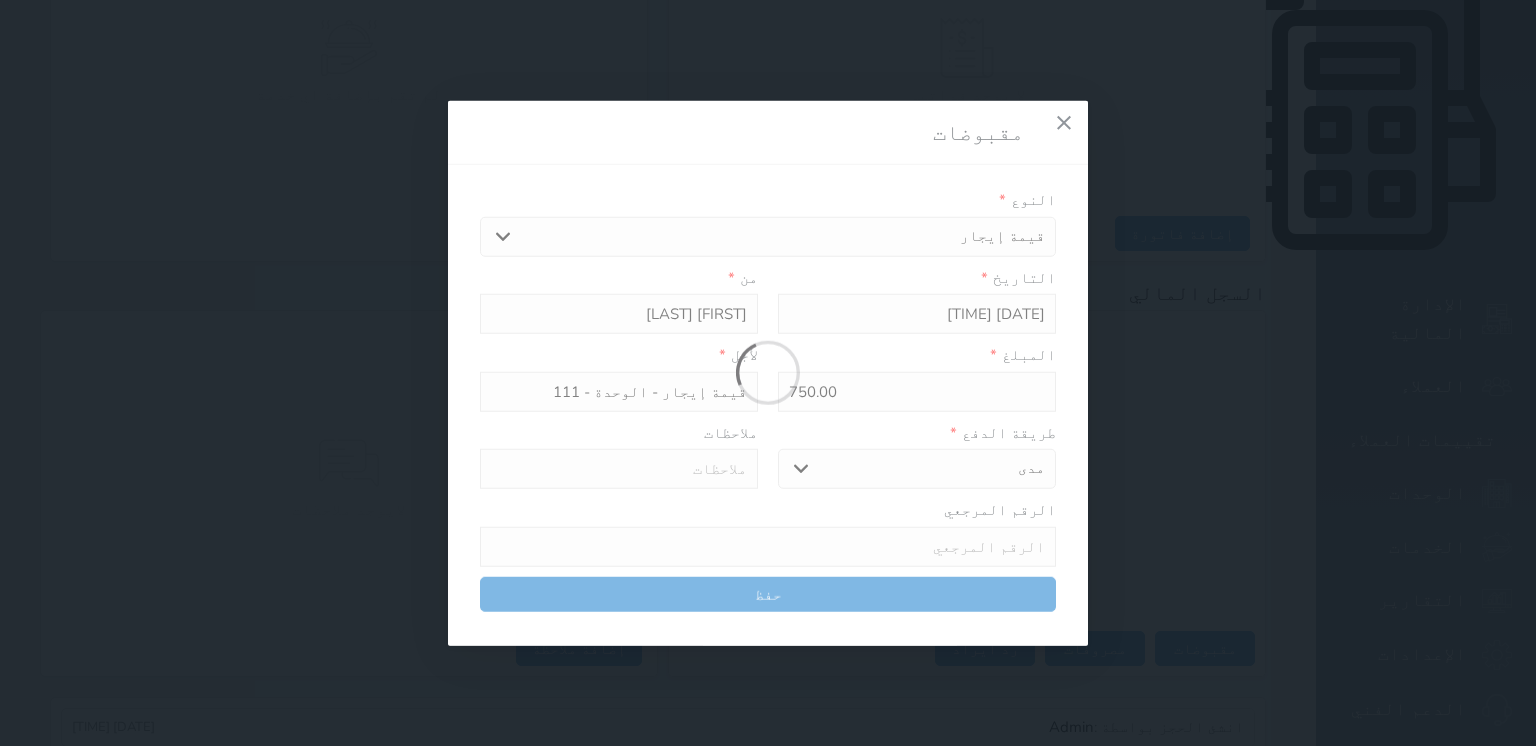 select 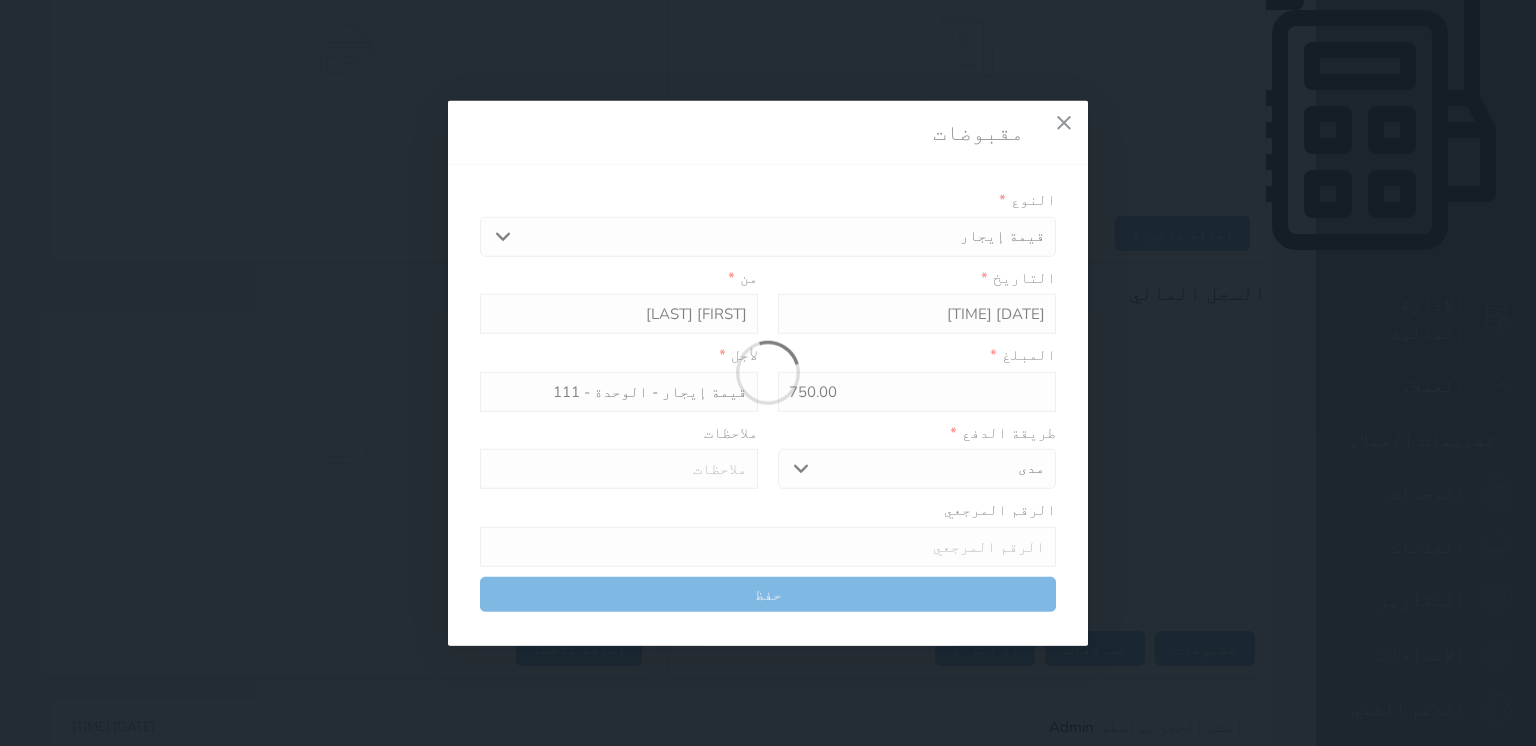 type 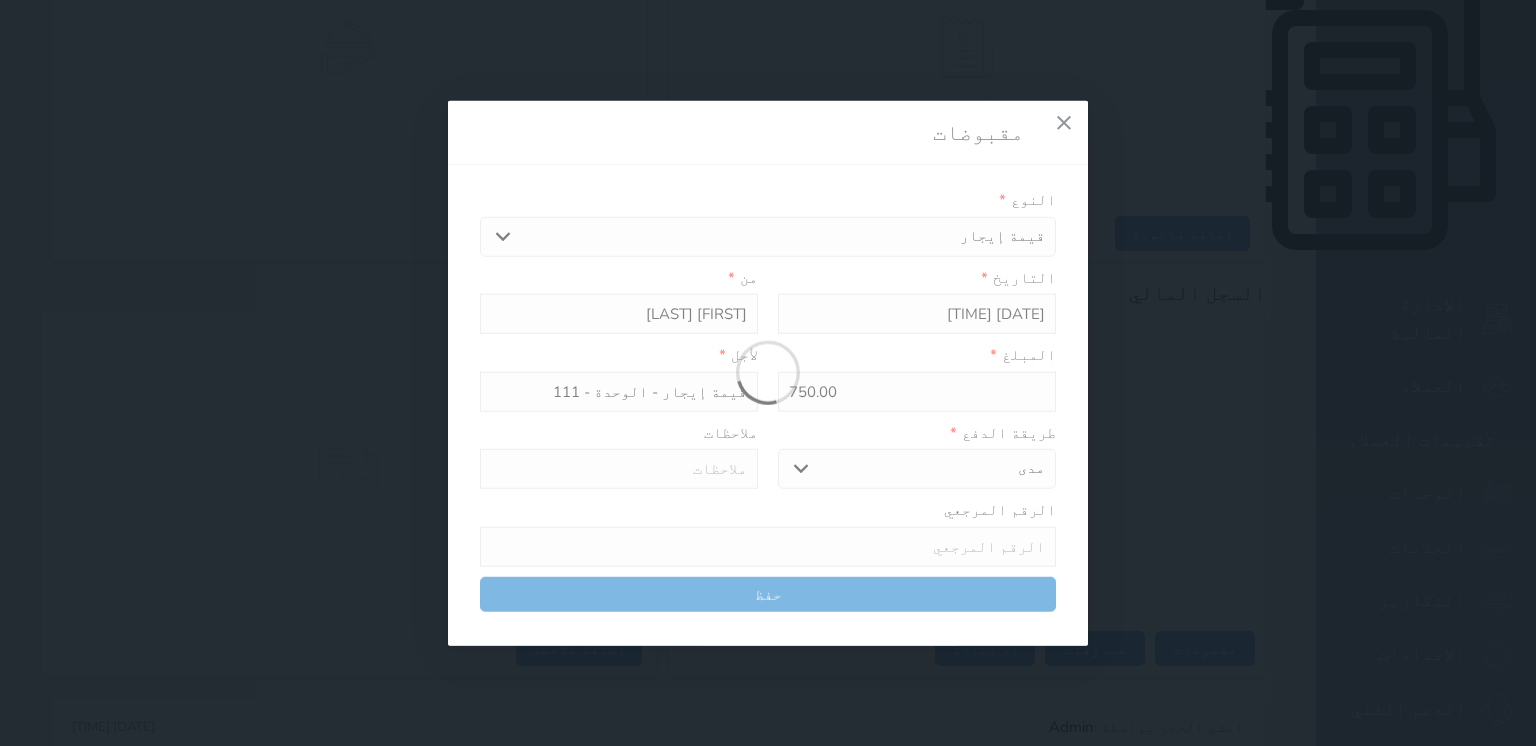 type on "0" 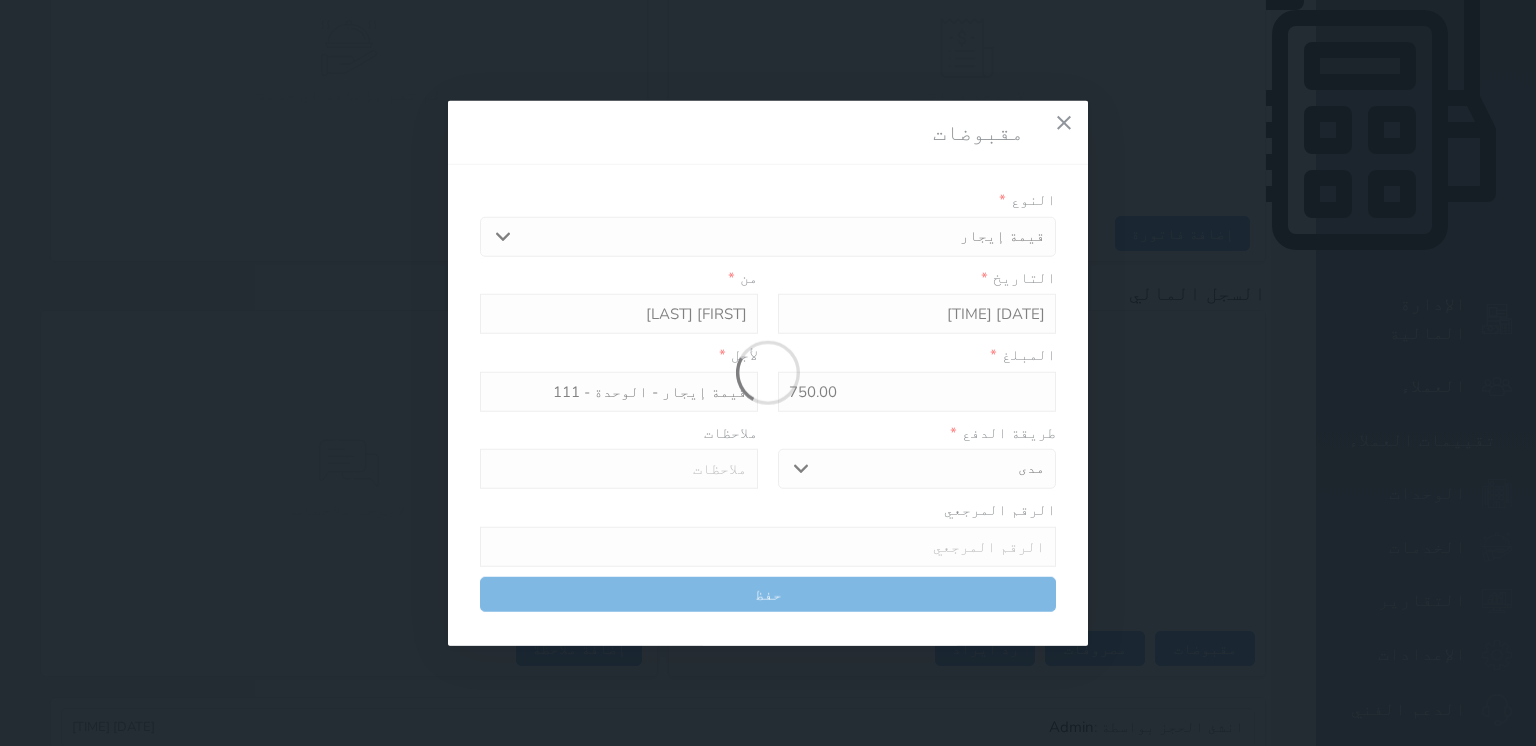 select 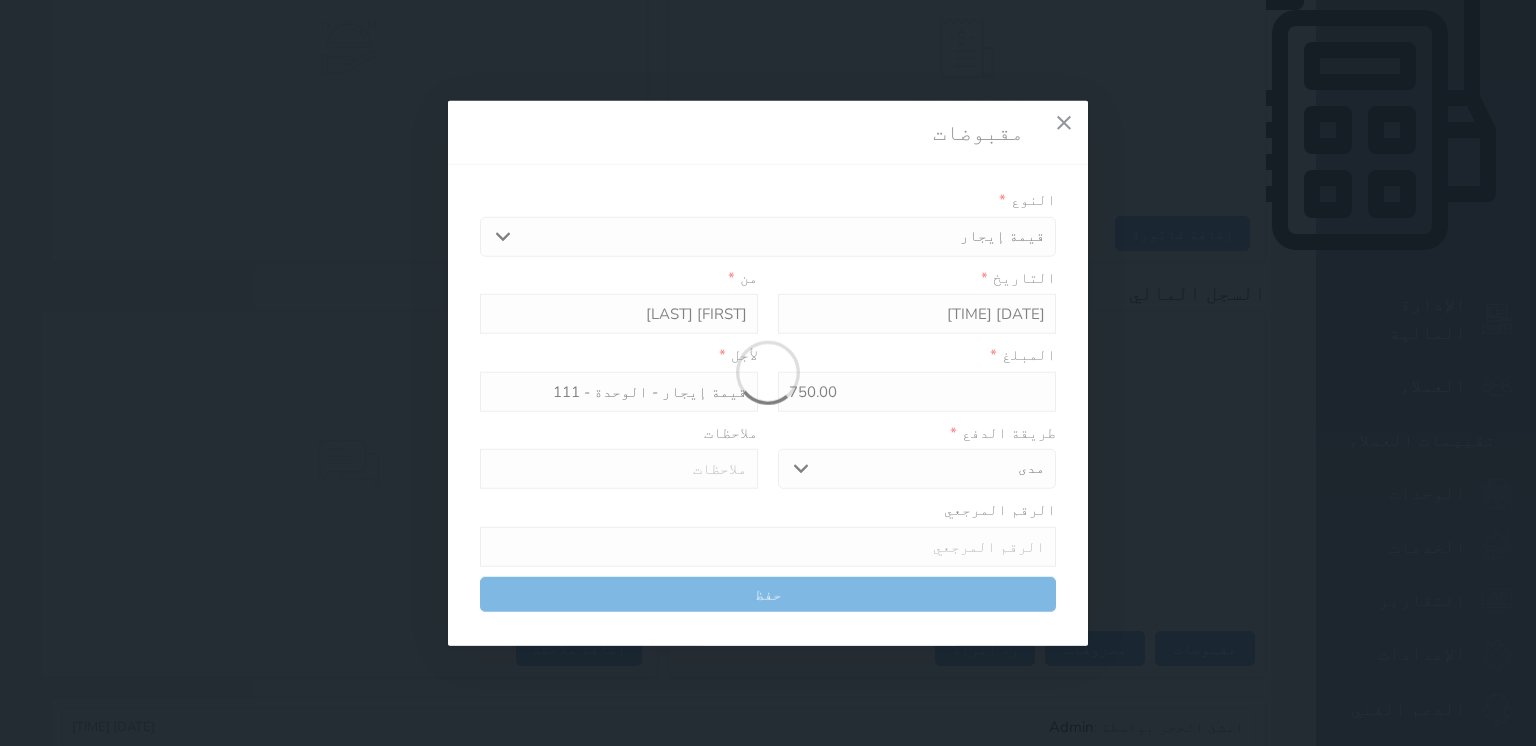 type on "0" 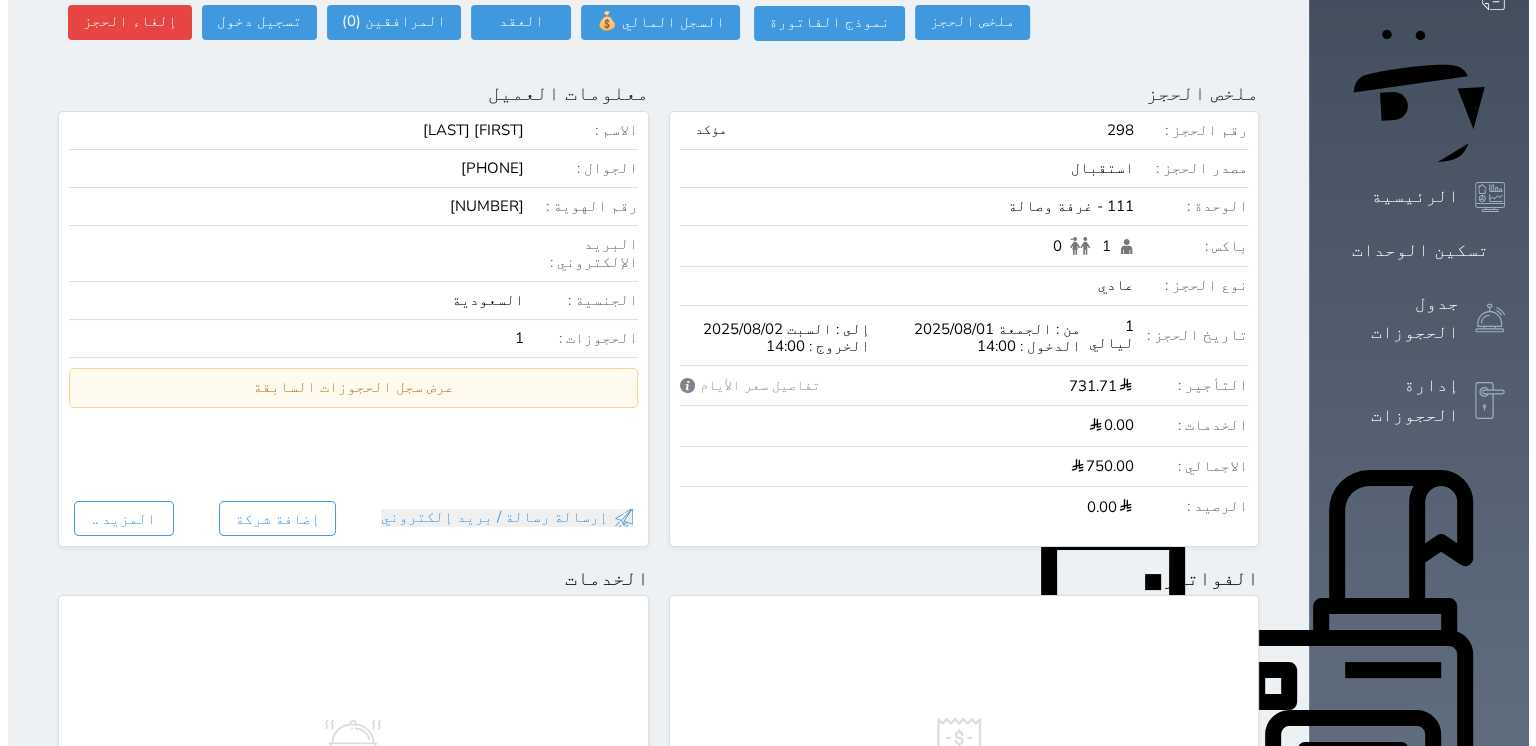 scroll, scrollTop: 0, scrollLeft: 0, axis: both 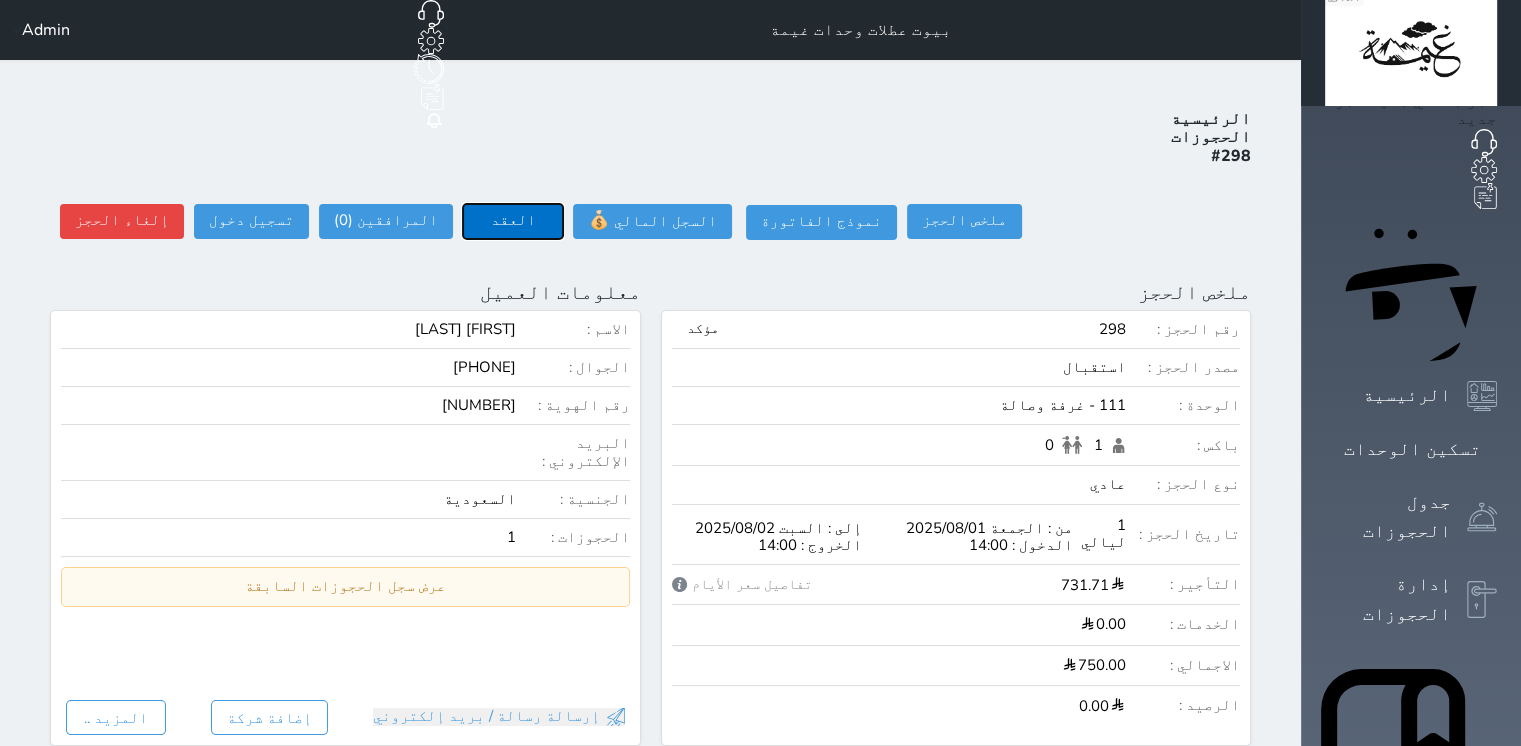 click on "العقد" at bounding box center (513, 221) 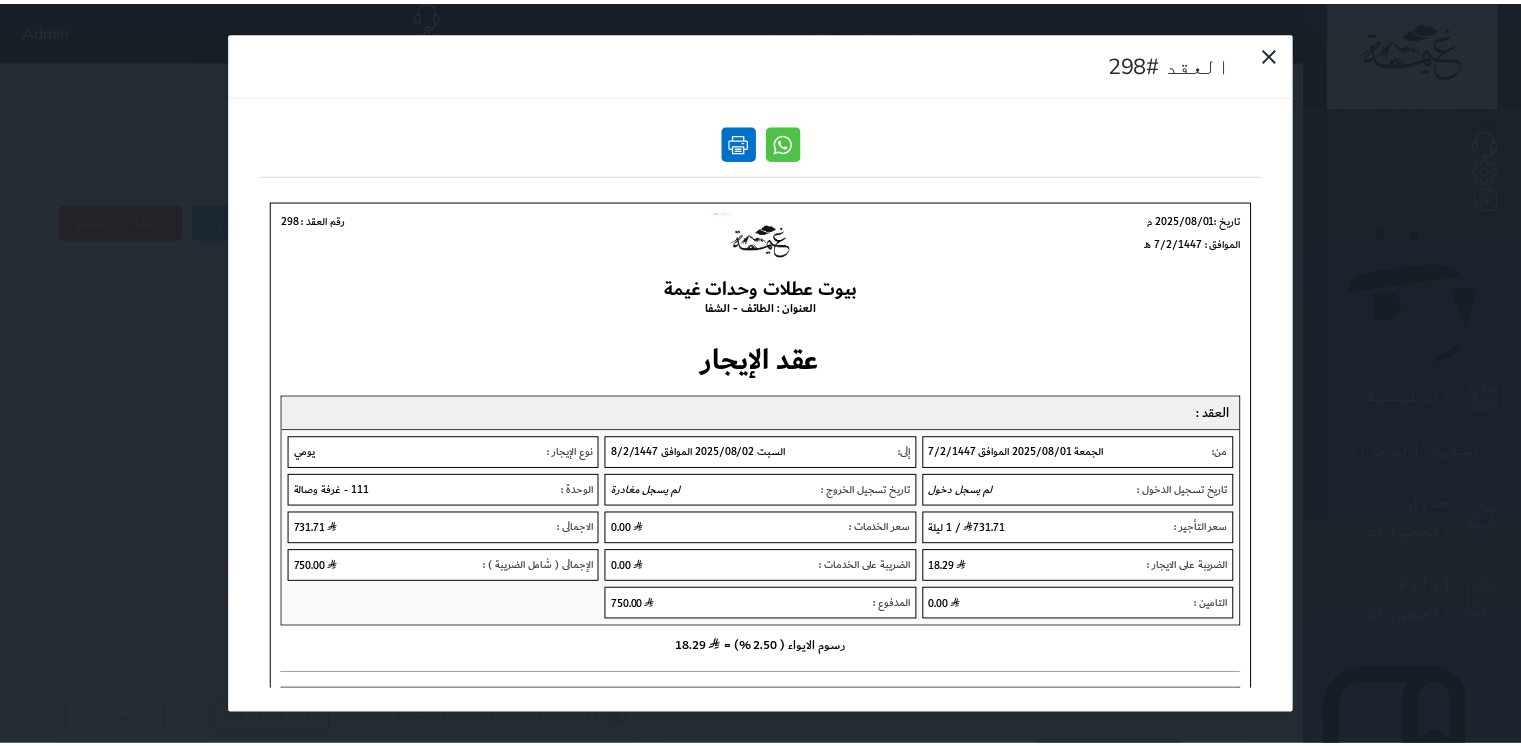 scroll, scrollTop: 0, scrollLeft: 0, axis: both 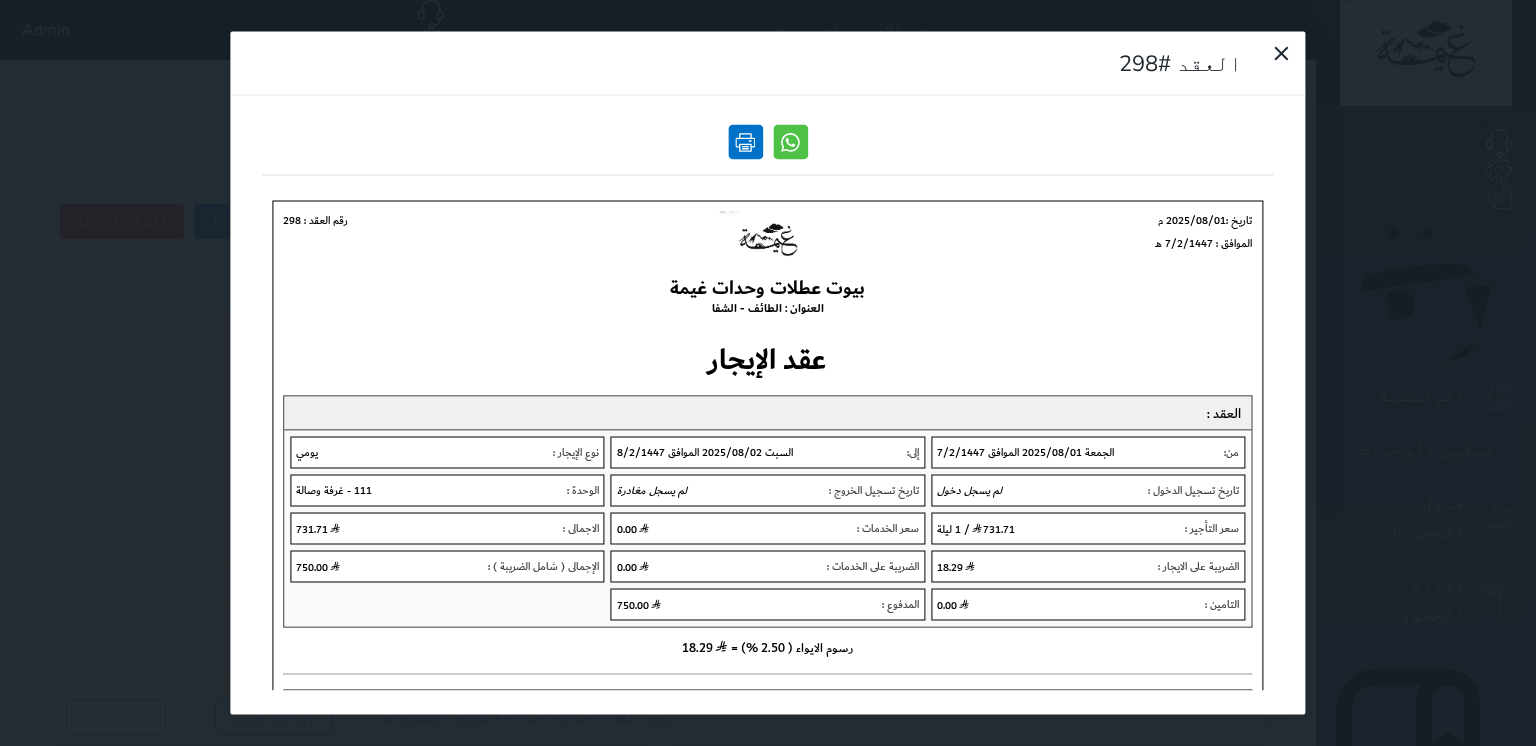 click at bounding box center (745, 142) 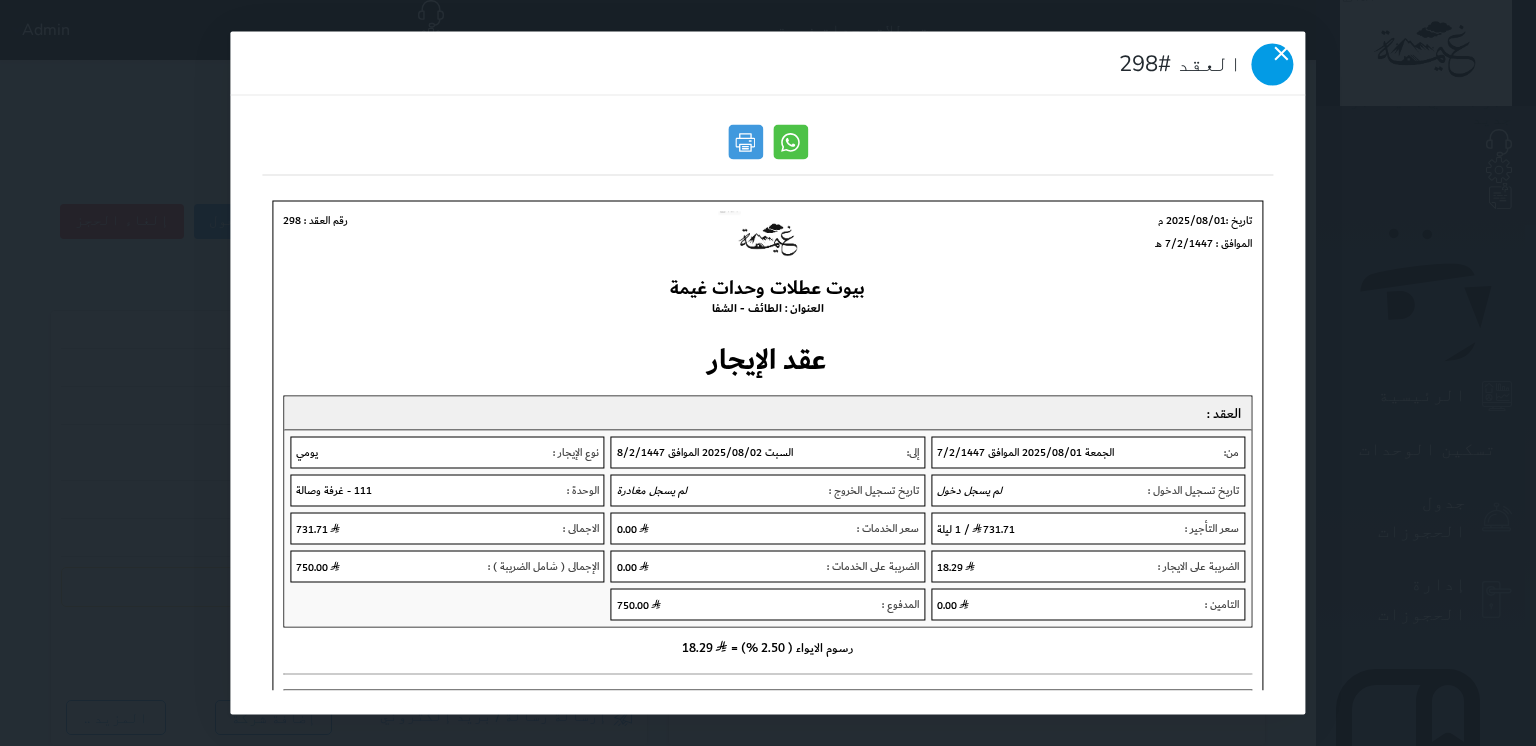 click 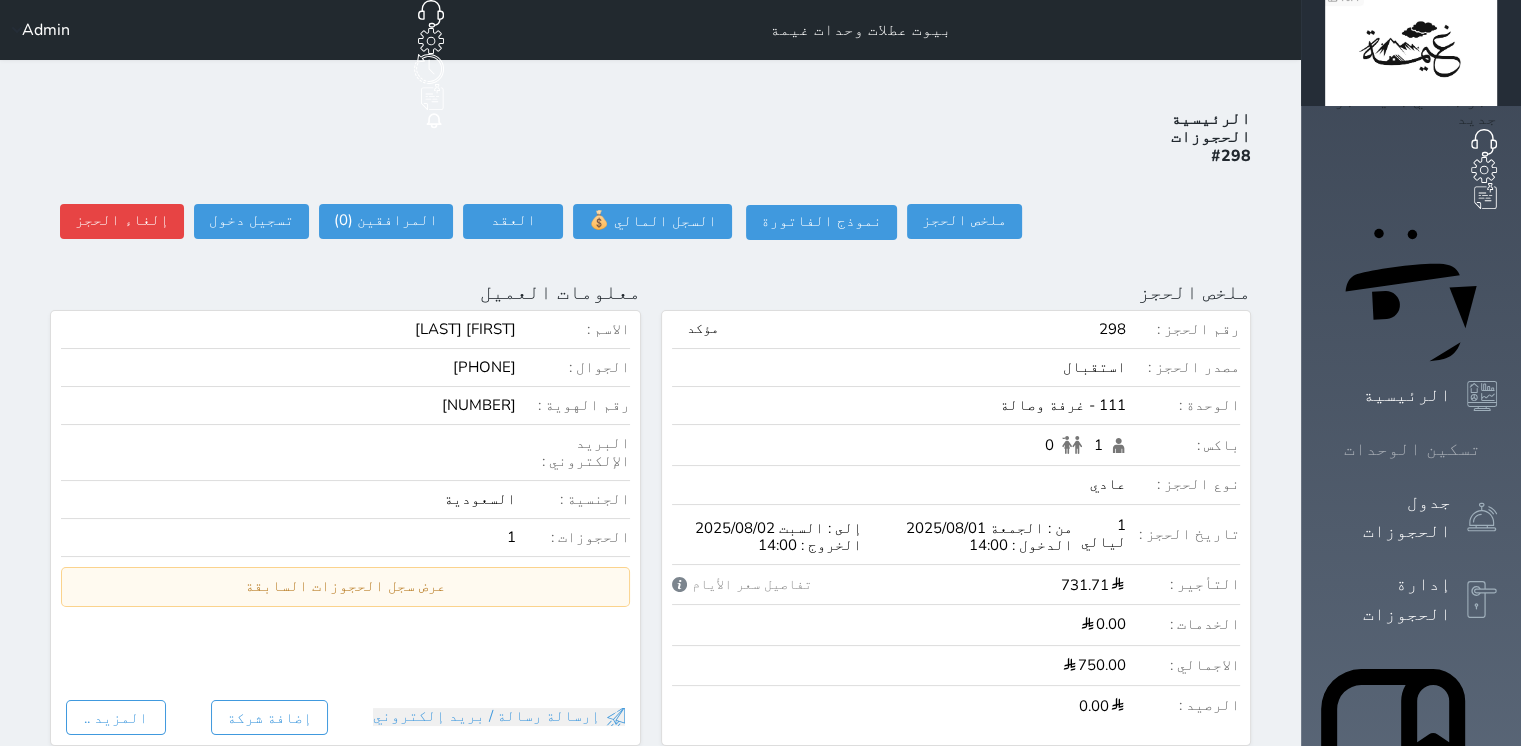 click at bounding box center [1497, 449] 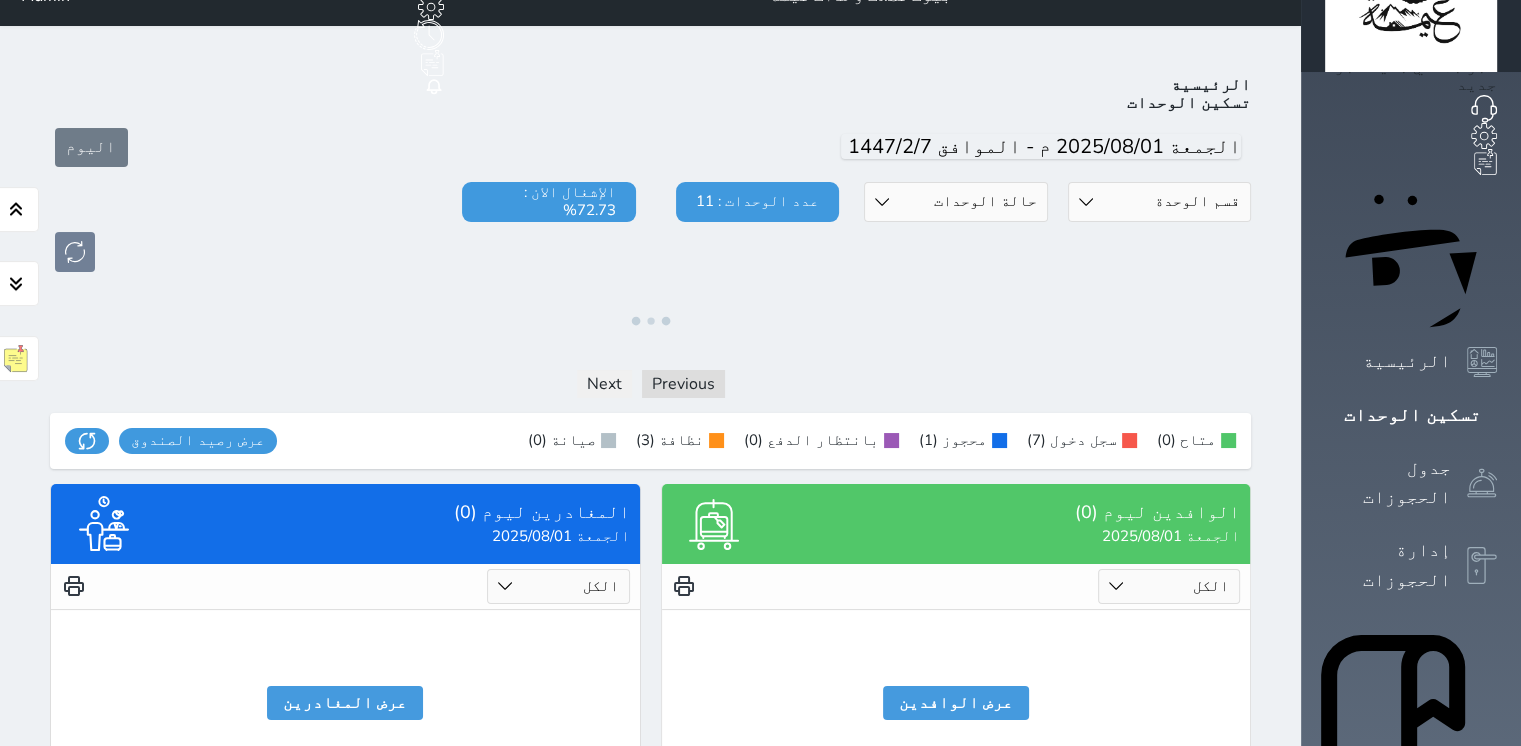 scroll, scrollTop: 0, scrollLeft: 0, axis: both 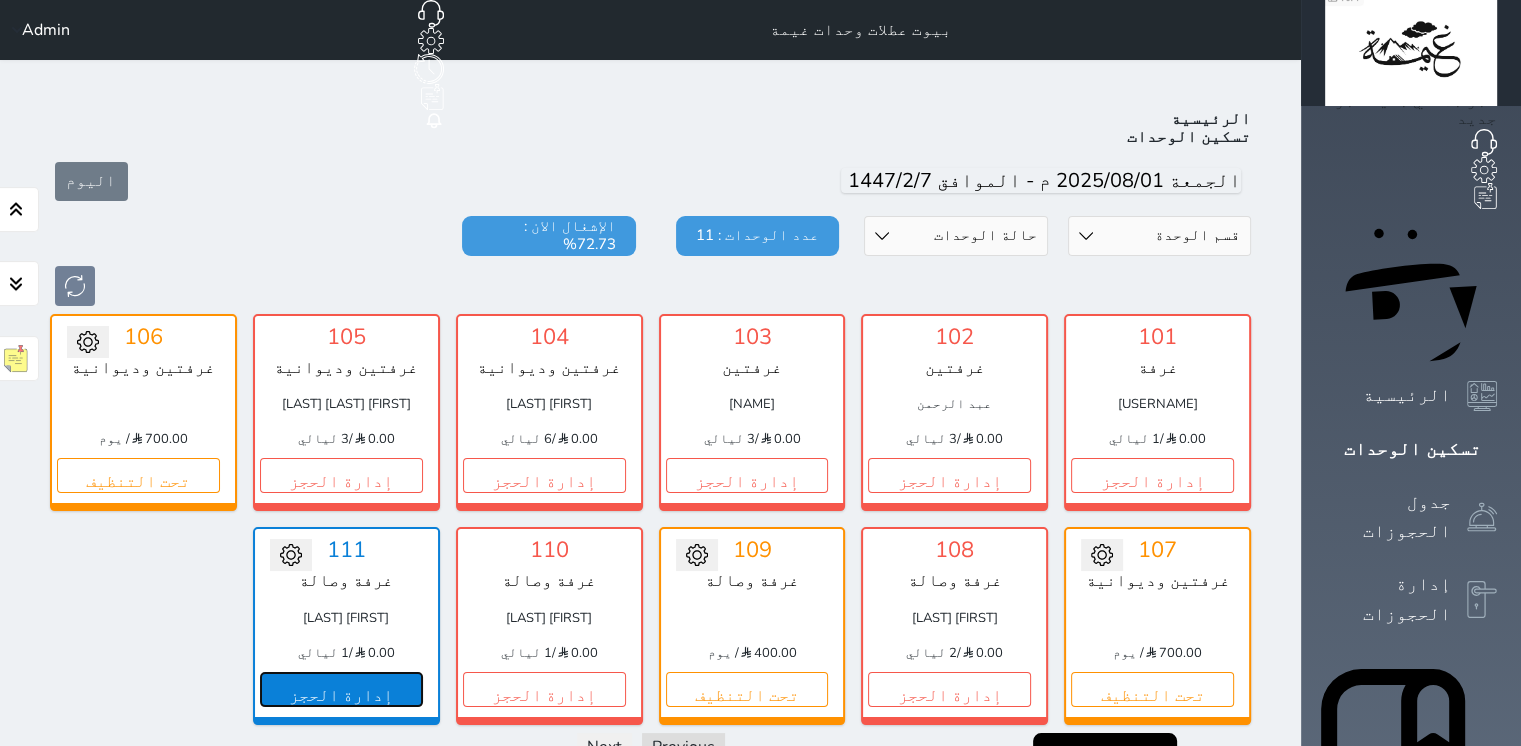 click on "إدارة الحجز" at bounding box center (341, 689) 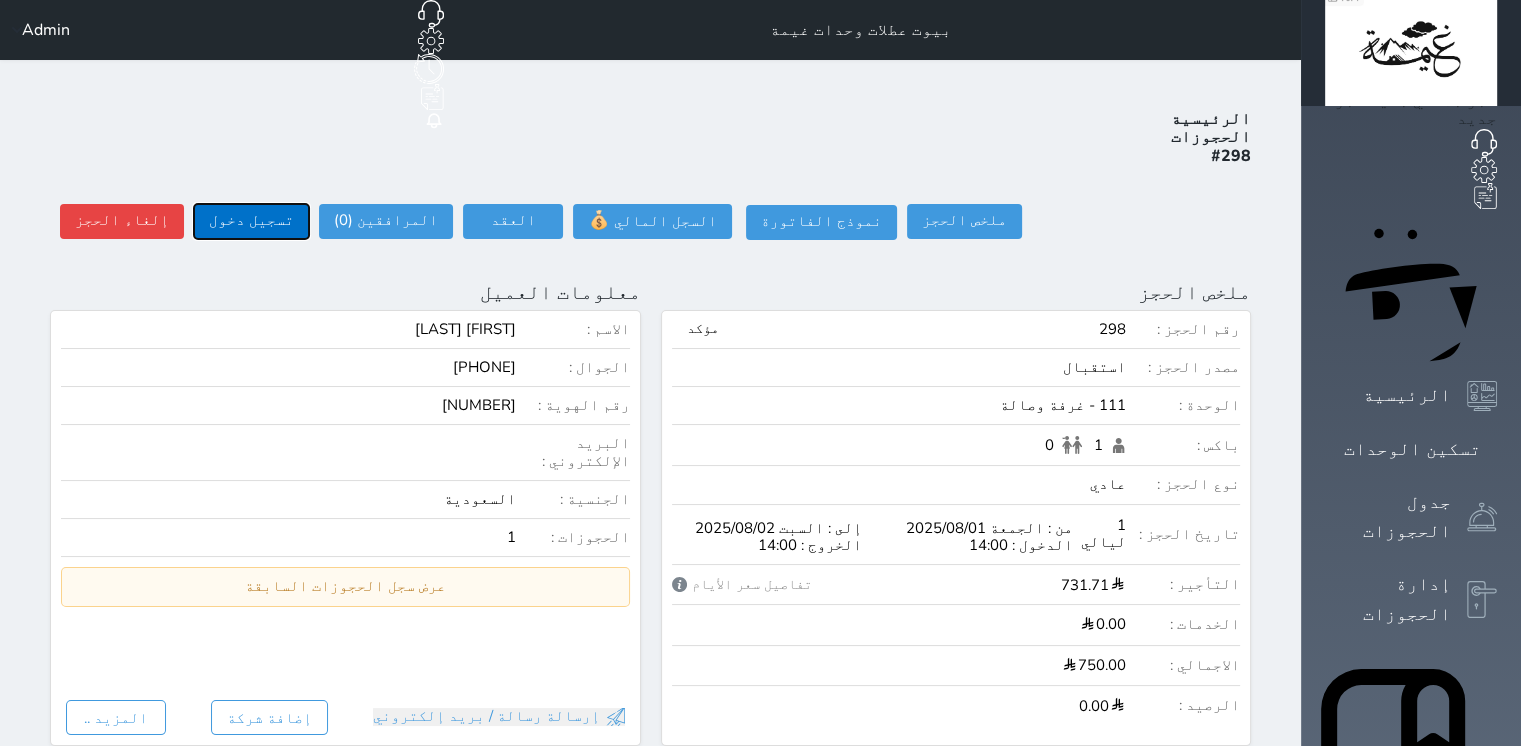 click on "تسجيل دخول" at bounding box center [251, 221] 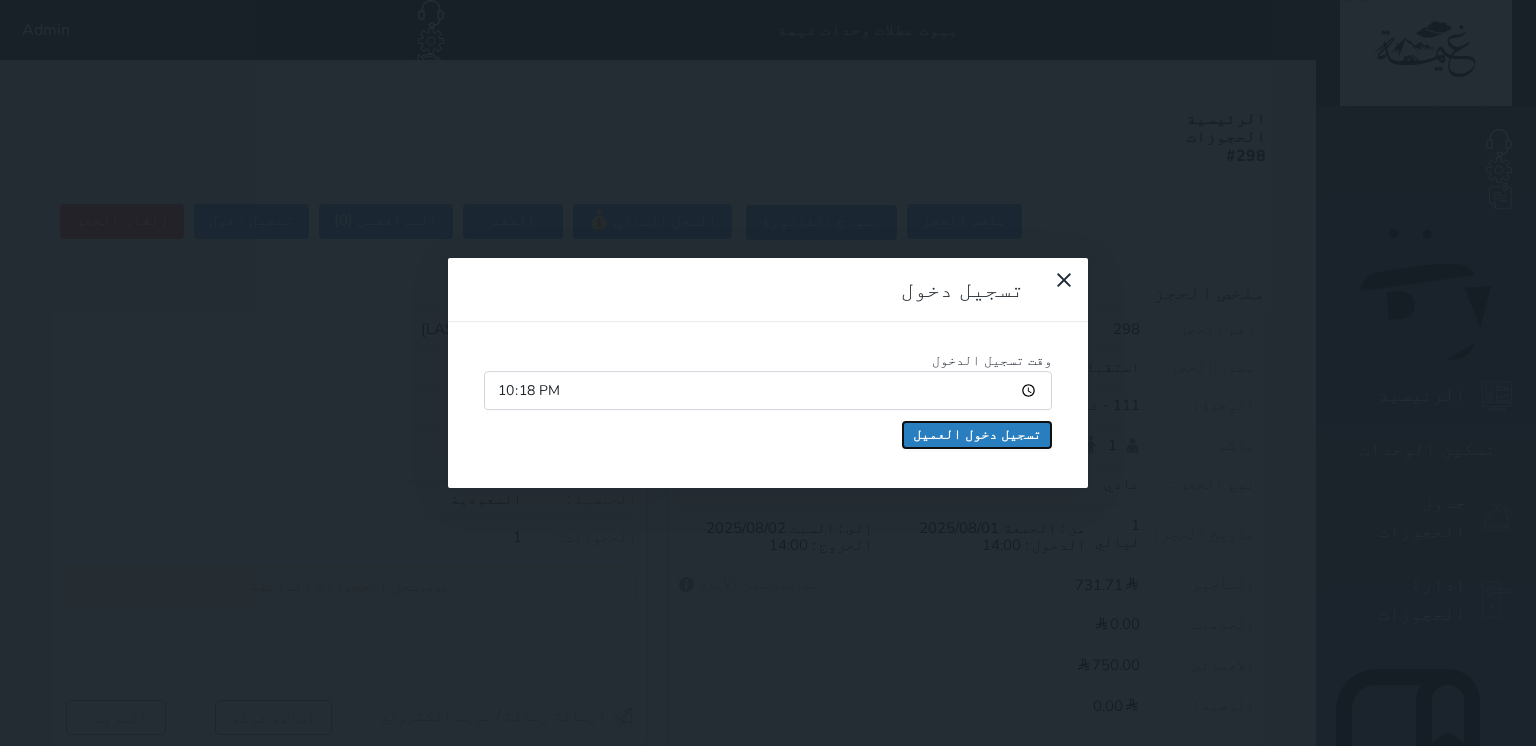 click on "تسجيل دخول العميل" at bounding box center [977, 435] 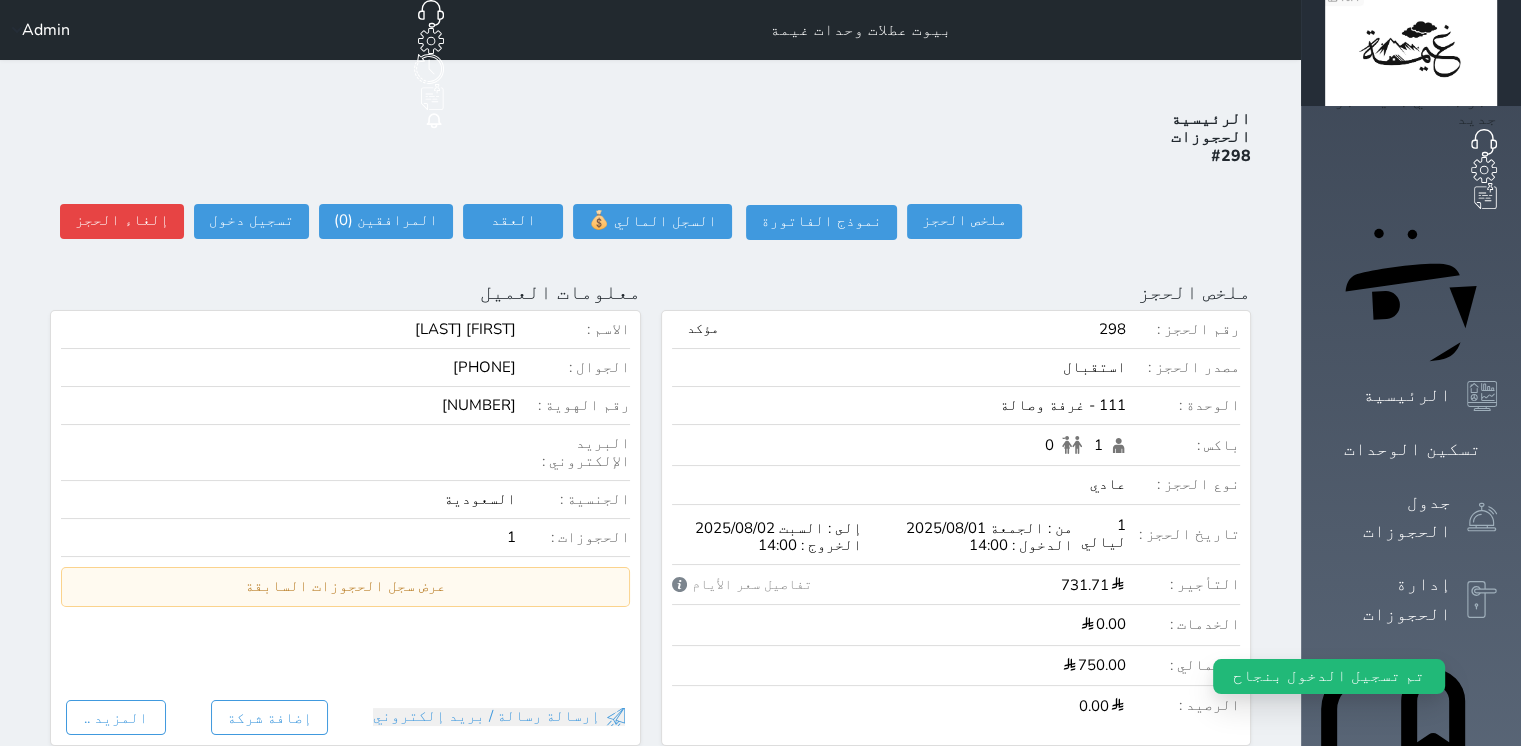 click 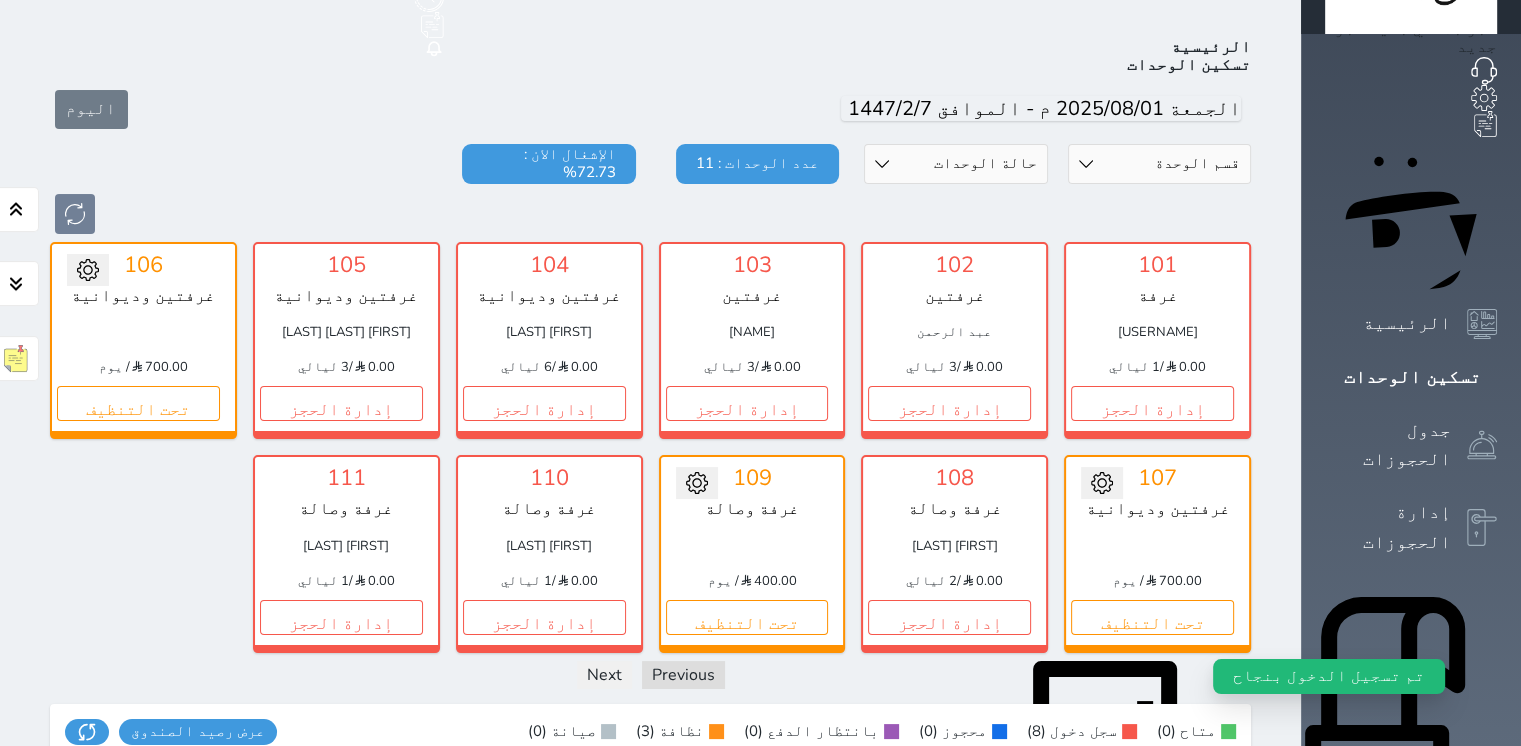 scroll, scrollTop: 78, scrollLeft: 0, axis: vertical 